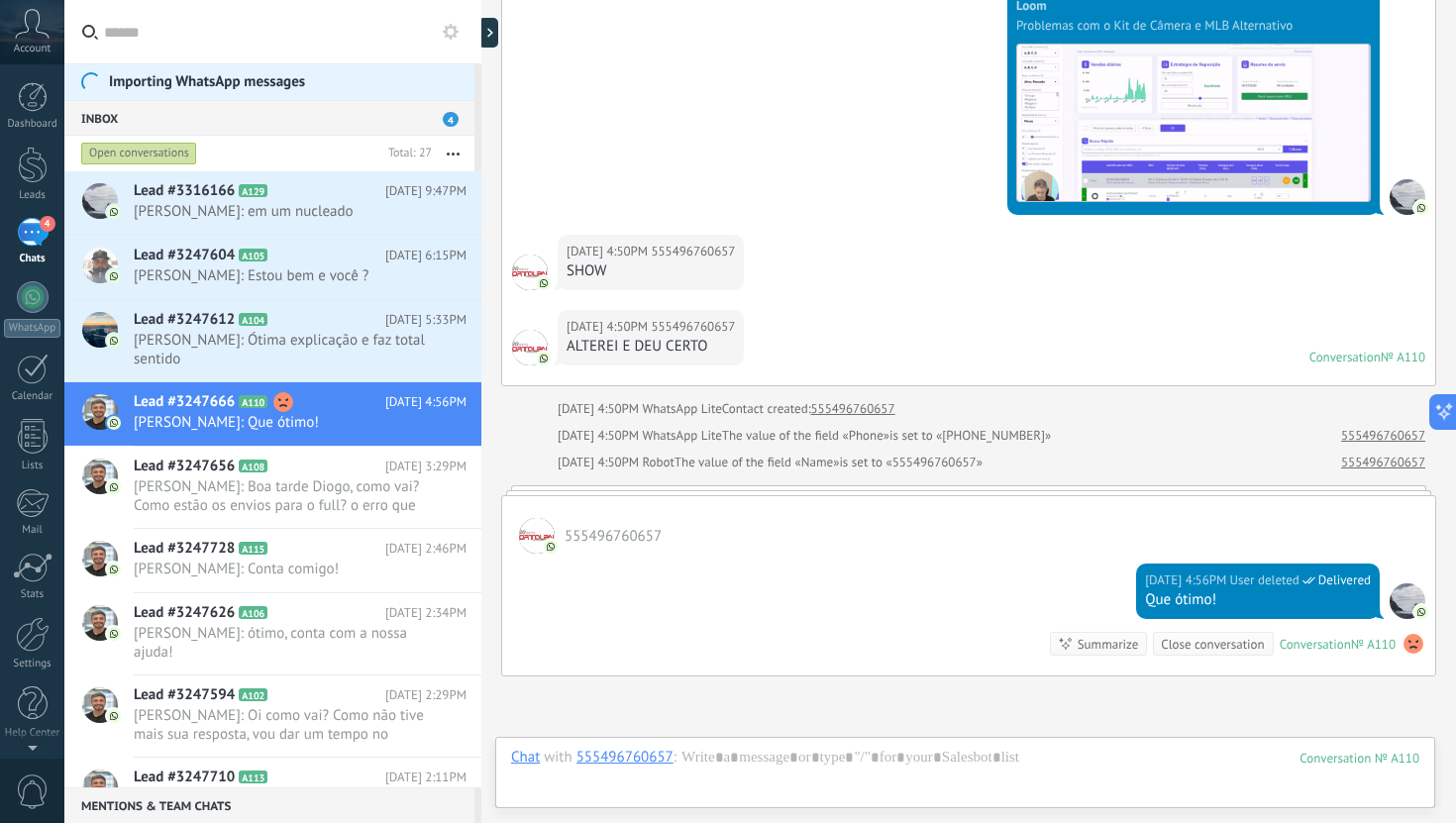 scroll, scrollTop: 4081, scrollLeft: 0, axis: vertical 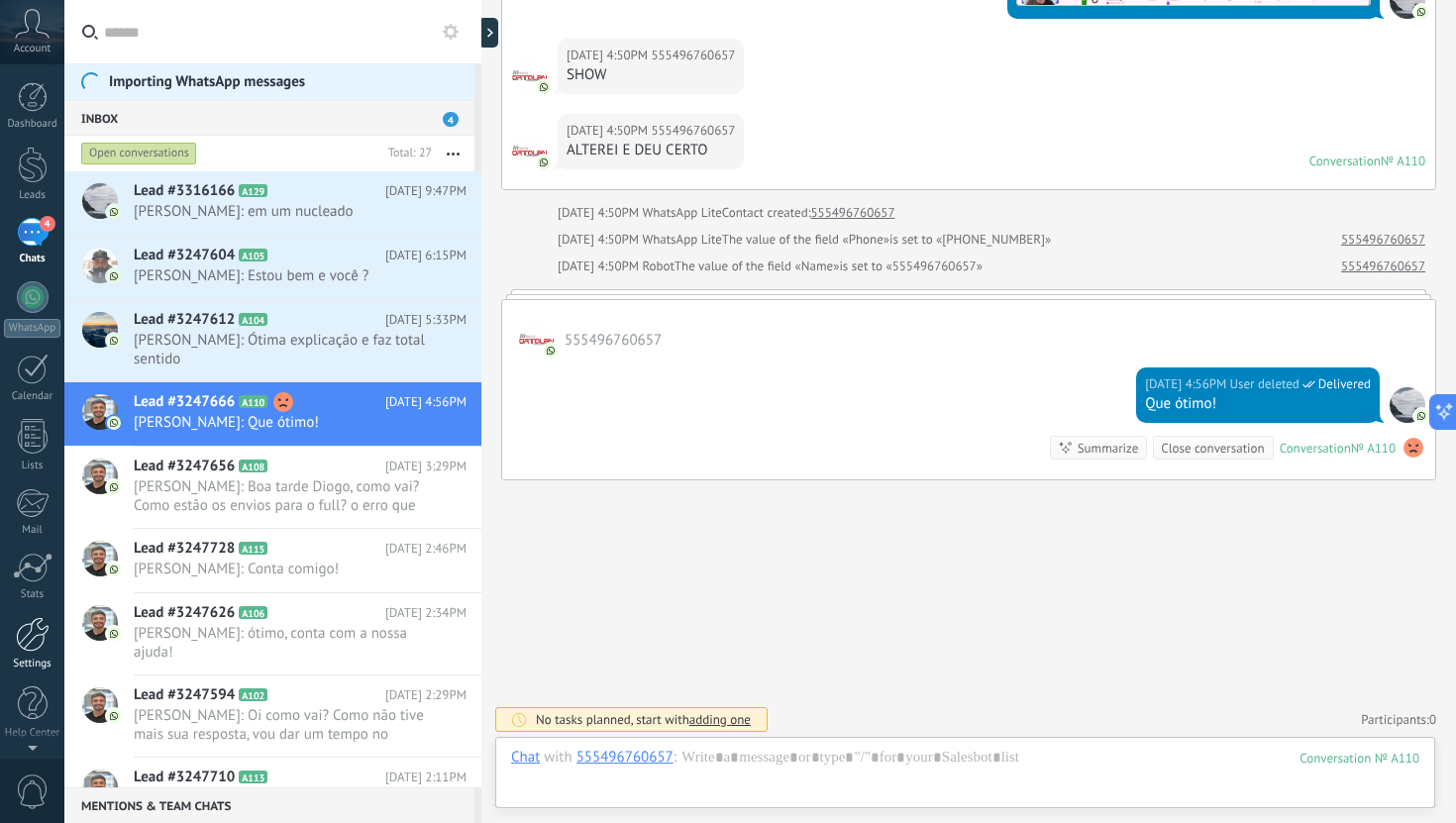 click at bounding box center (33, 634) 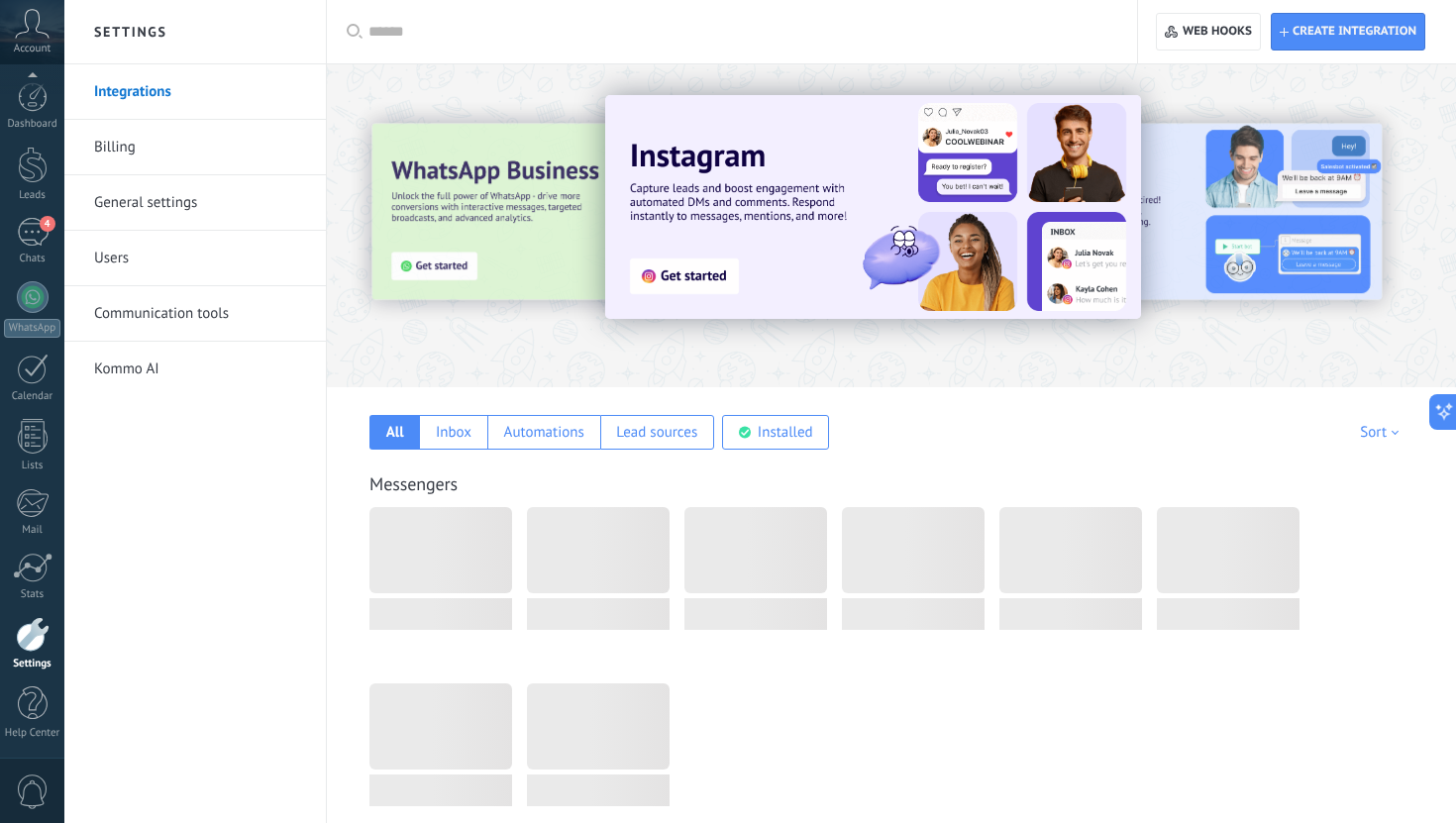 scroll, scrollTop: 1, scrollLeft: 0, axis: vertical 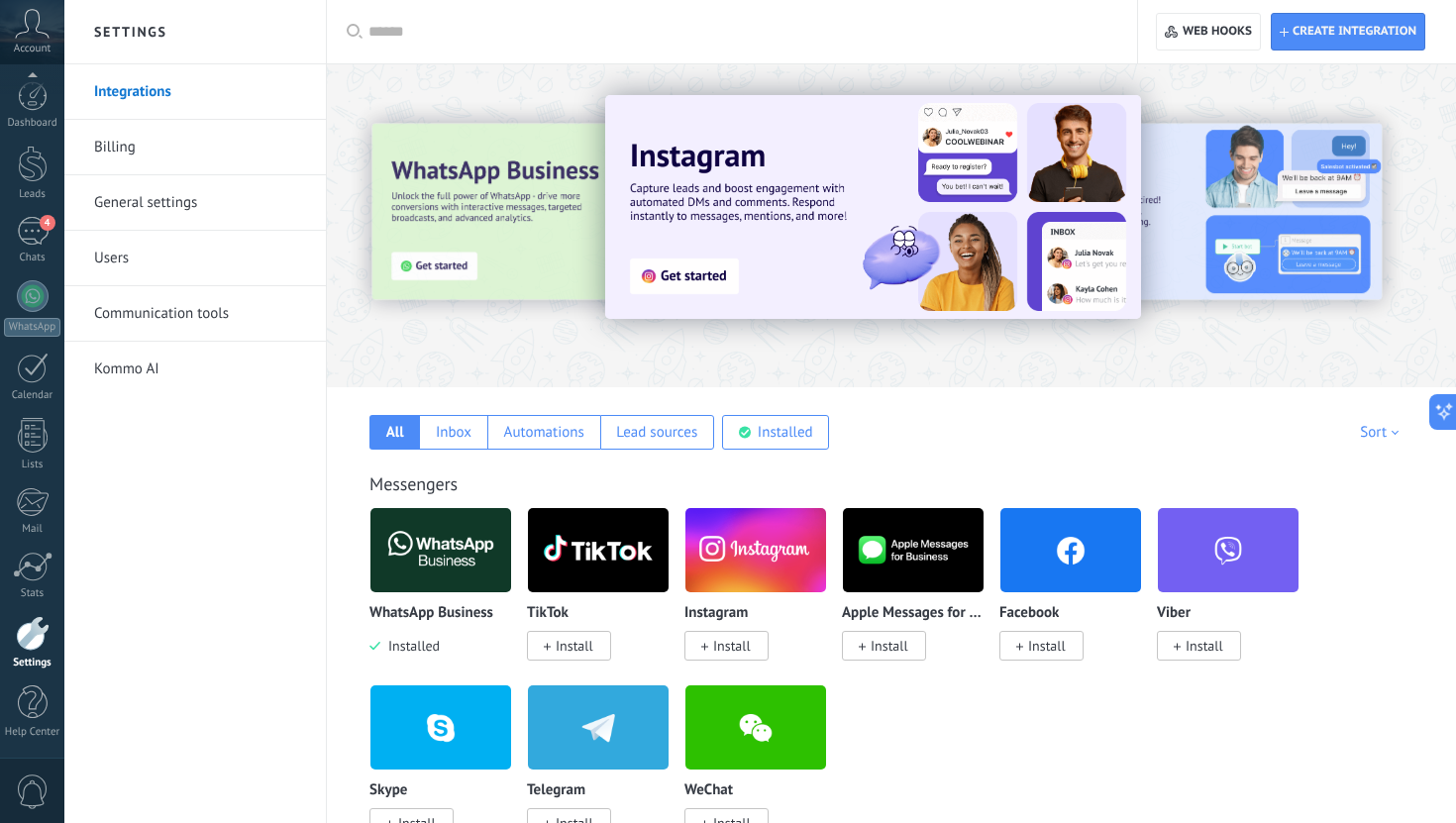 click on "Communication tools" at bounding box center [200, 314] 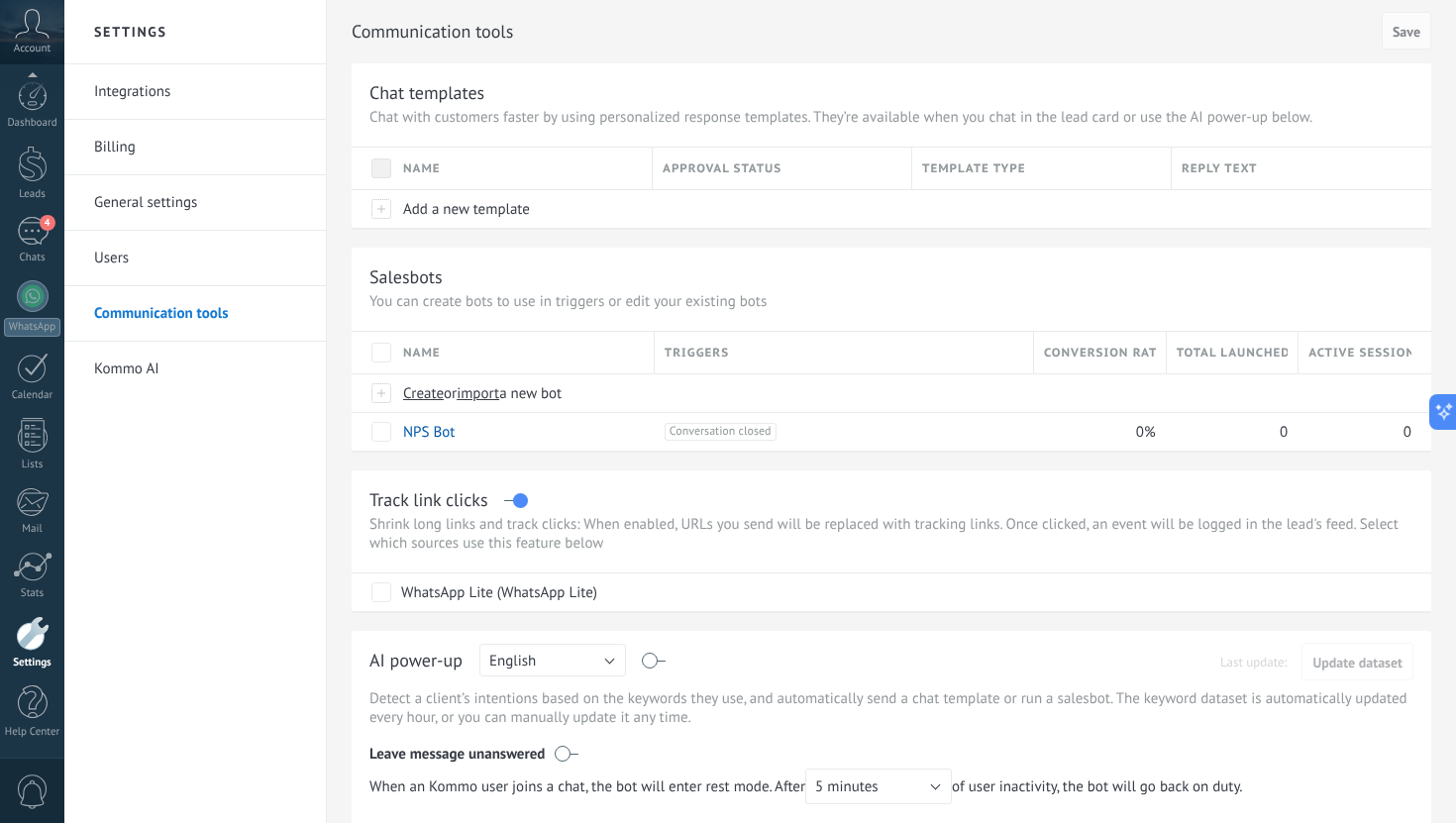 click on "Users" at bounding box center [200, 258] 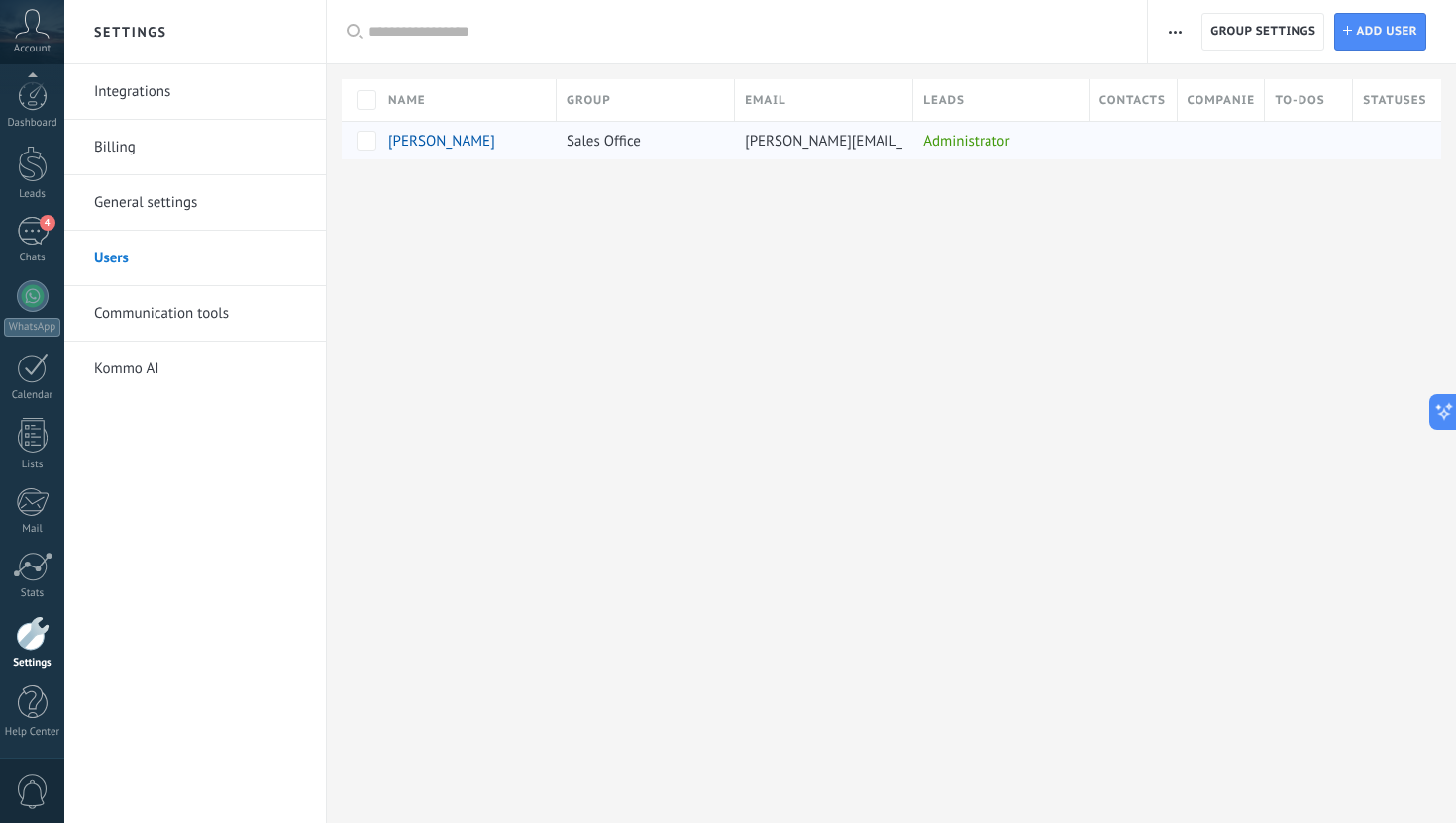 click on "[PERSON_NAME]" at bounding box center (442, 141) 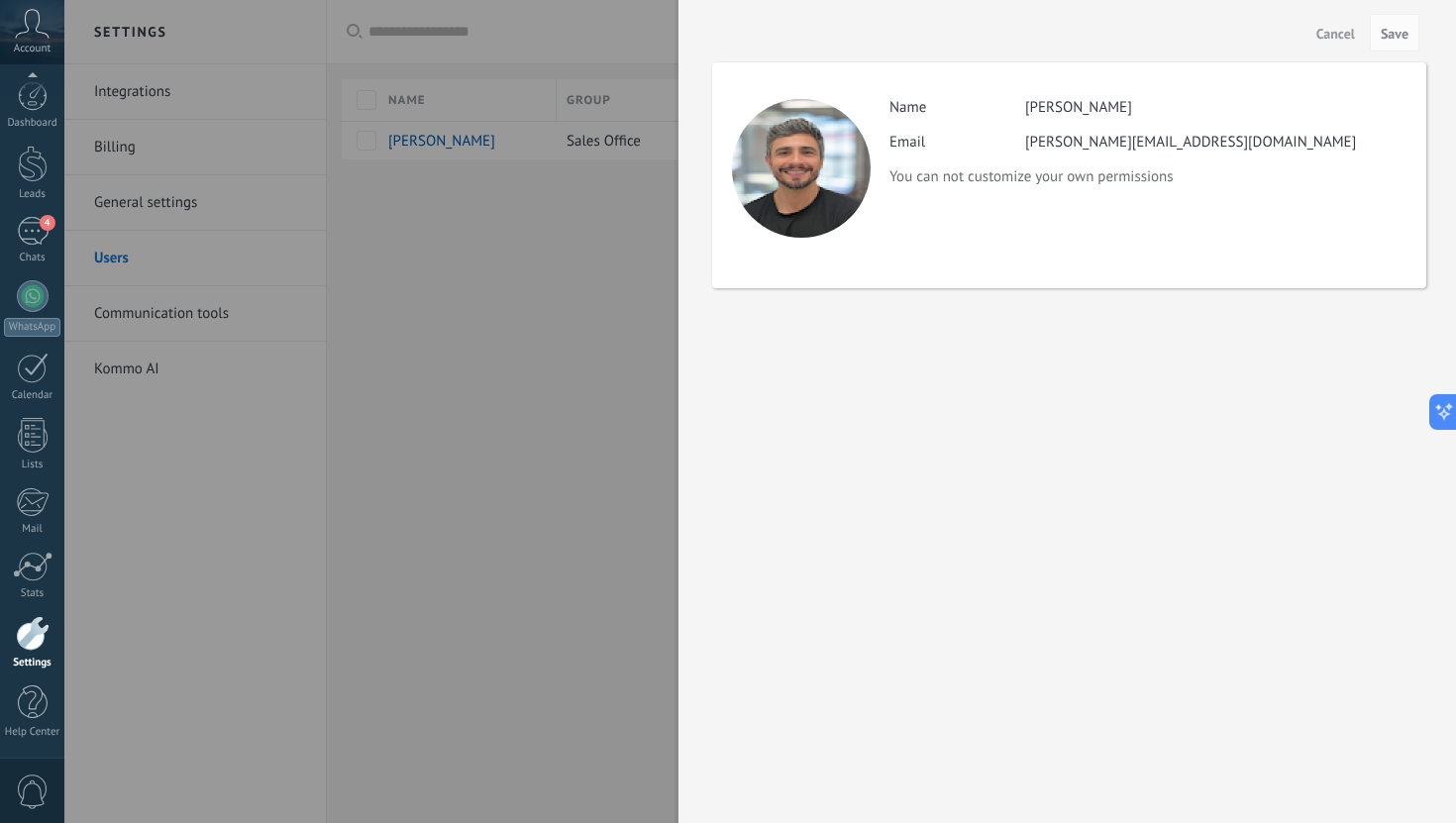click on "Cancel" at bounding box center (1335, 34) 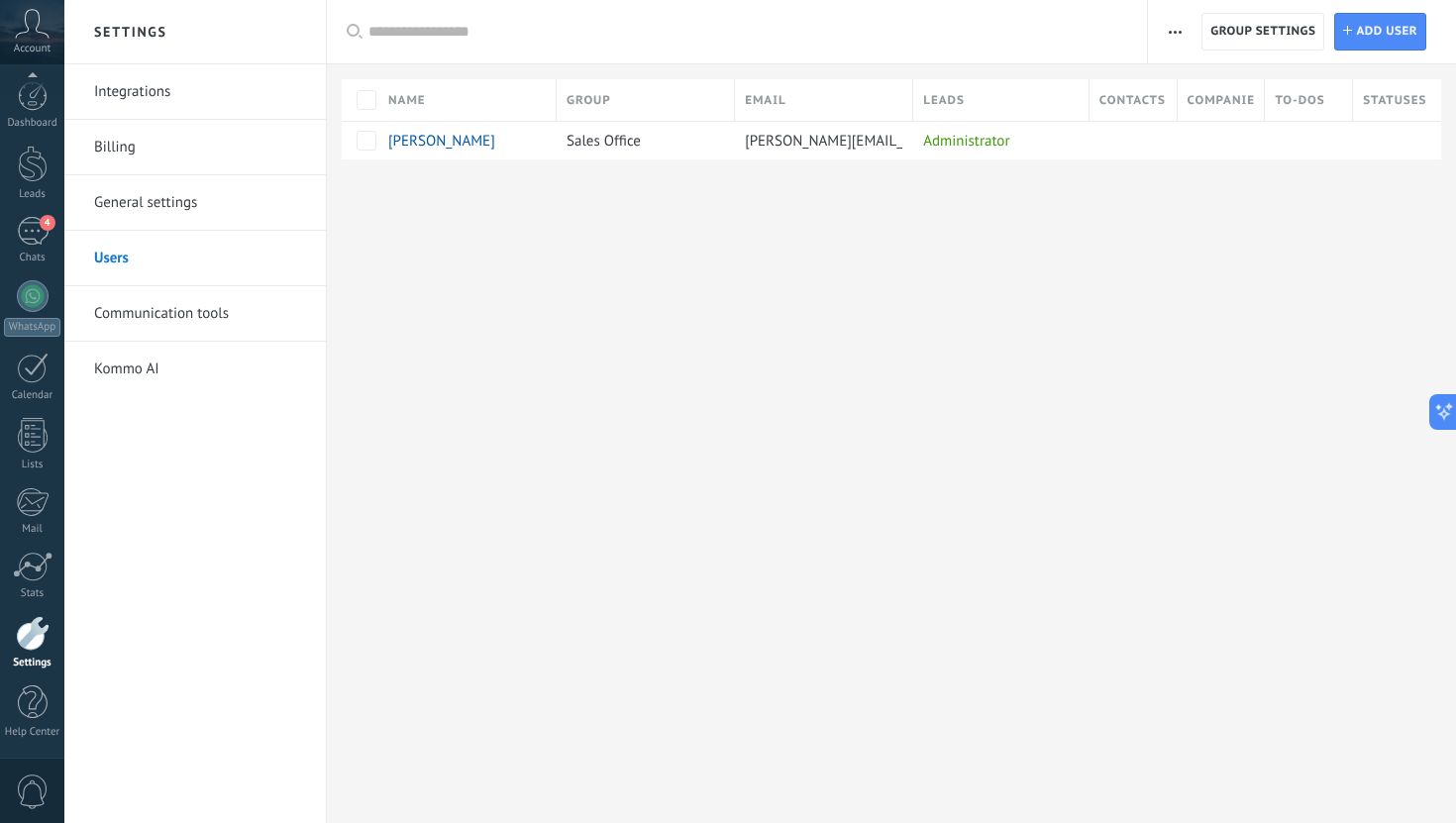 click on "General settings" at bounding box center (200, 203) 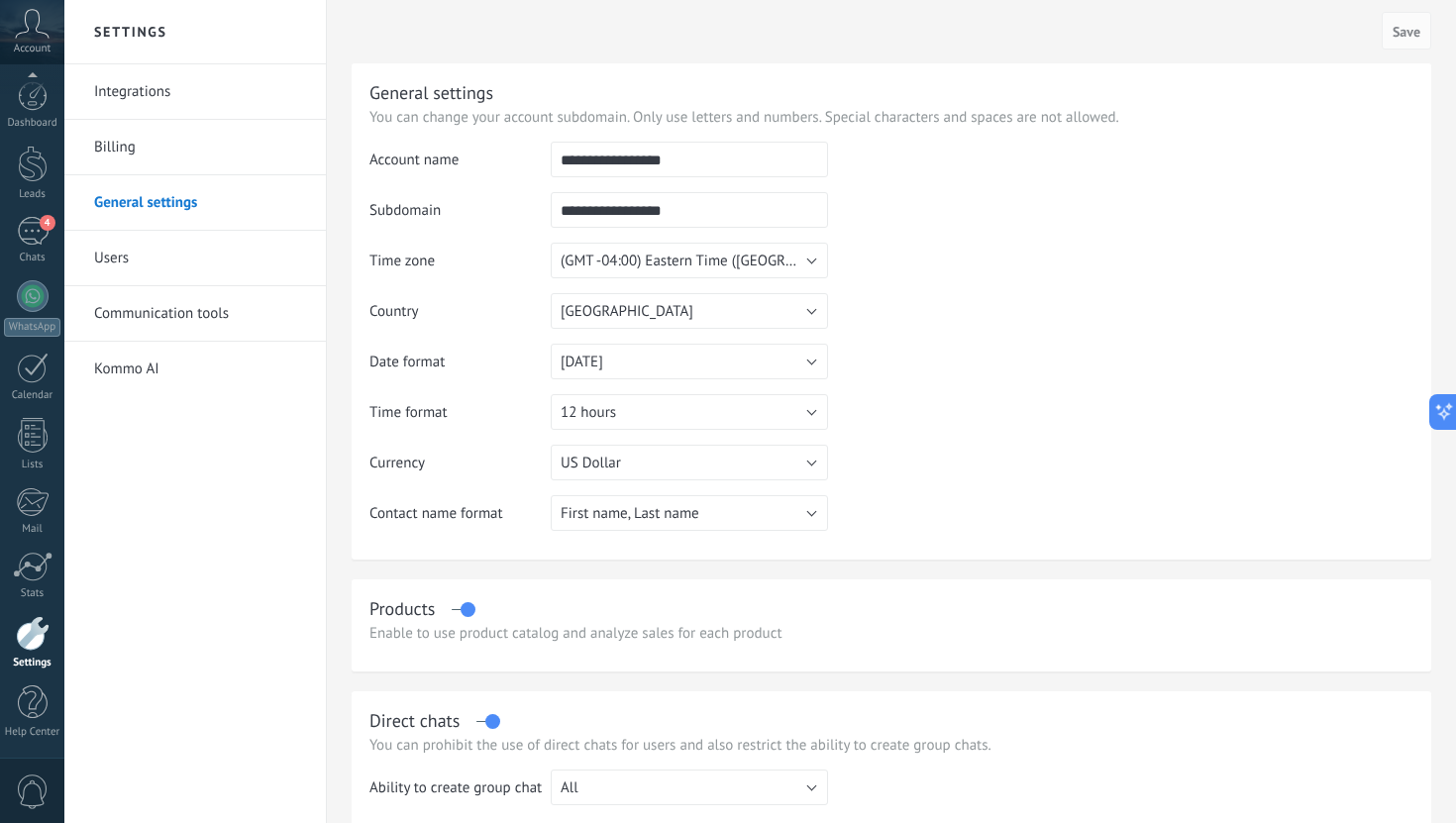 click on "**********" at bounding box center [689, 159] 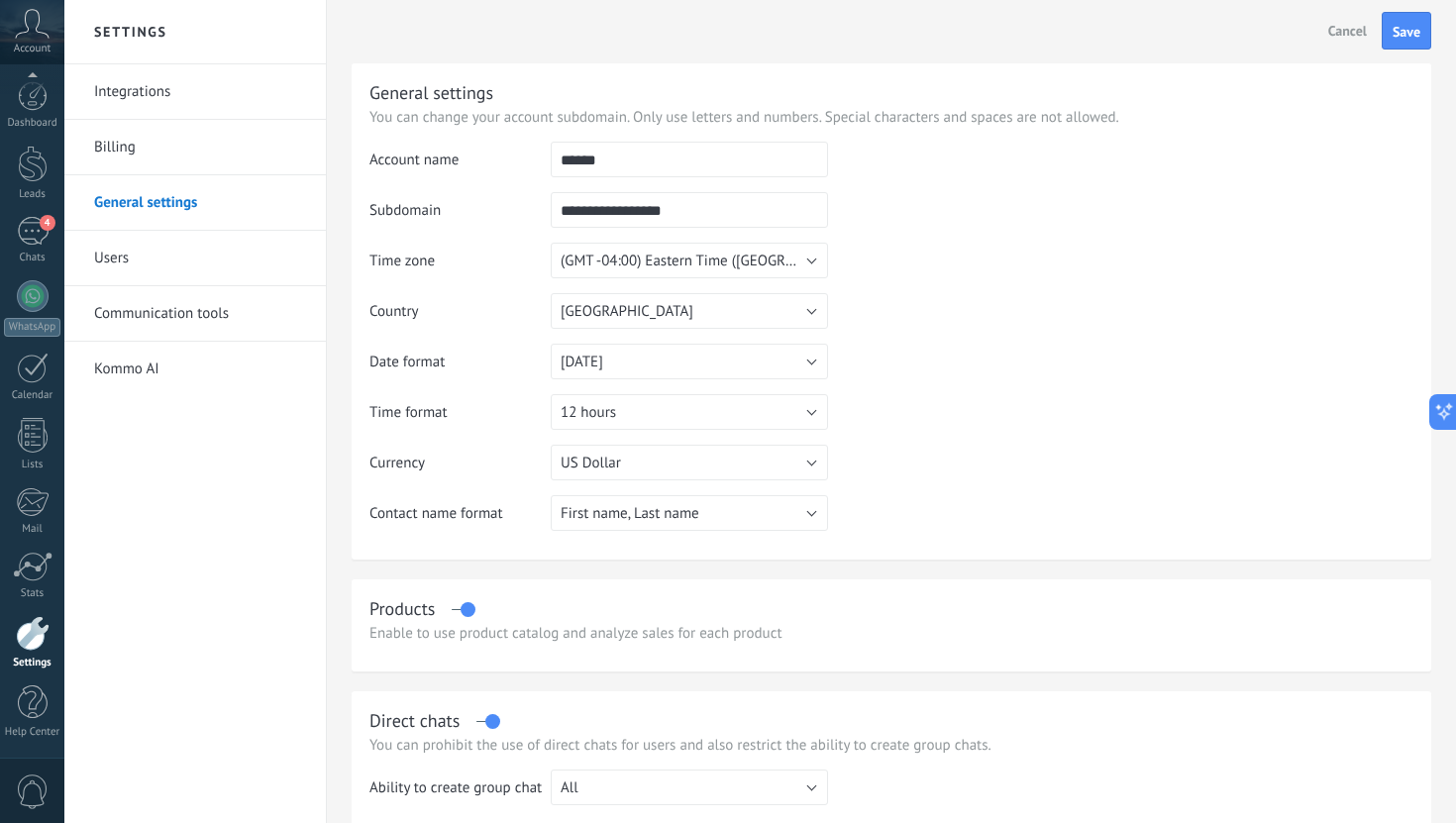 type on "******" 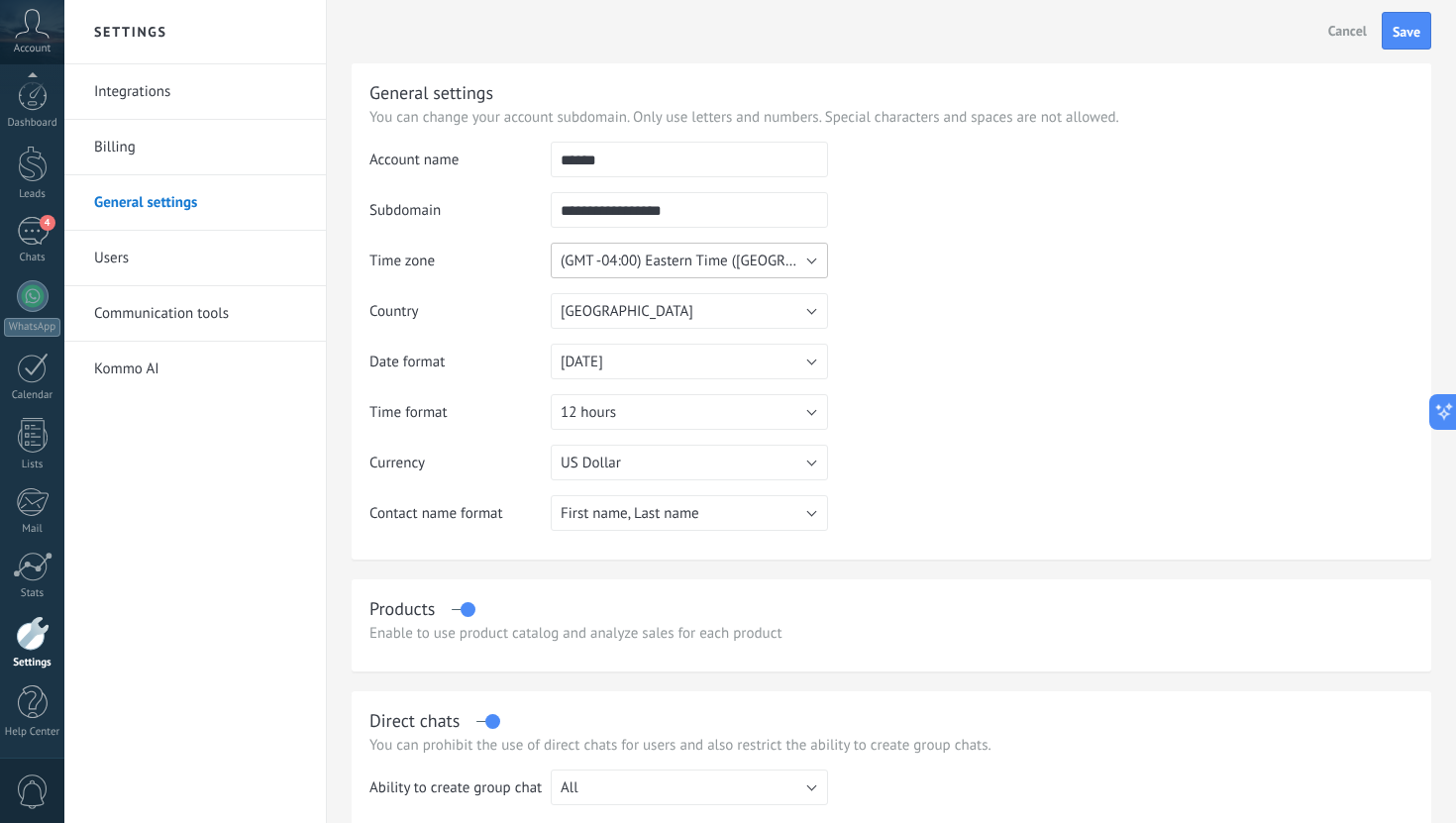 click on "(GMT -04:00) Eastern Time ([GEOGRAPHIC_DATA] & [GEOGRAPHIC_DATA])" at bounding box center [792, 260] 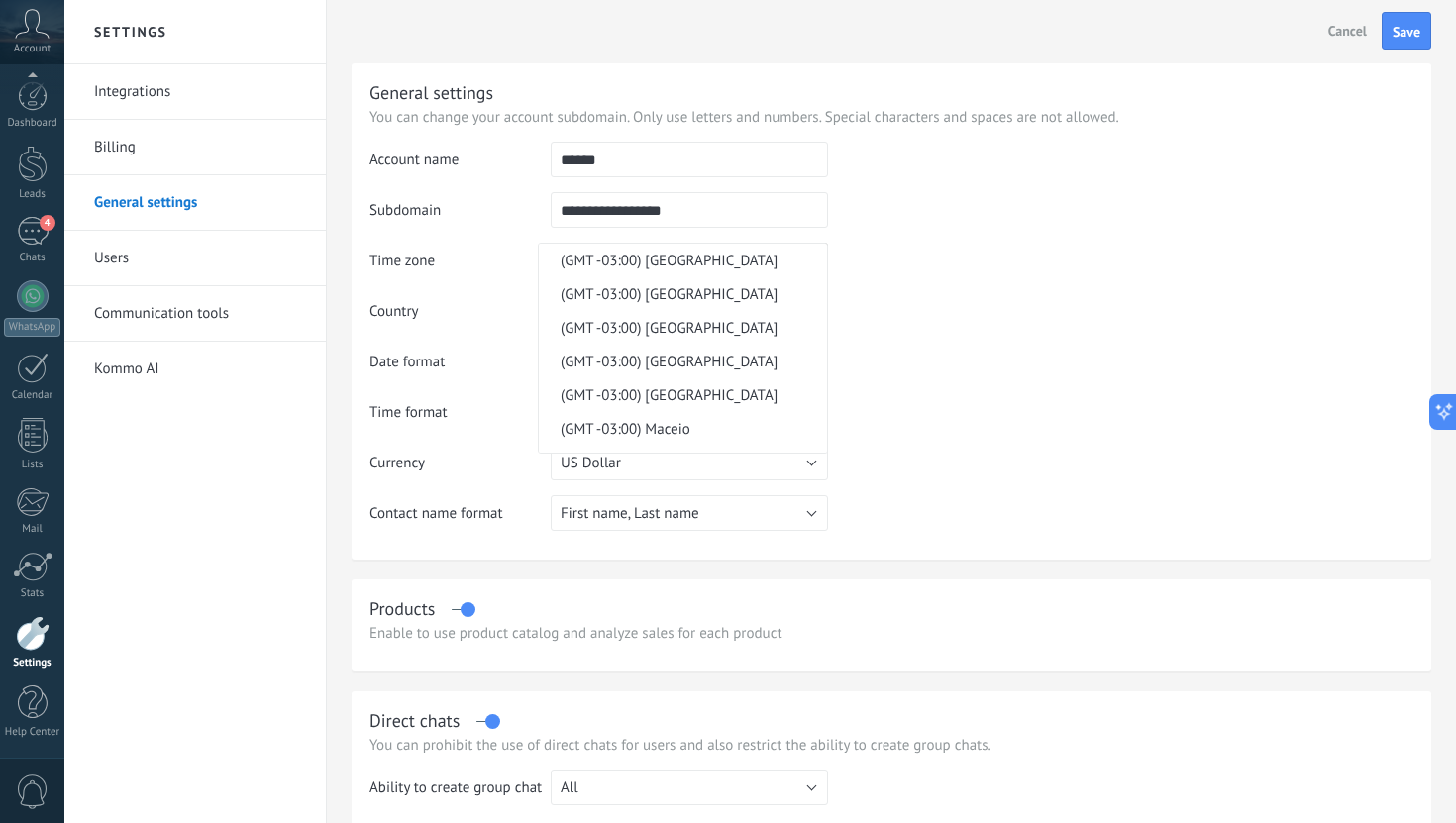 scroll, scrollTop: 9874, scrollLeft: 0, axis: vertical 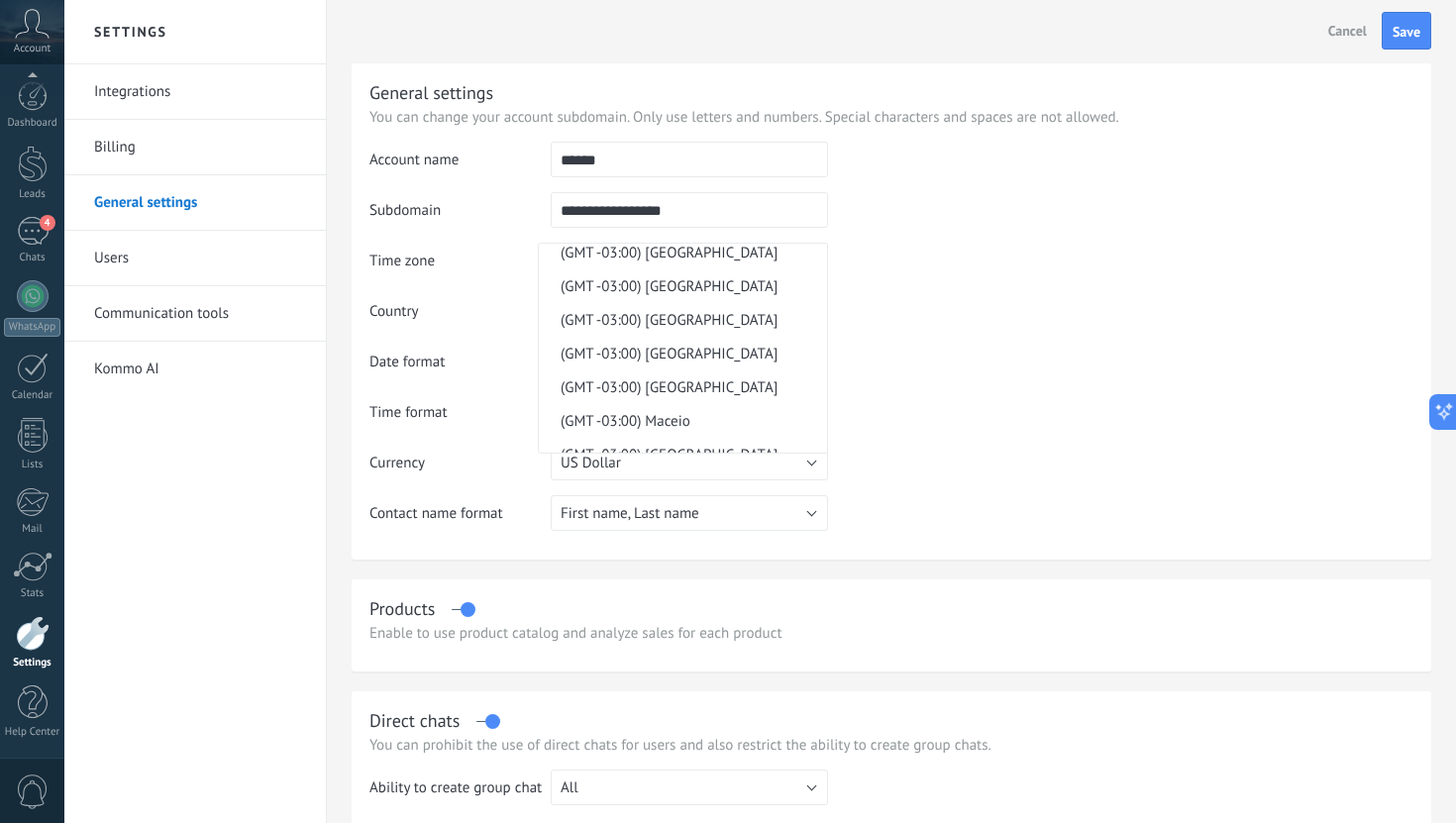 click on "(GMT -03:00) [GEOGRAPHIC_DATA]" at bounding box center [679, 219] 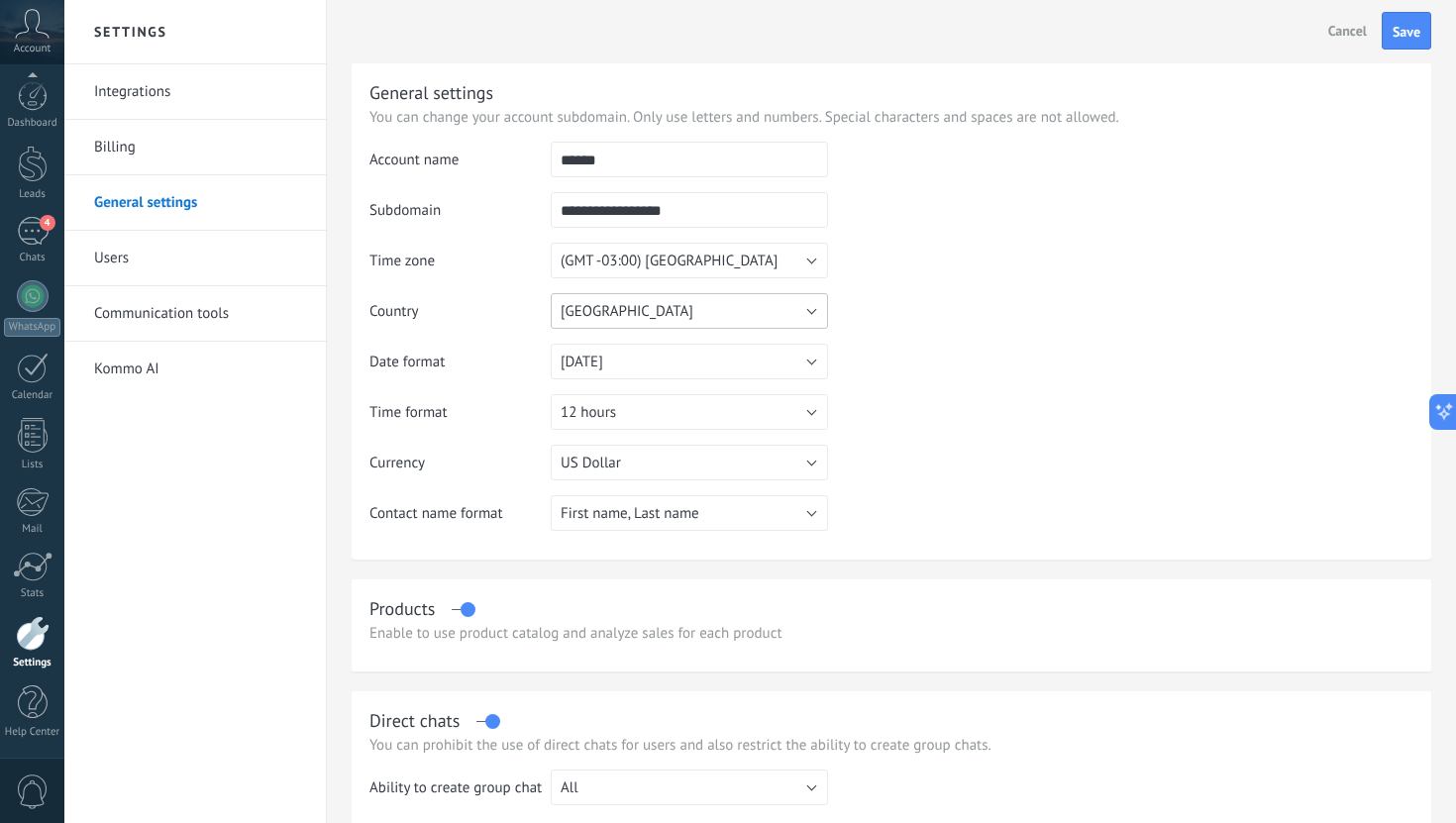 click on "[GEOGRAPHIC_DATA]" at bounding box center (689, 311) 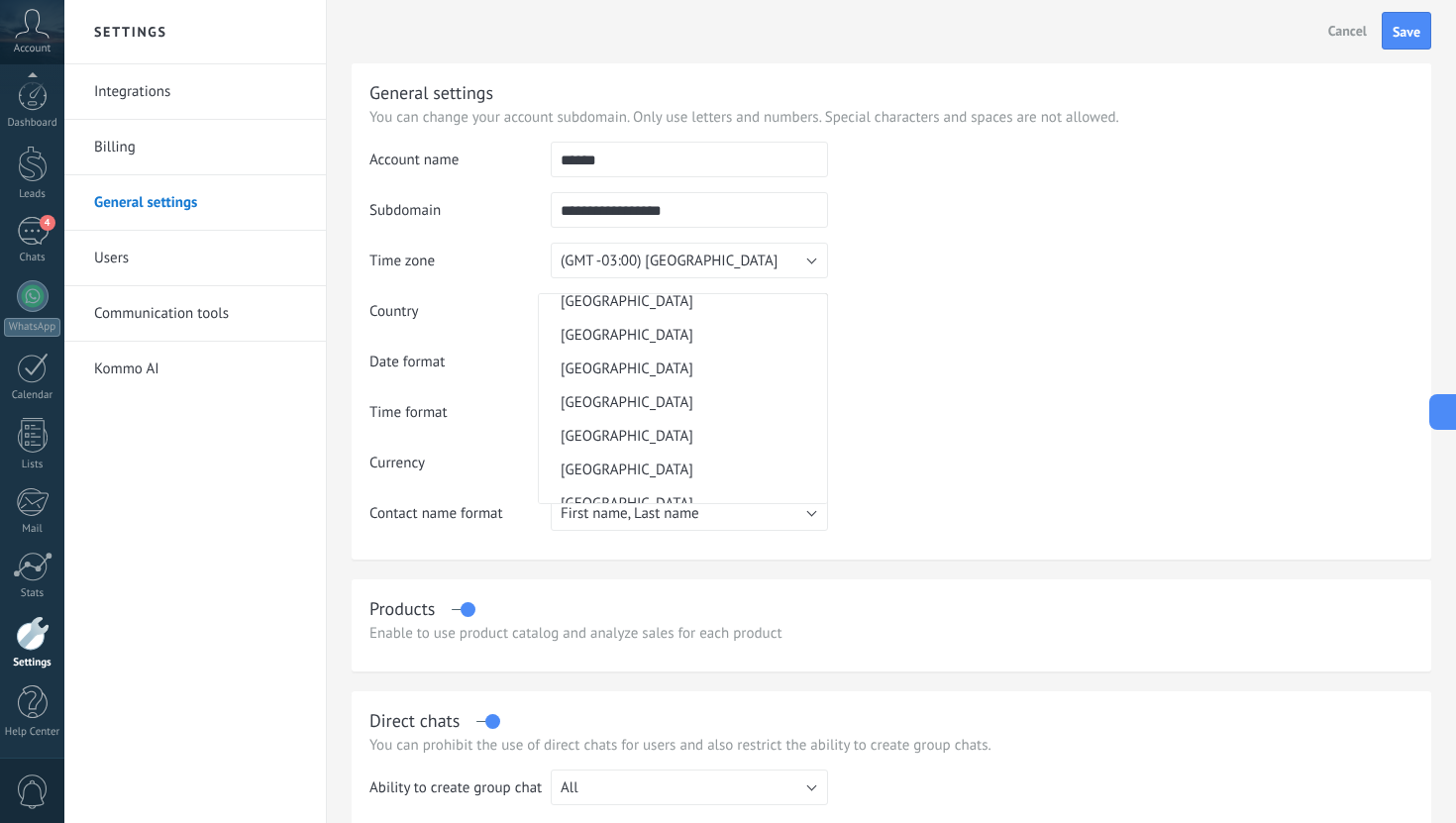 scroll, scrollTop: 849, scrollLeft: 0, axis: vertical 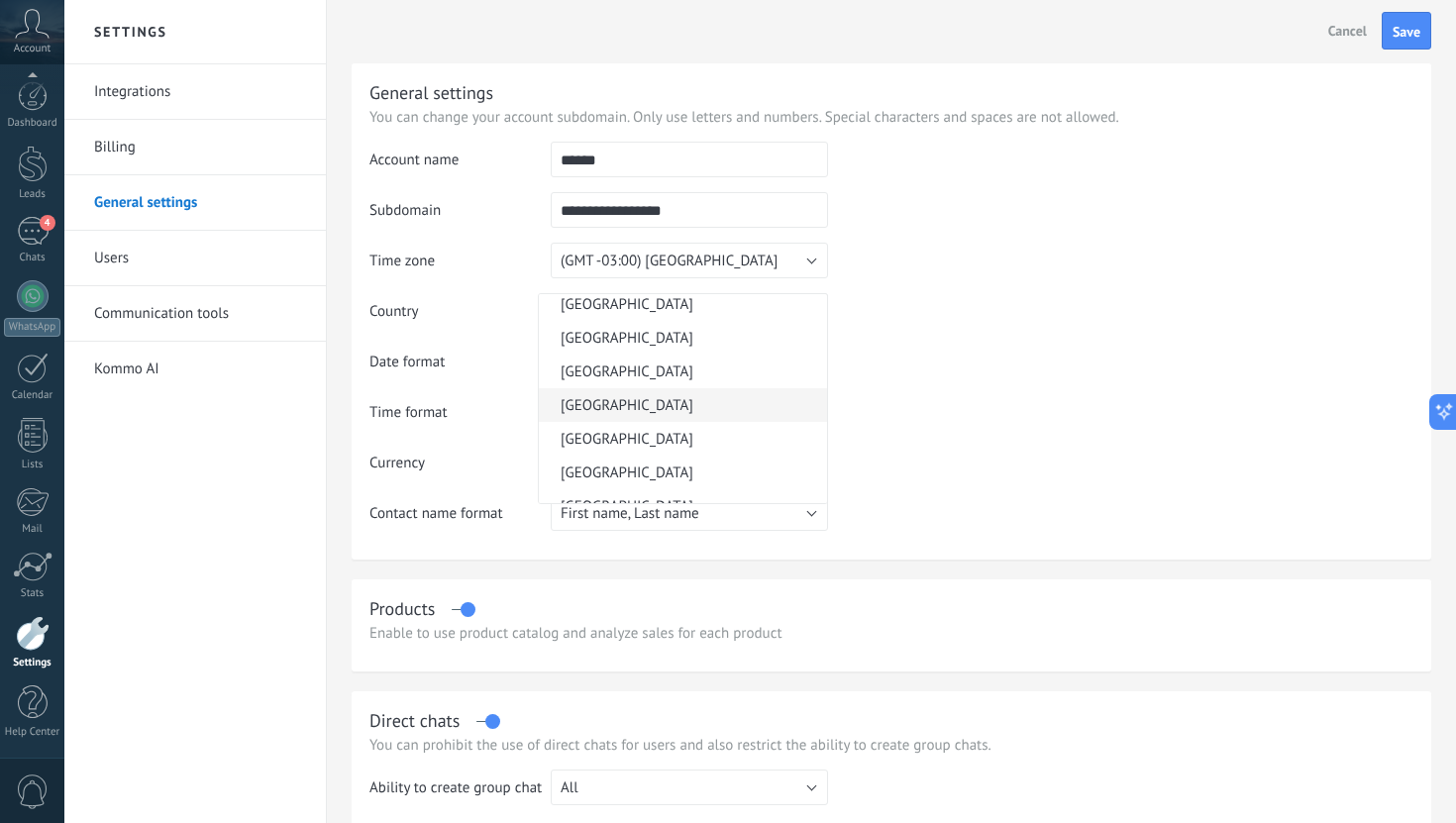 click on "[GEOGRAPHIC_DATA]" at bounding box center [679, 405] 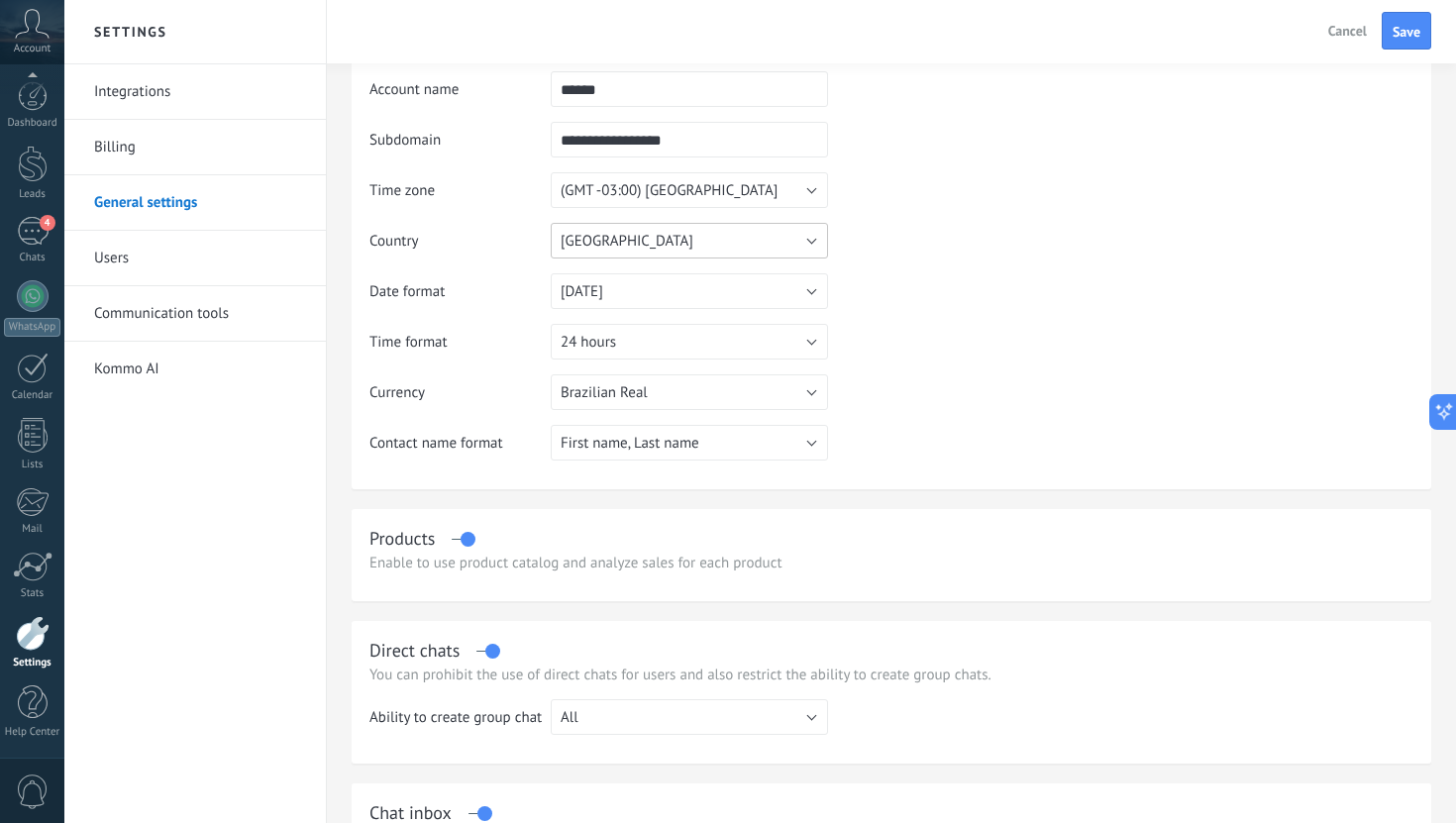 scroll, scrollTop: 75, scrollLeft: 0, axis: vertical 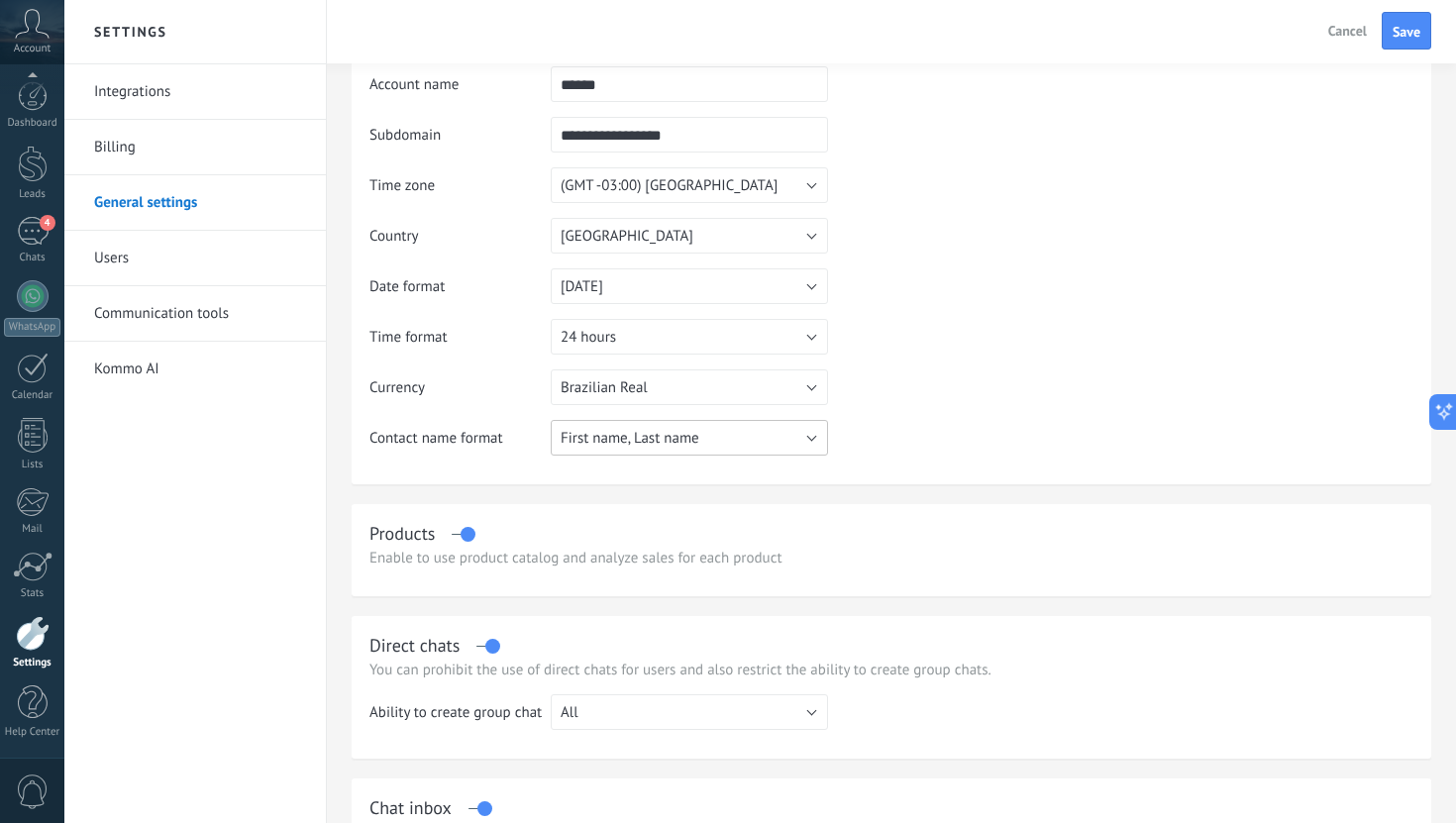 click on "First name, Last name" at bounding box center [689, 438] 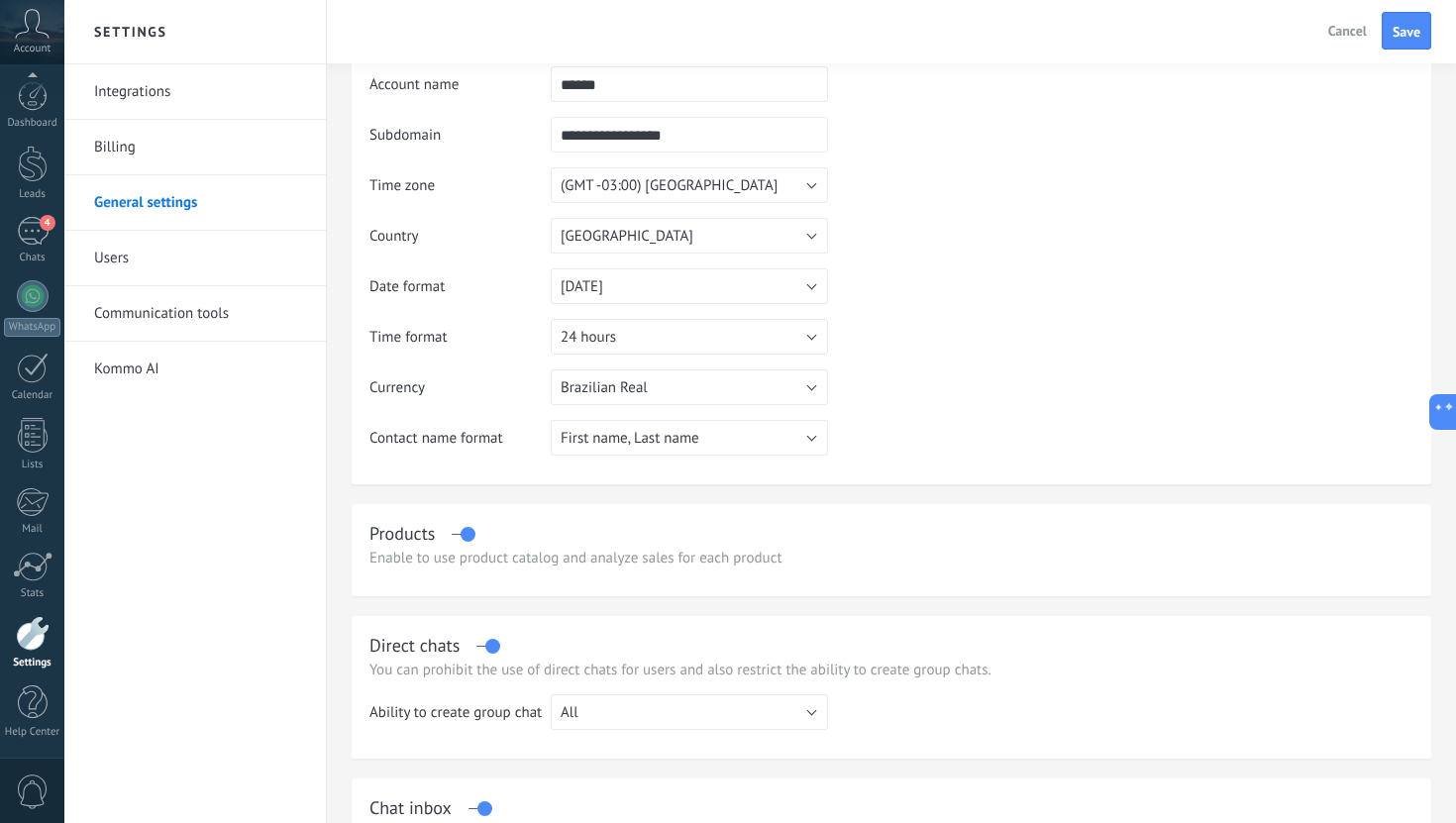 click on "**********" at bounding box center (891, 268) 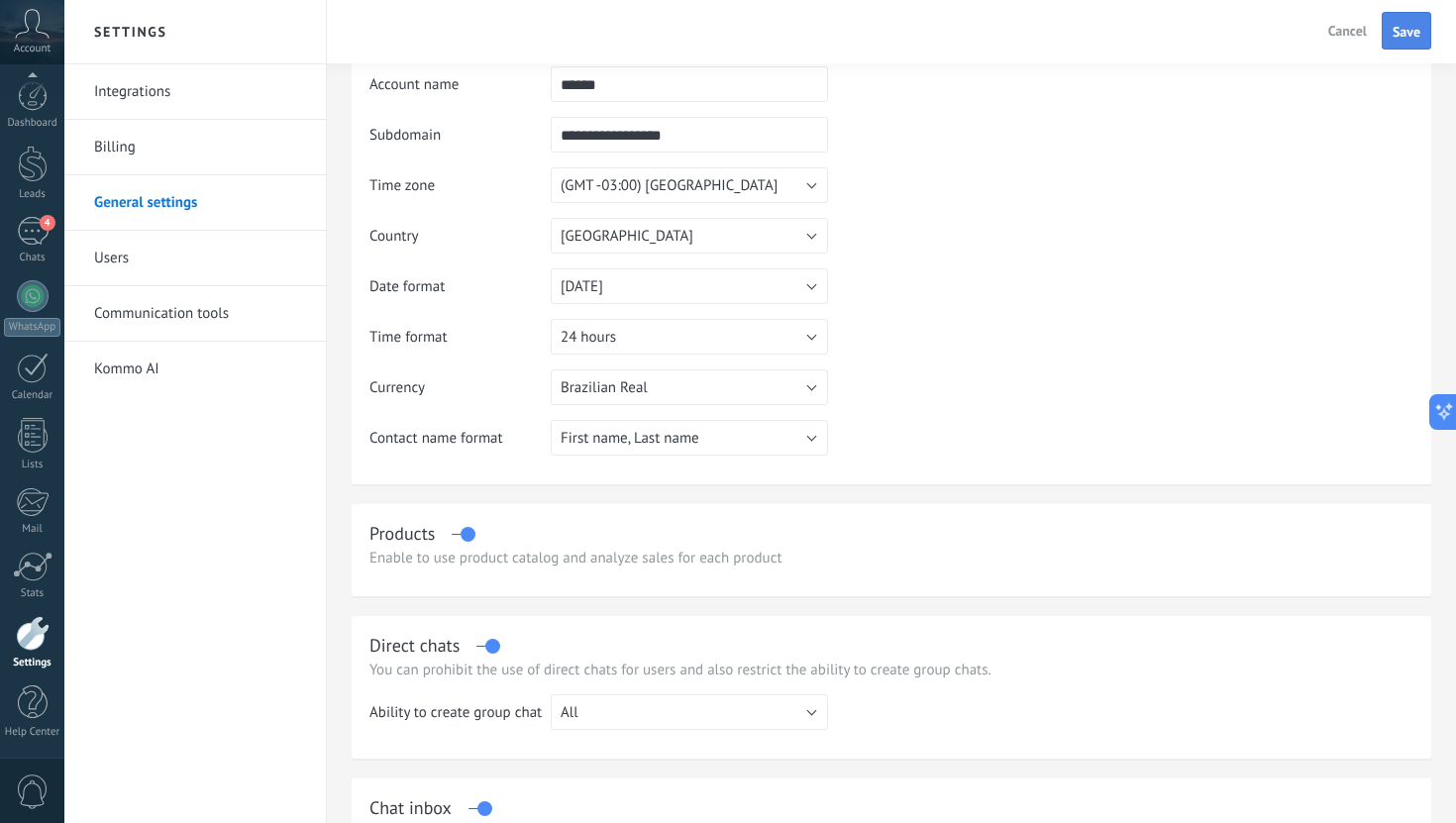 click on "Save" at bounding box center (1406, 32) 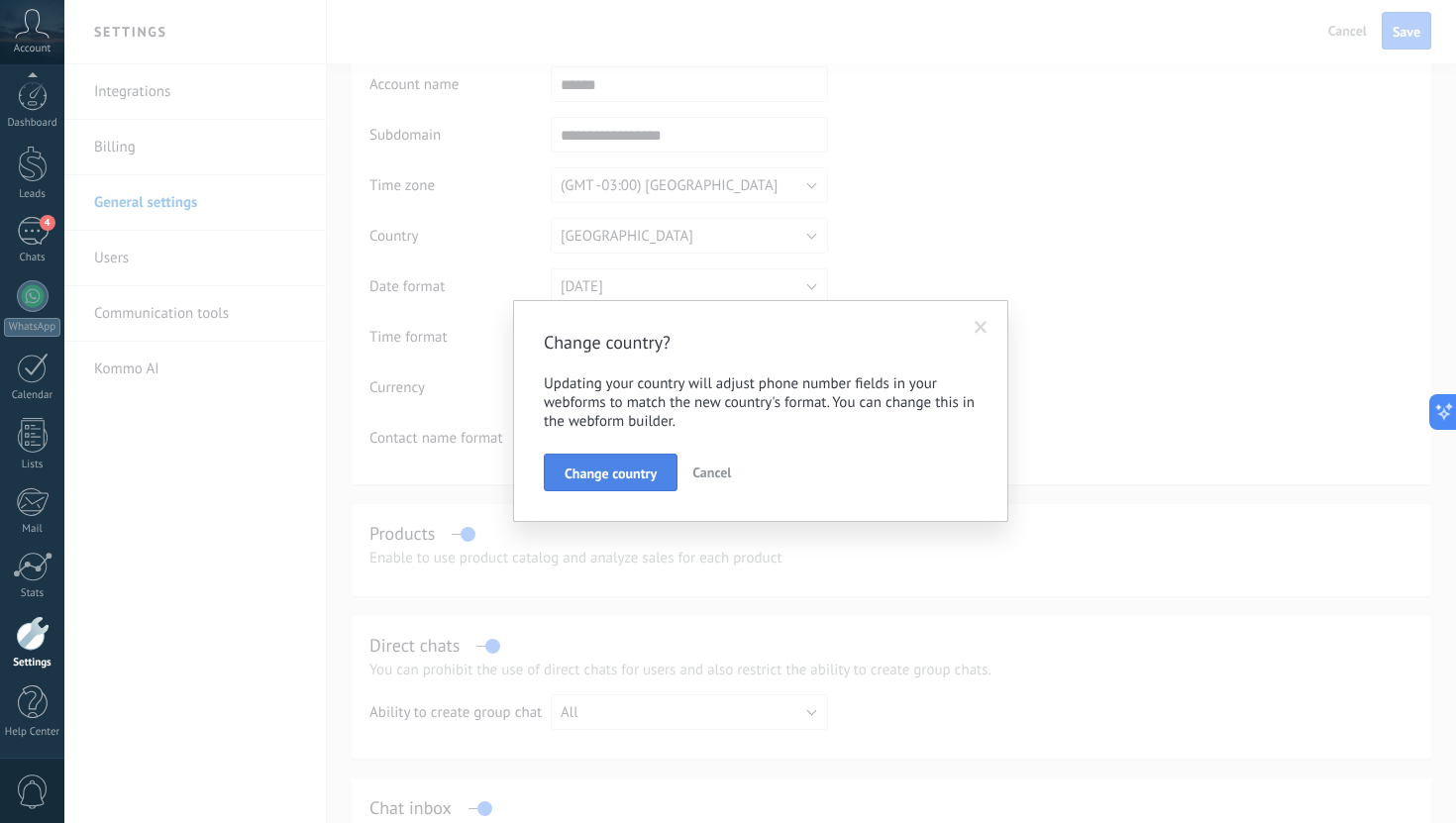 click on "Change country" at bounding box center (610, 473) 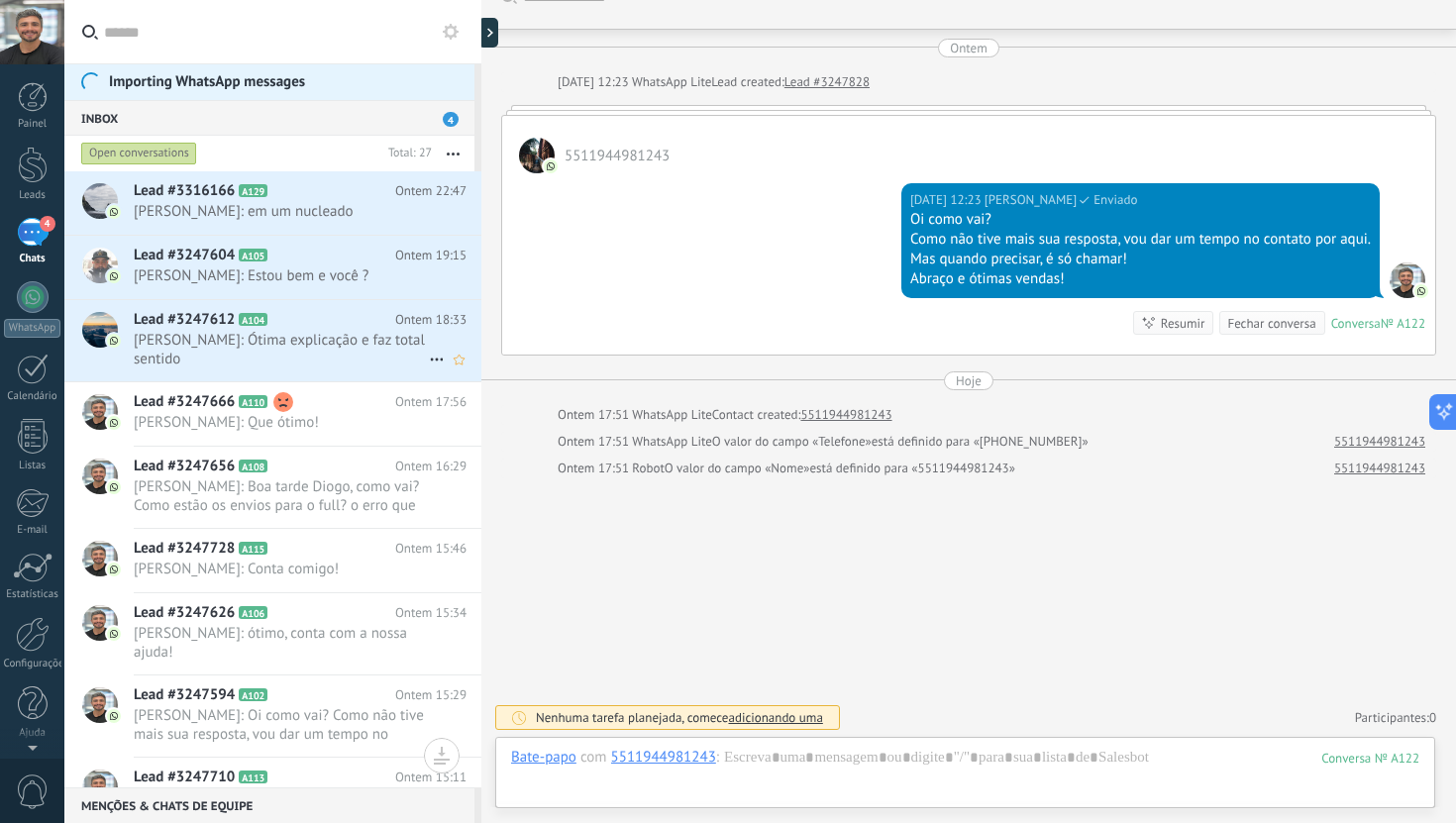 click on "[PERSON_NAME]: Ótima explicação e faz total sentido" at bounding box center [281, 350] 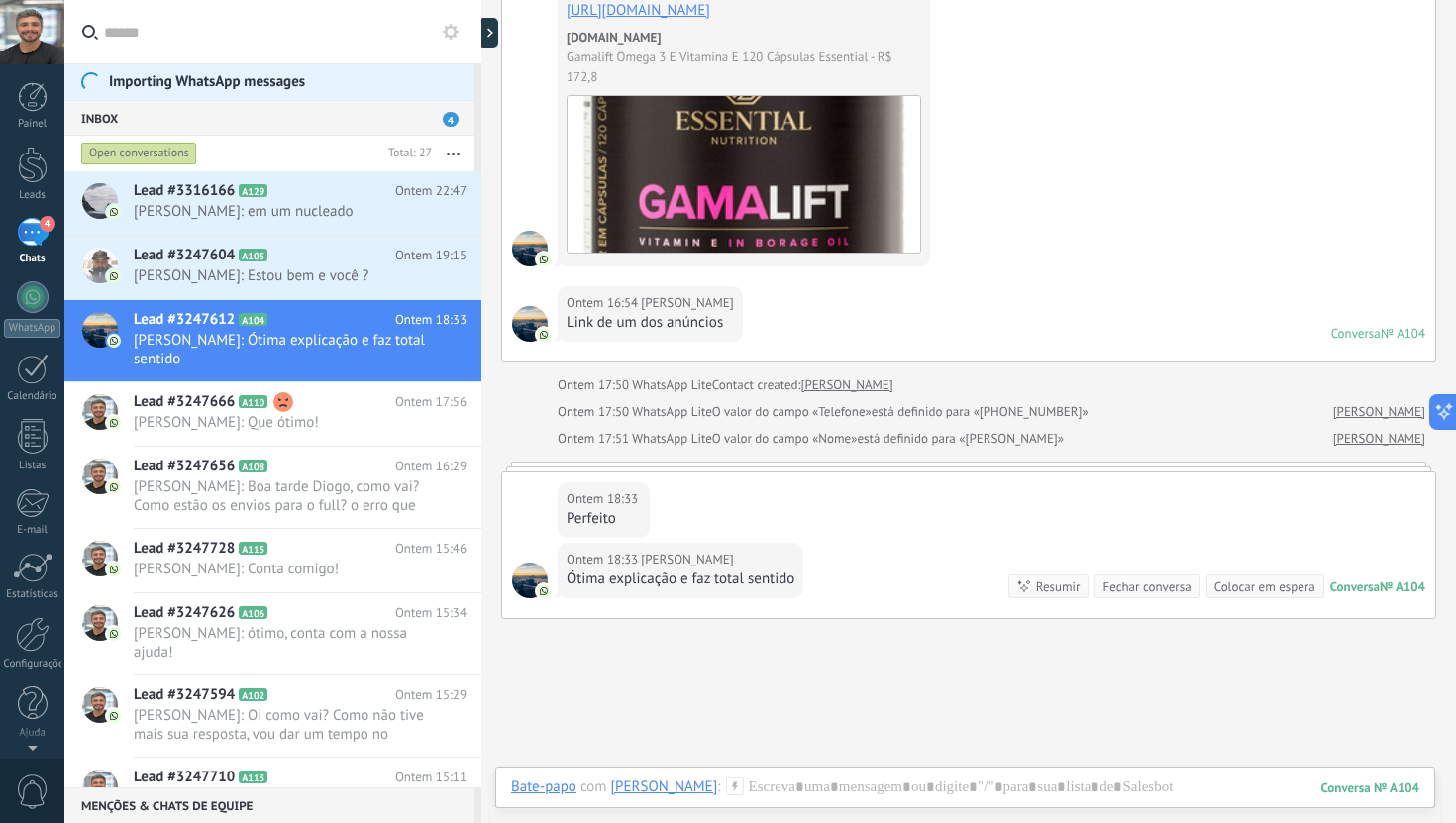 scroll, scrollTop: 1573, scrollLeft: 0, axis: vertical 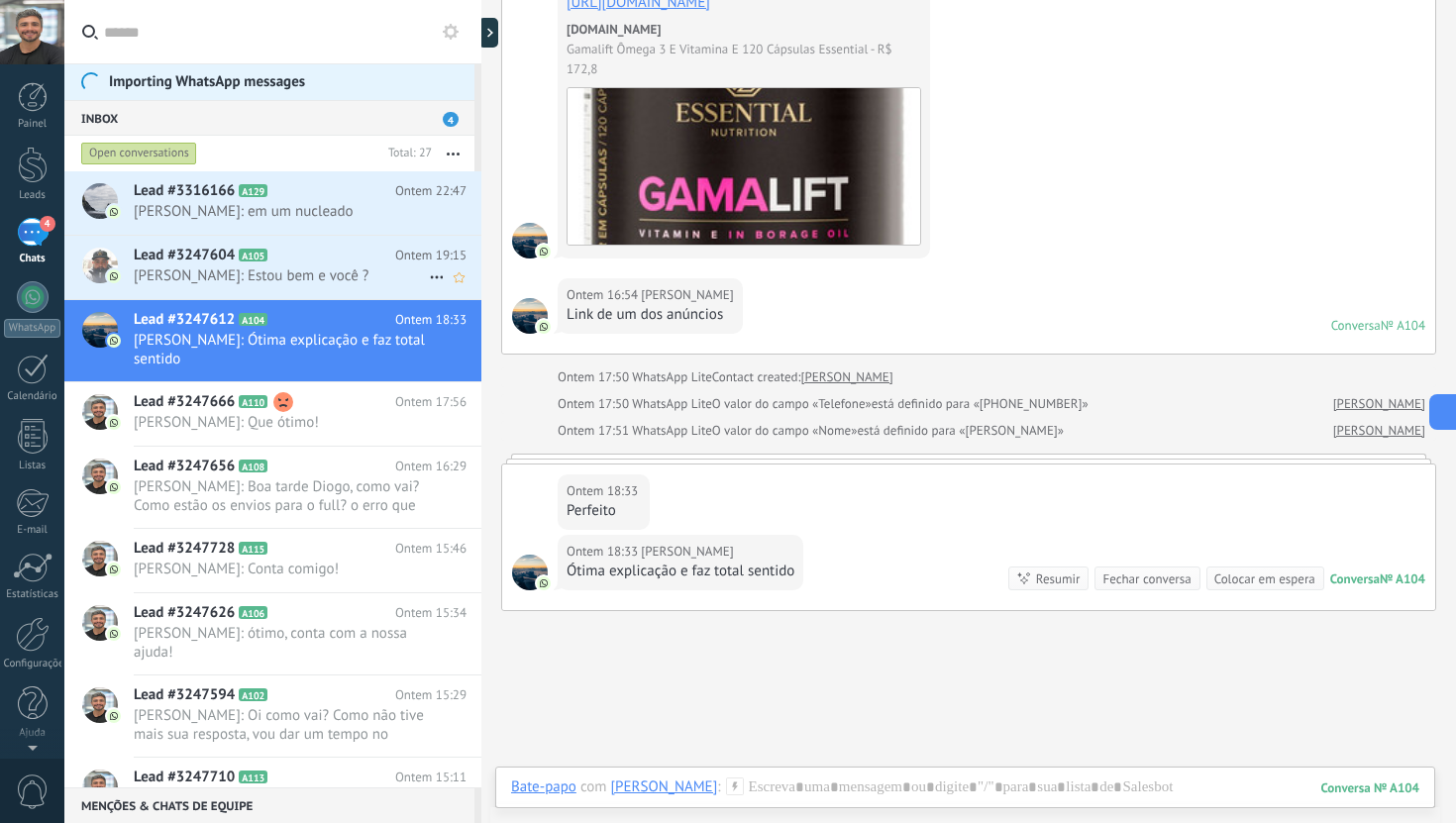 click on "Lead #3247604
A105
Ontem 19:15
Lucian Matos: Estou bem e você ?" at bounding box center (307, 266) 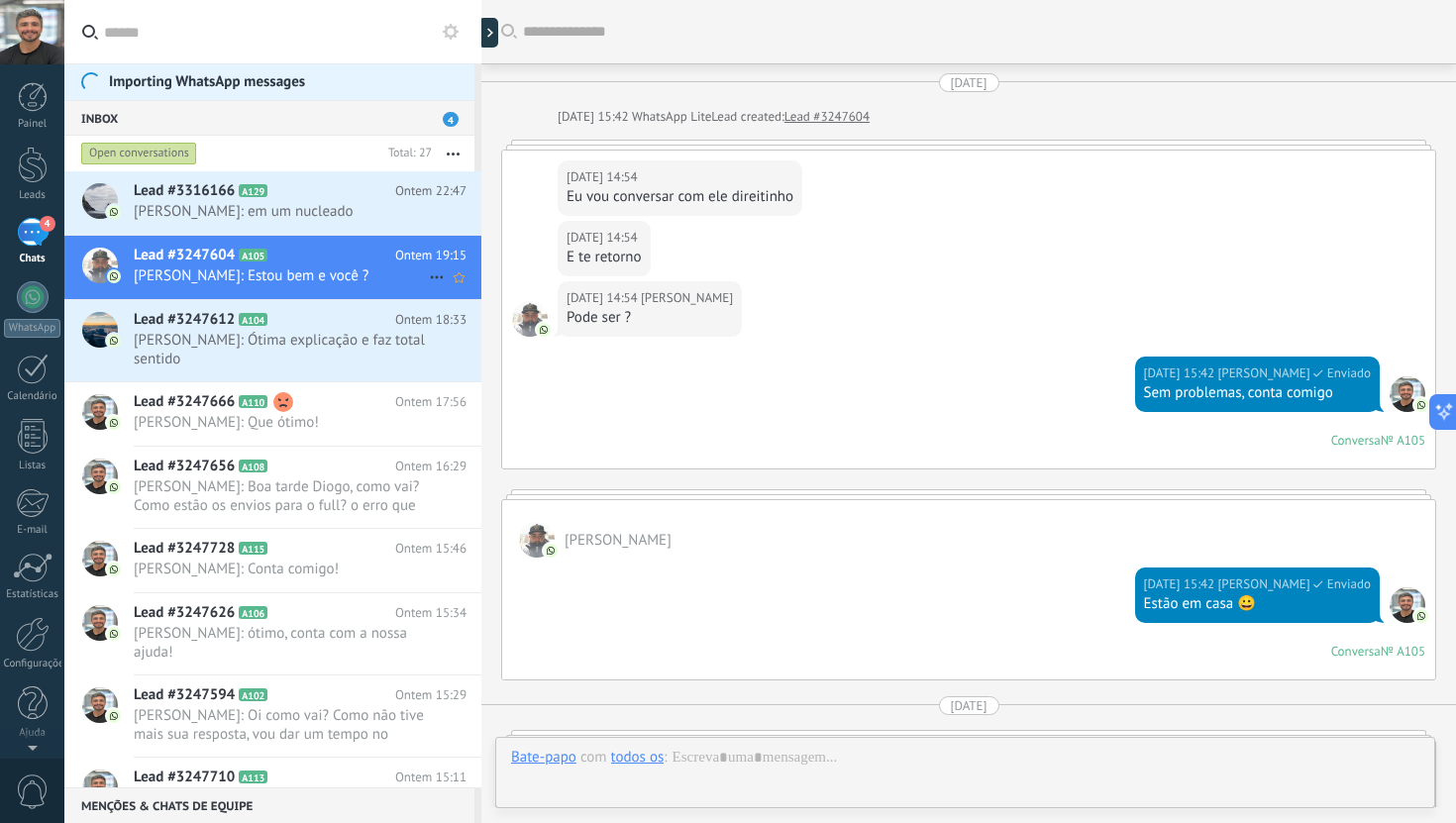 scroll, scrollTop: 4035, scrollLeft: 0, axis: vertical 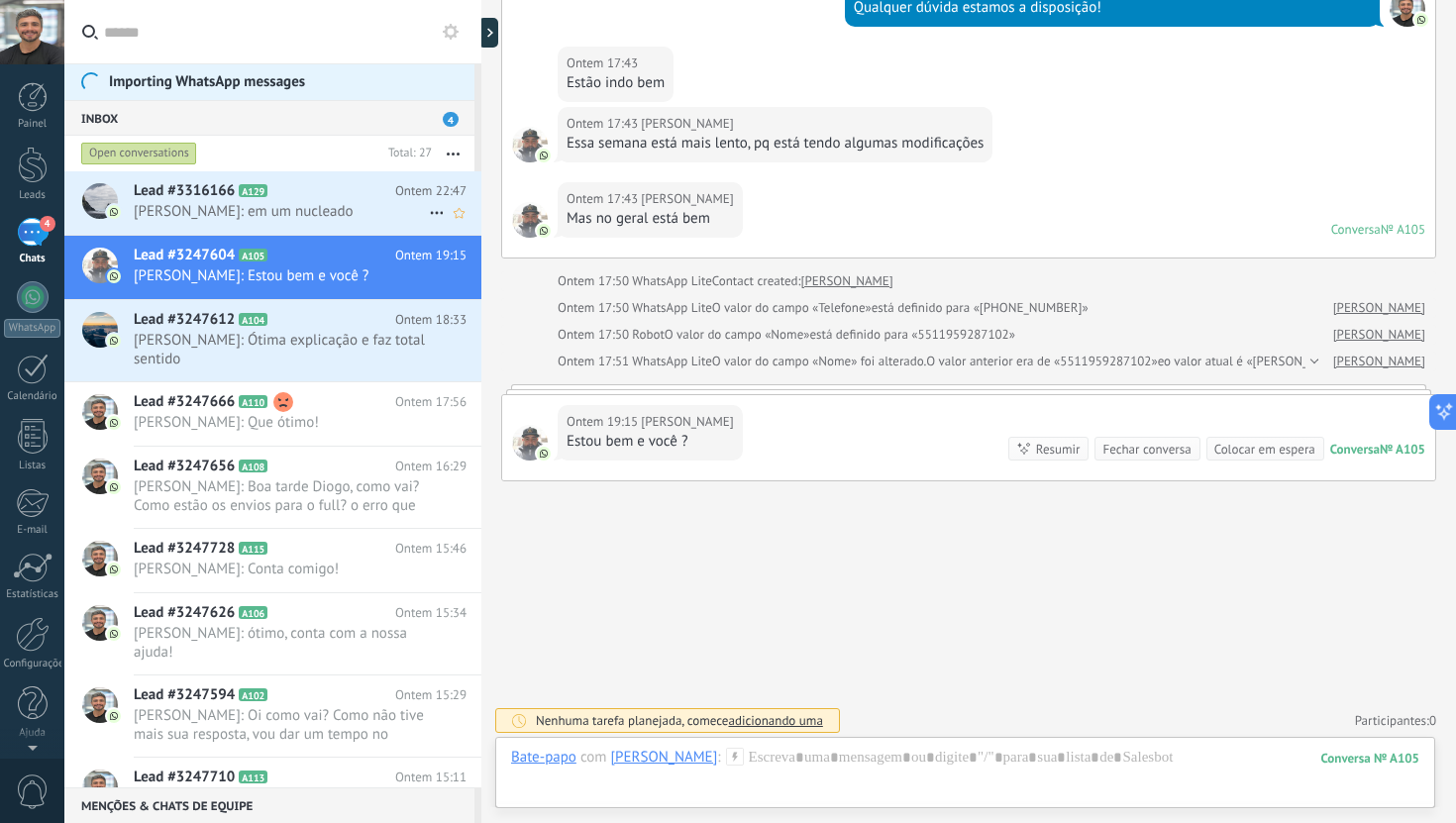 click on "Lead #3316166
A129" at bounding box center [264, 191] 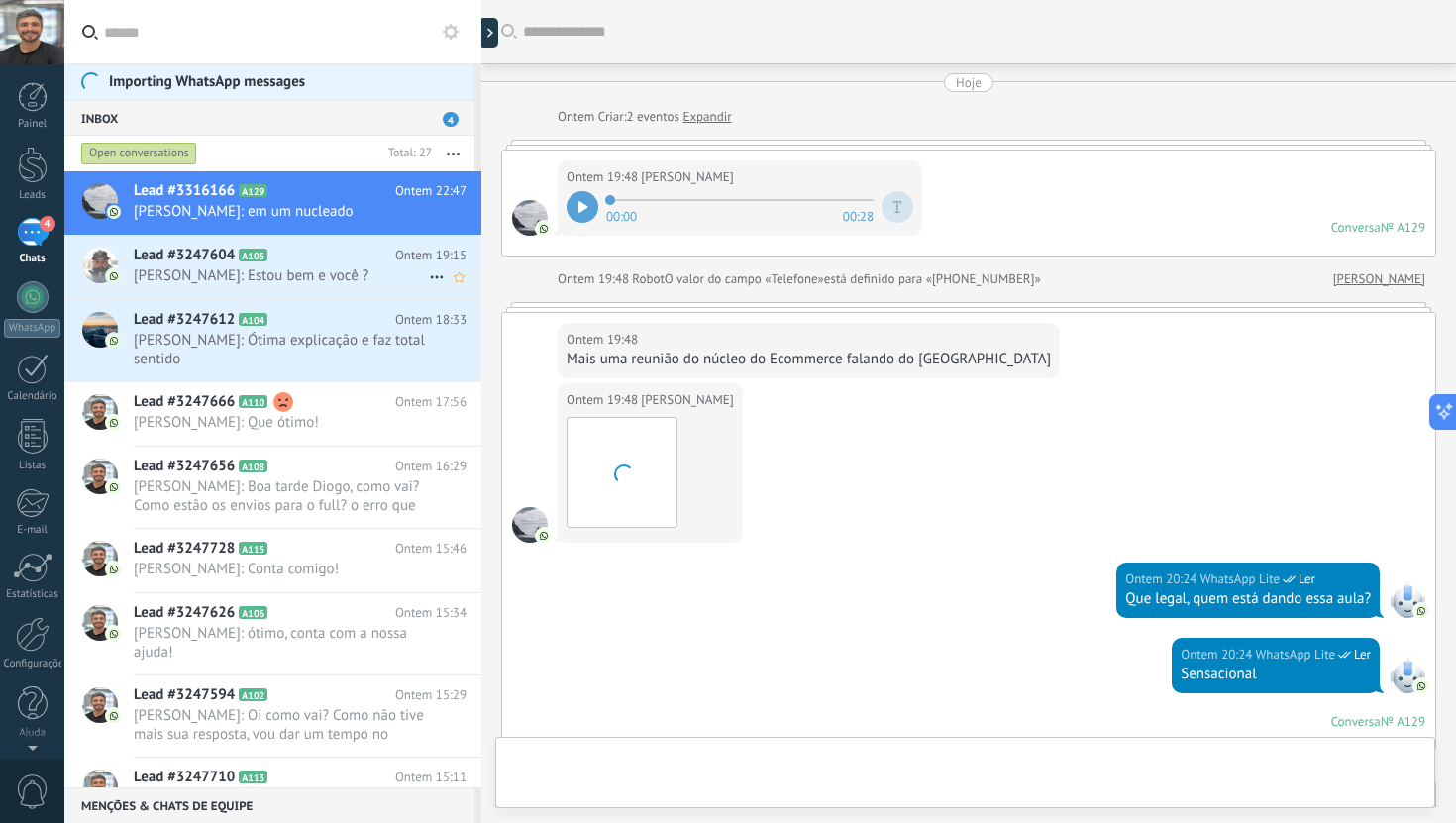 scroll, scrollTop: 450, scrollLeft: 0, axis: vertical 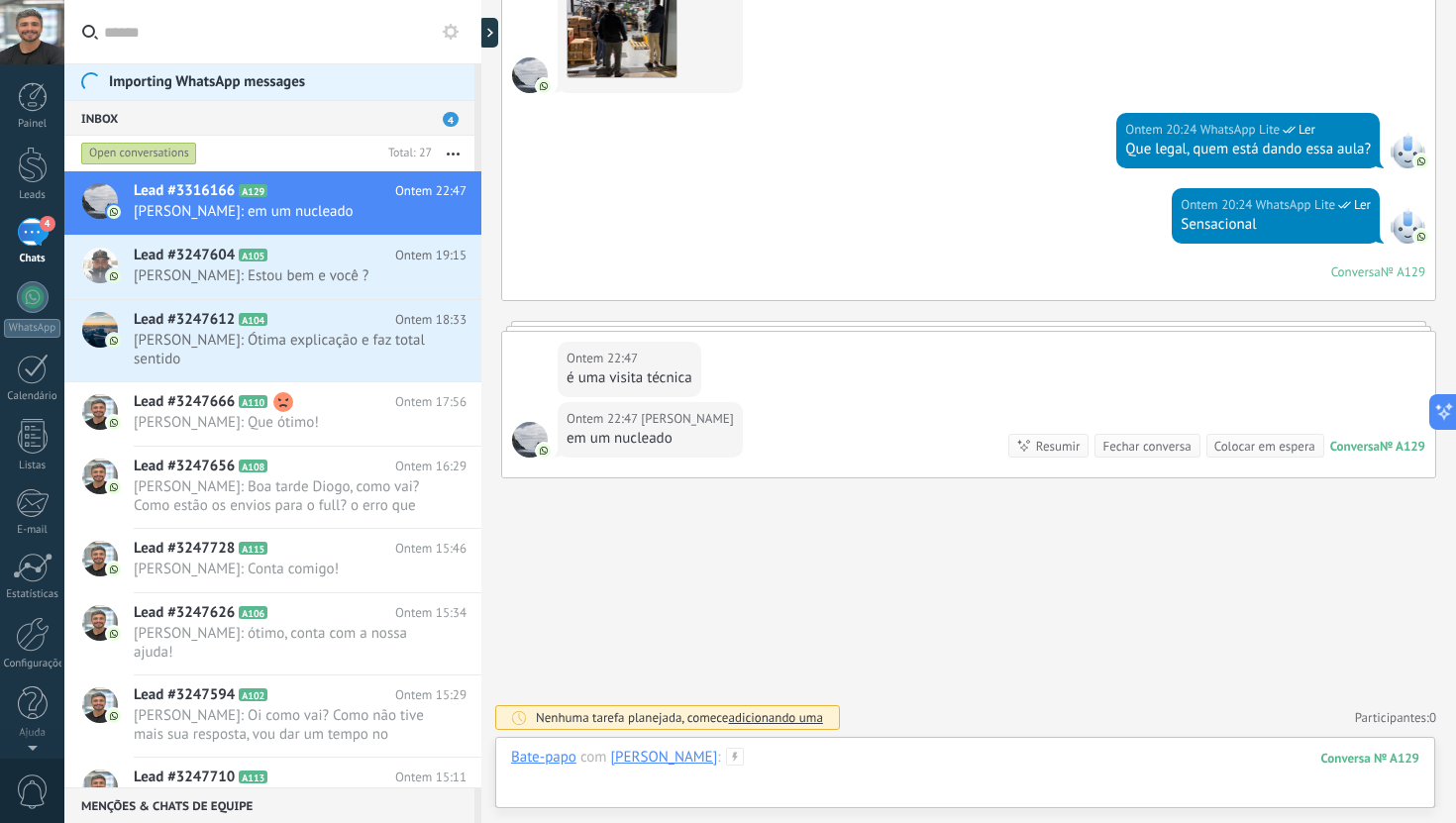click at bounding box center (965, 777) 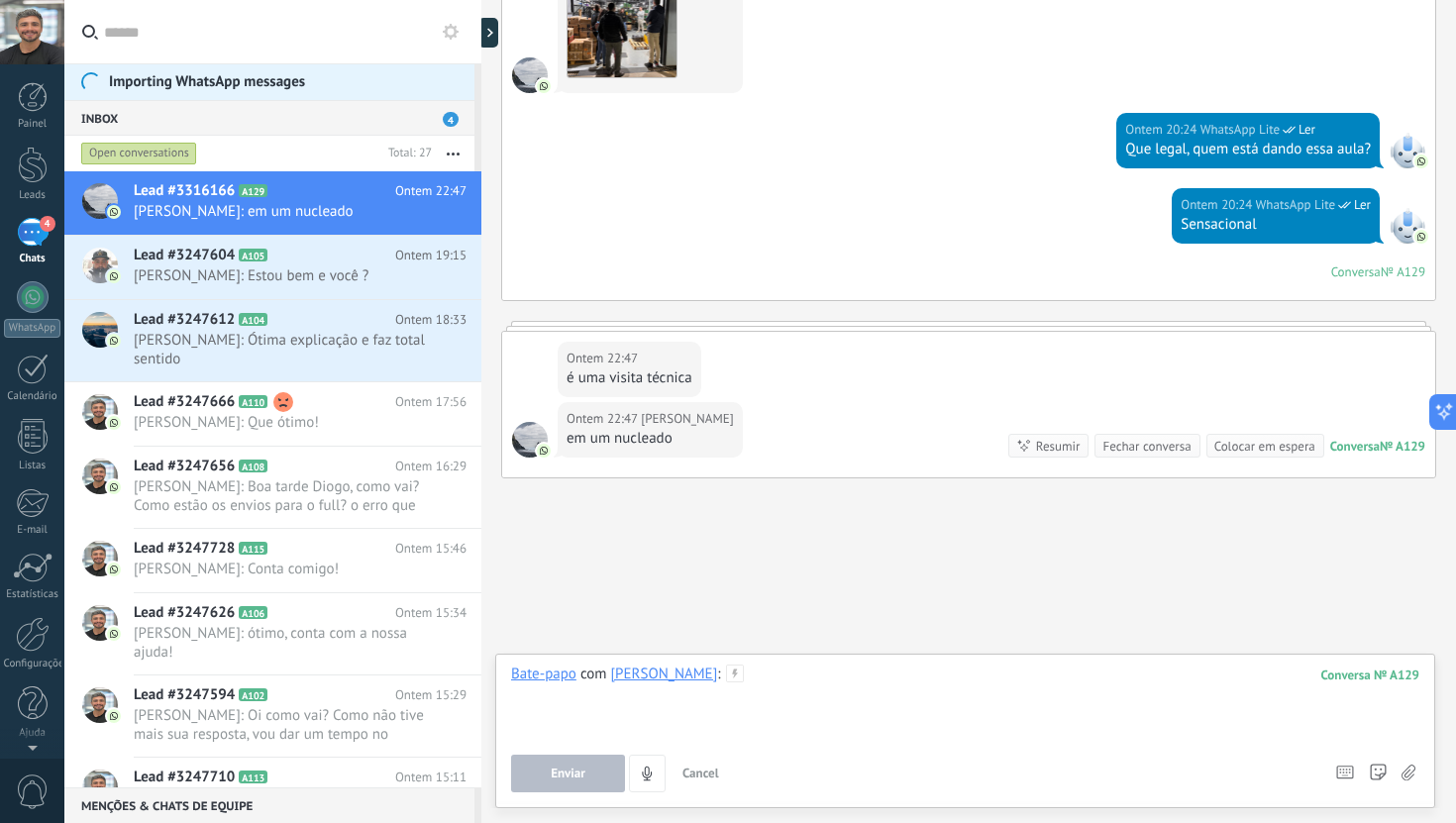 type 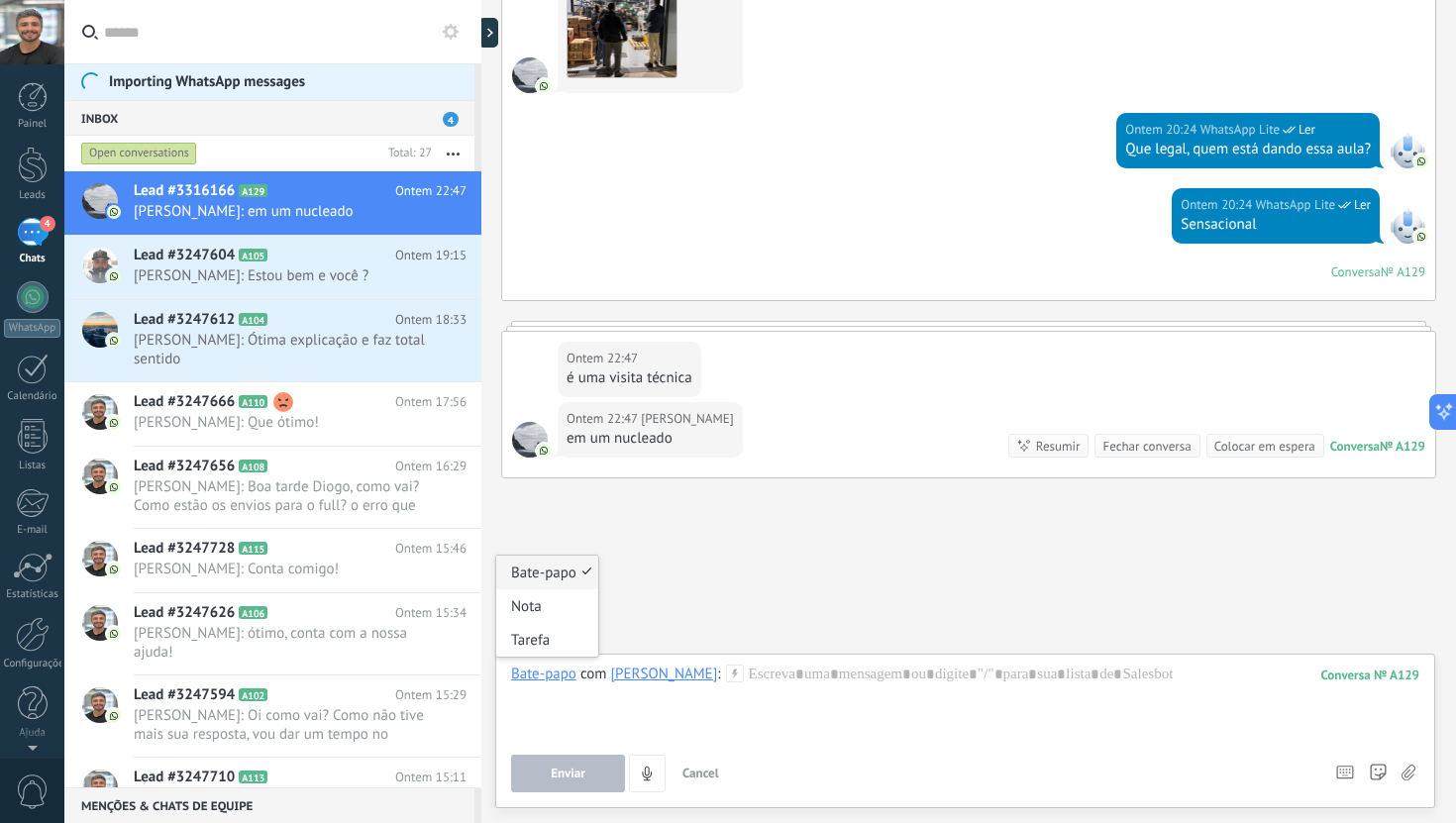 click on "Bate-papo" at bounding box center [544, 673] 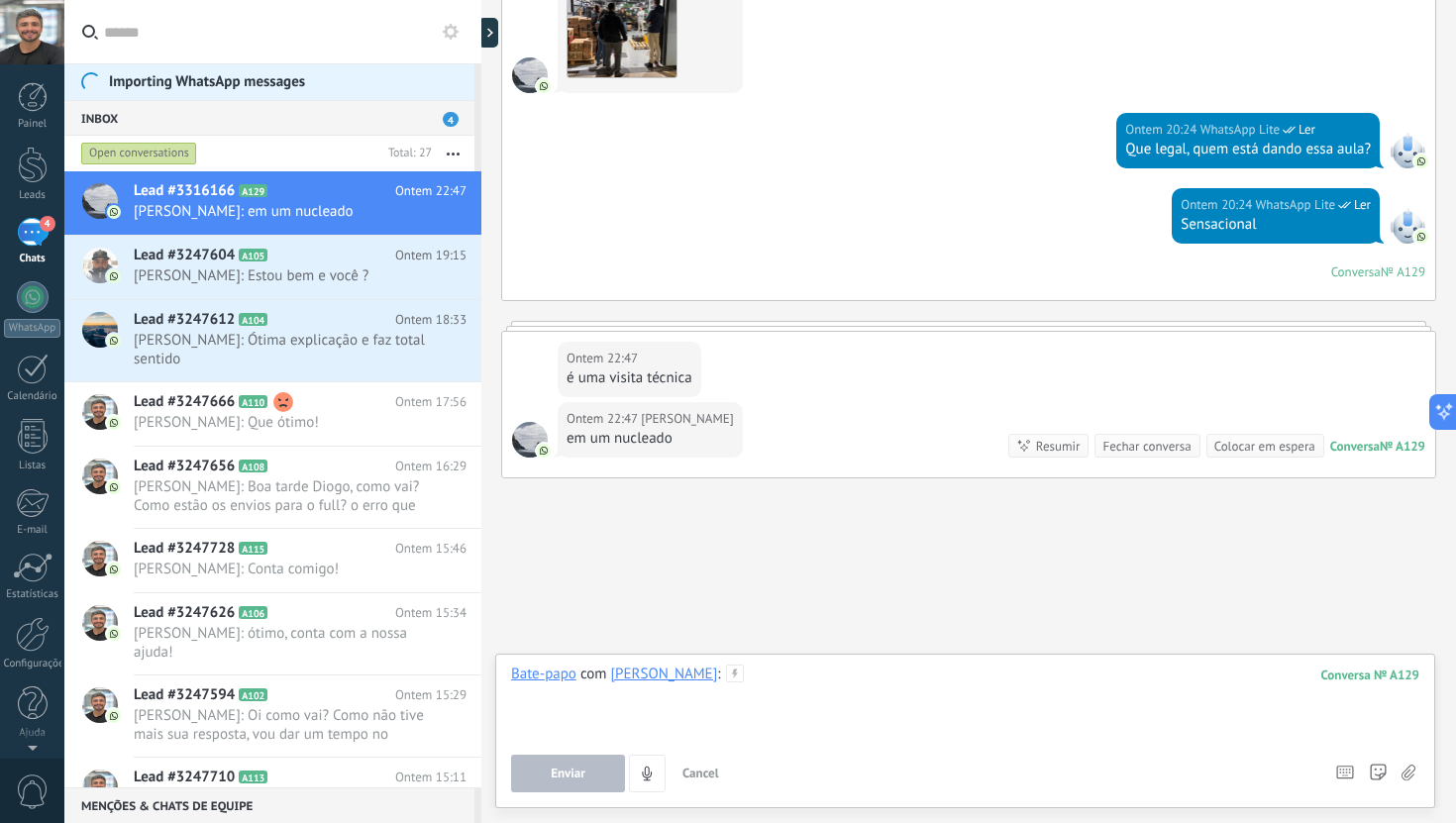 click at bounding box center [965, 702] 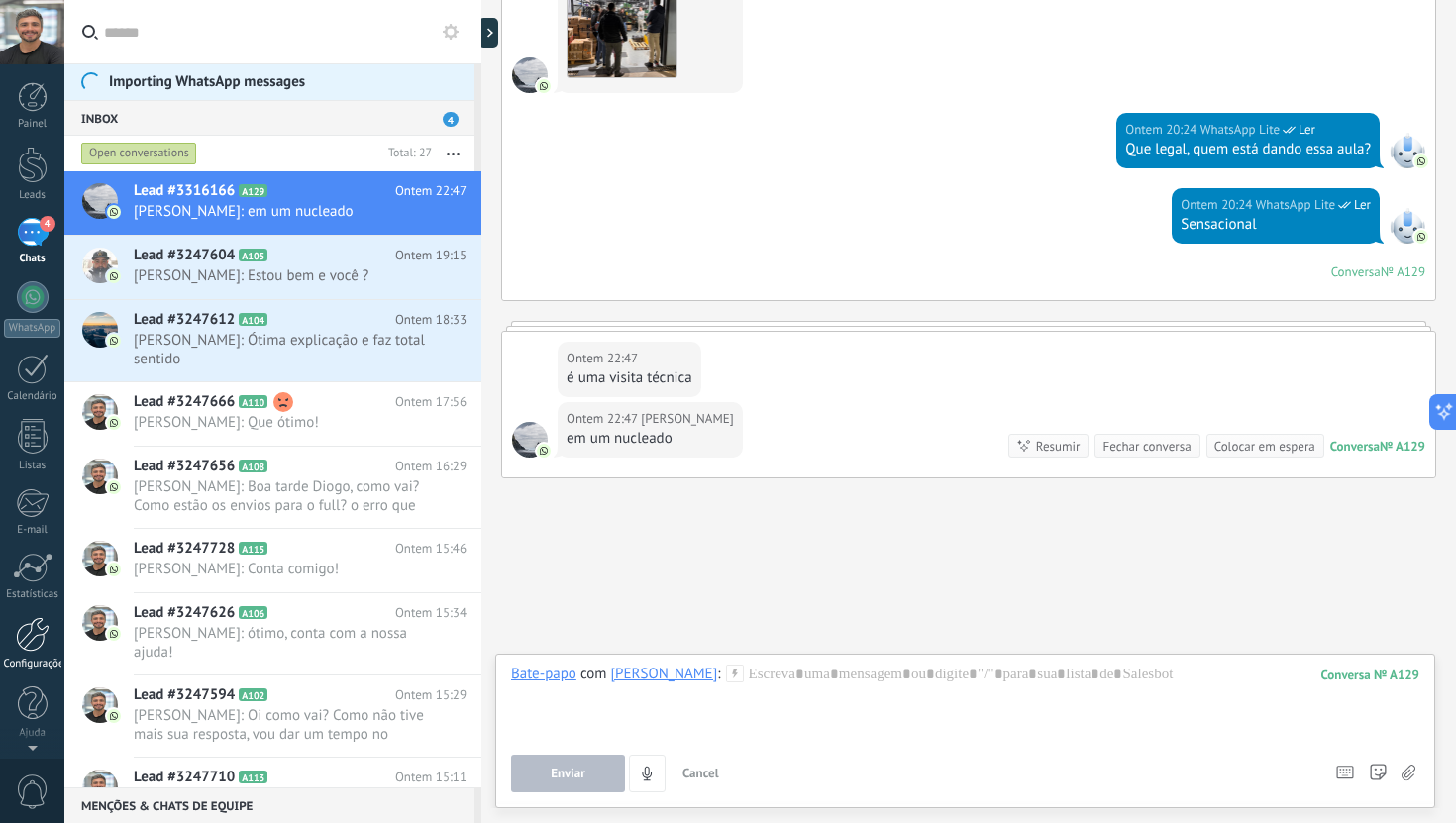 click at bounding box center [33, 634] 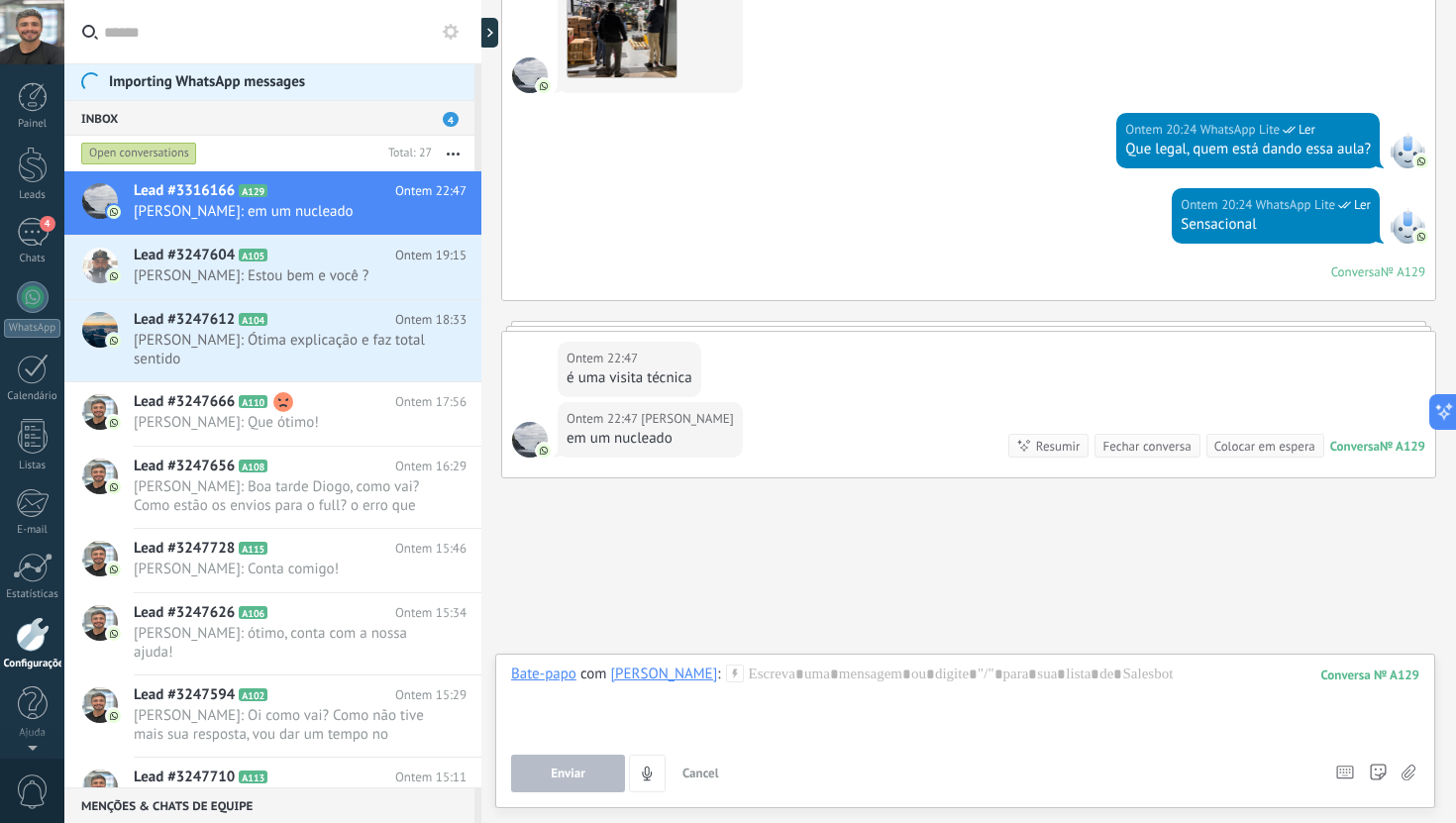 scroll, scrollTop: 1, scrollLeft: 0, axis: vertical 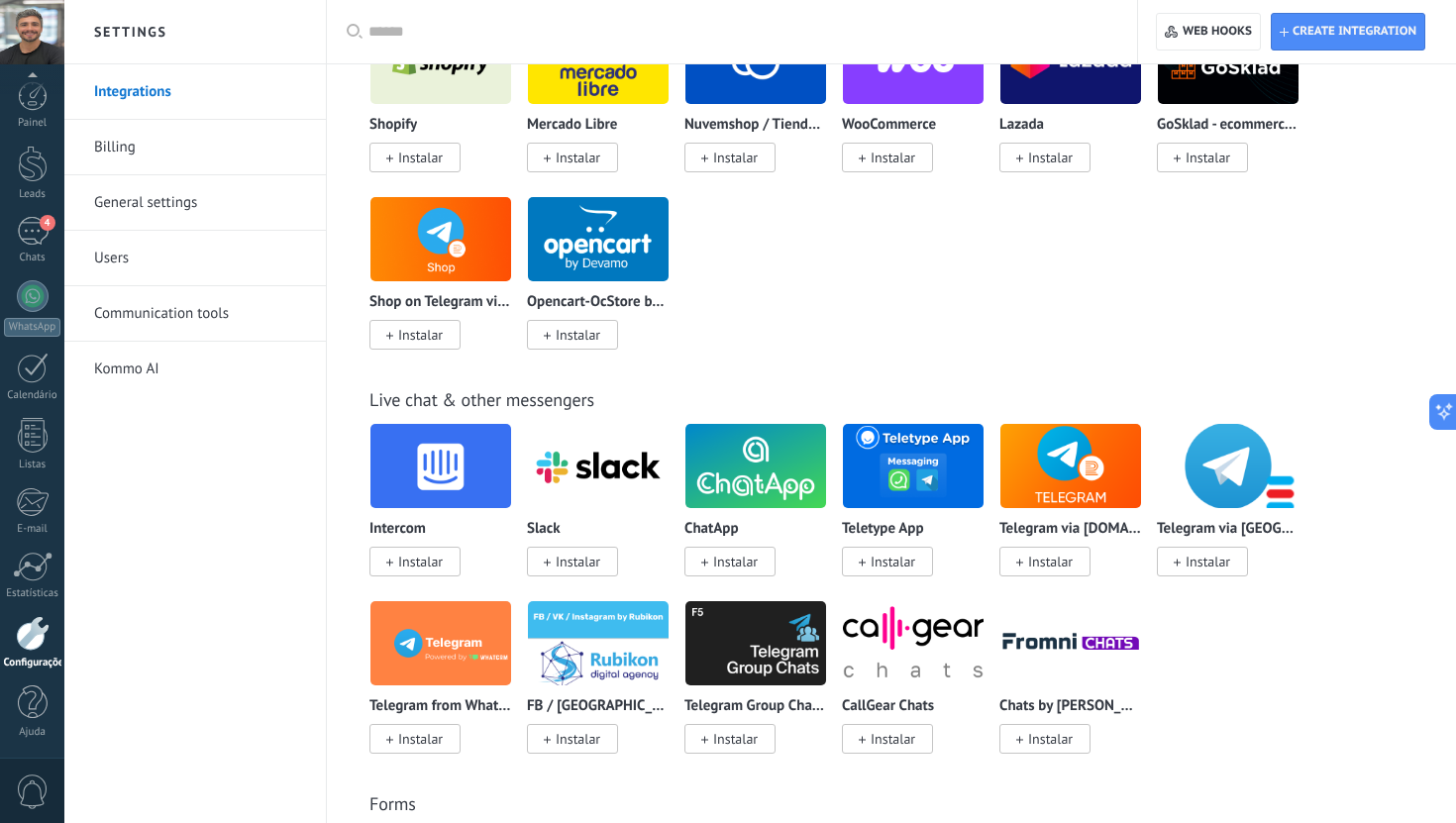 click at bounding box center (598, 465) 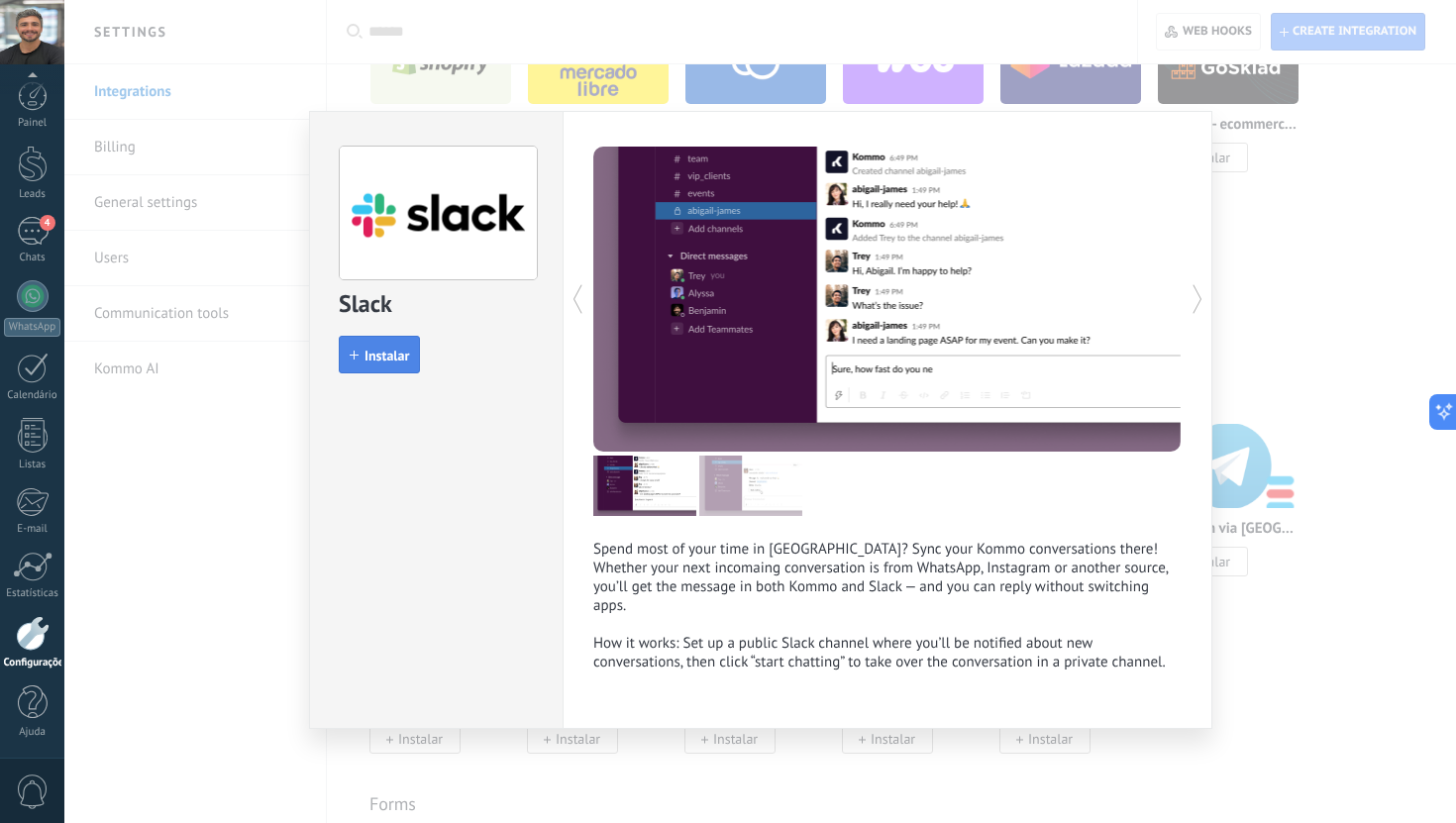 click on "Instalar" at bounding box center (379, 355) 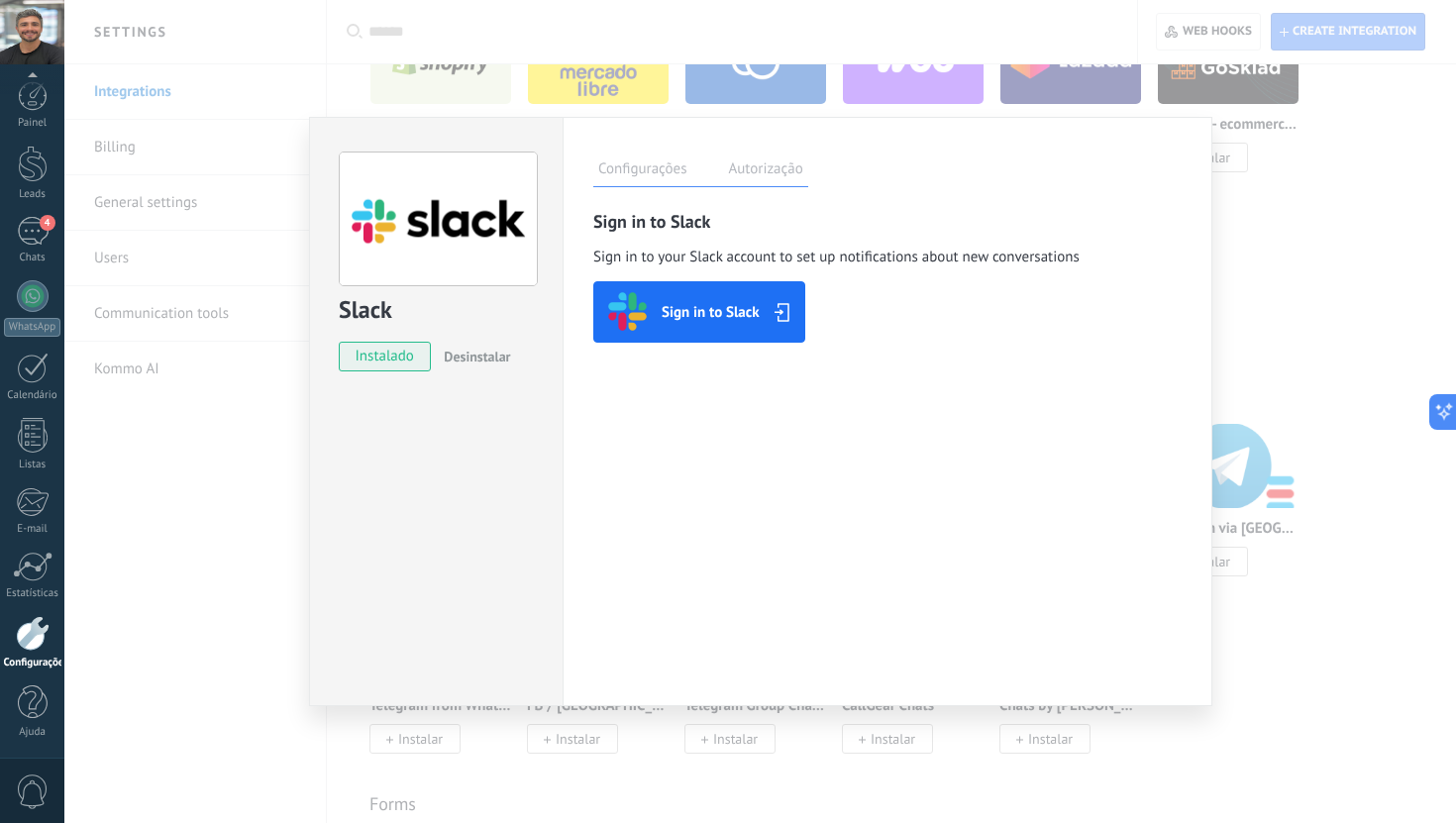 click on "Sign in to Slack" at bounding box center [710, 312] 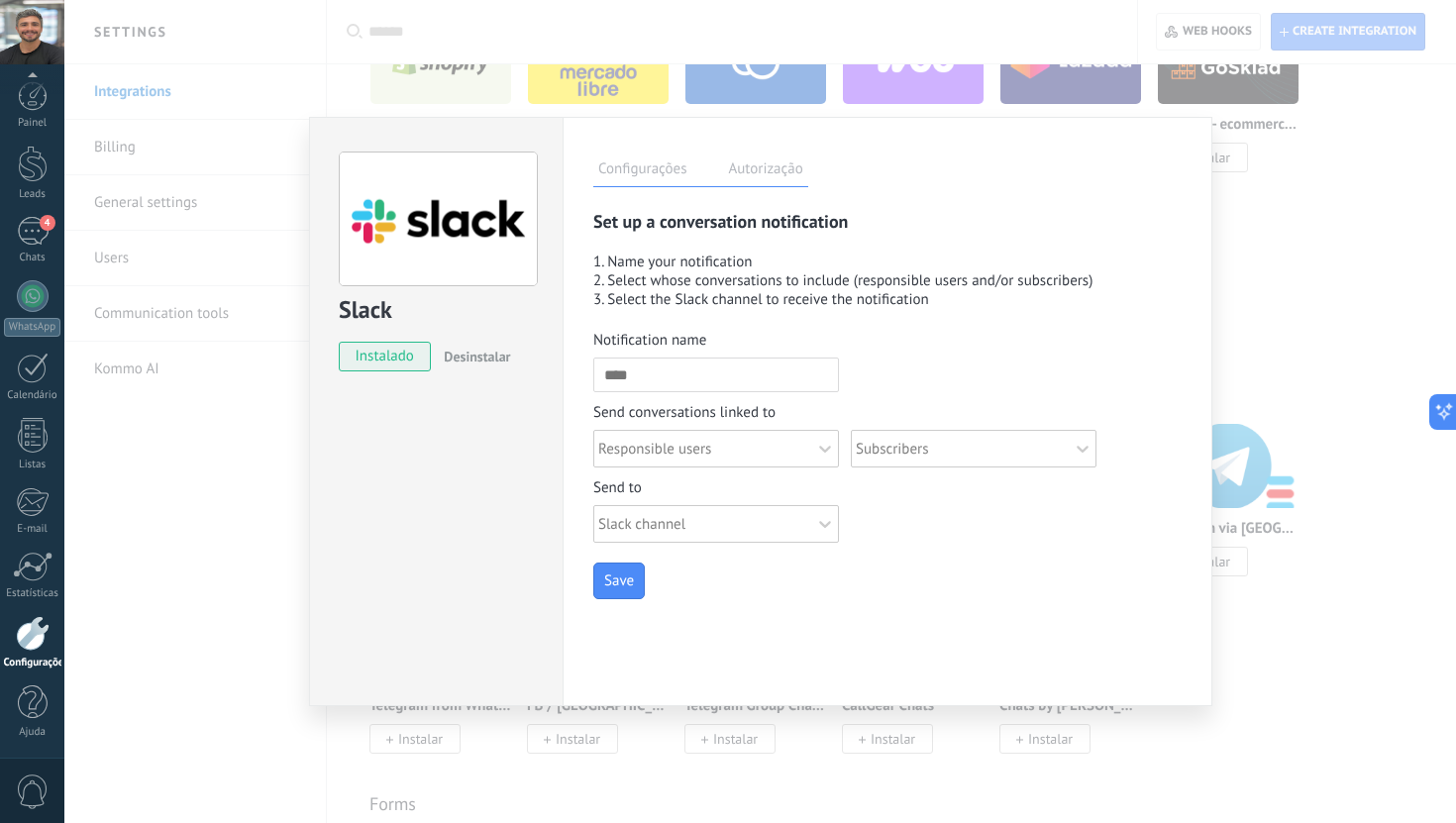 click on "Notification name" at bounding box center [716, 374] 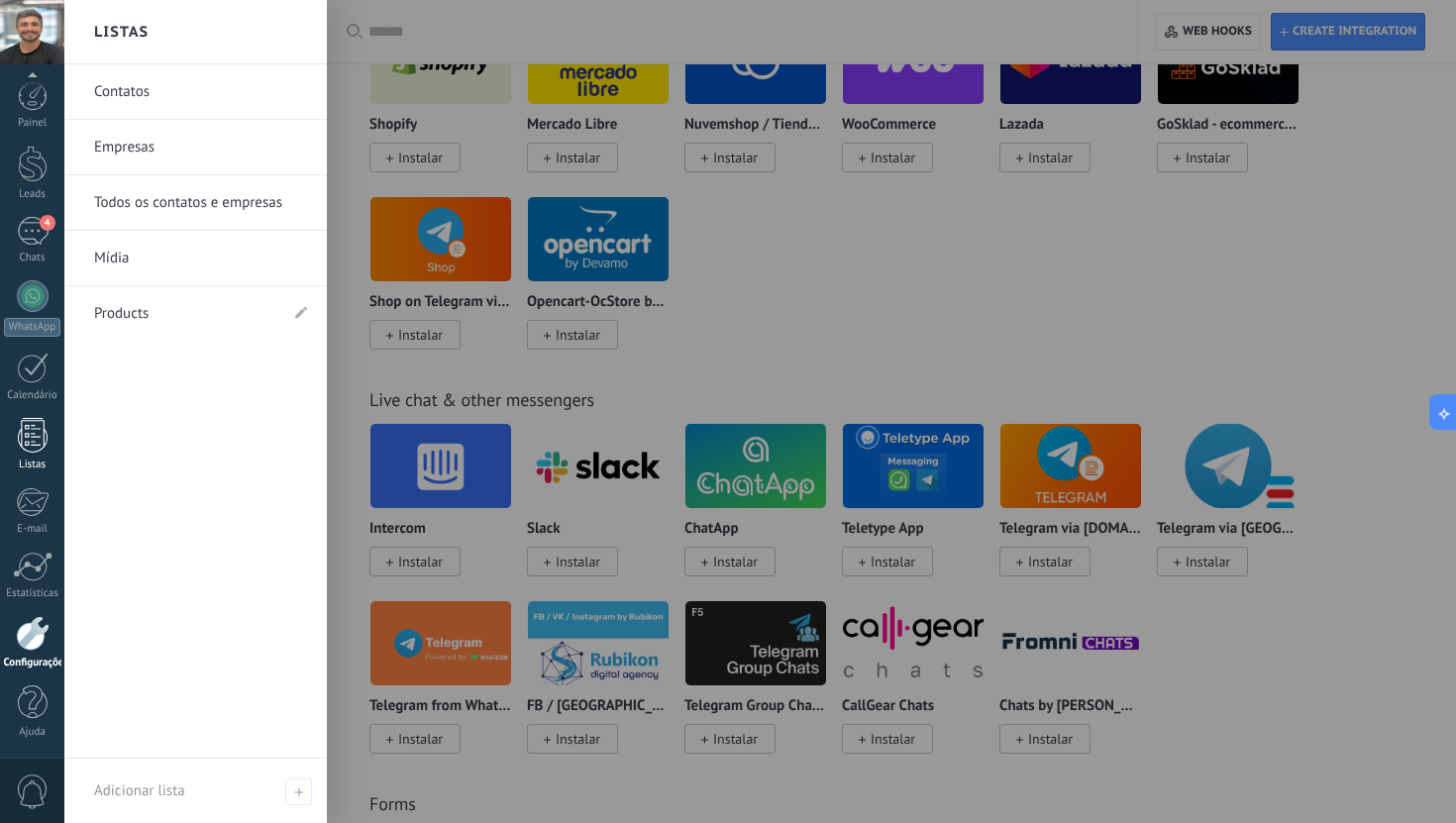 click at bounding box center [33, 435] 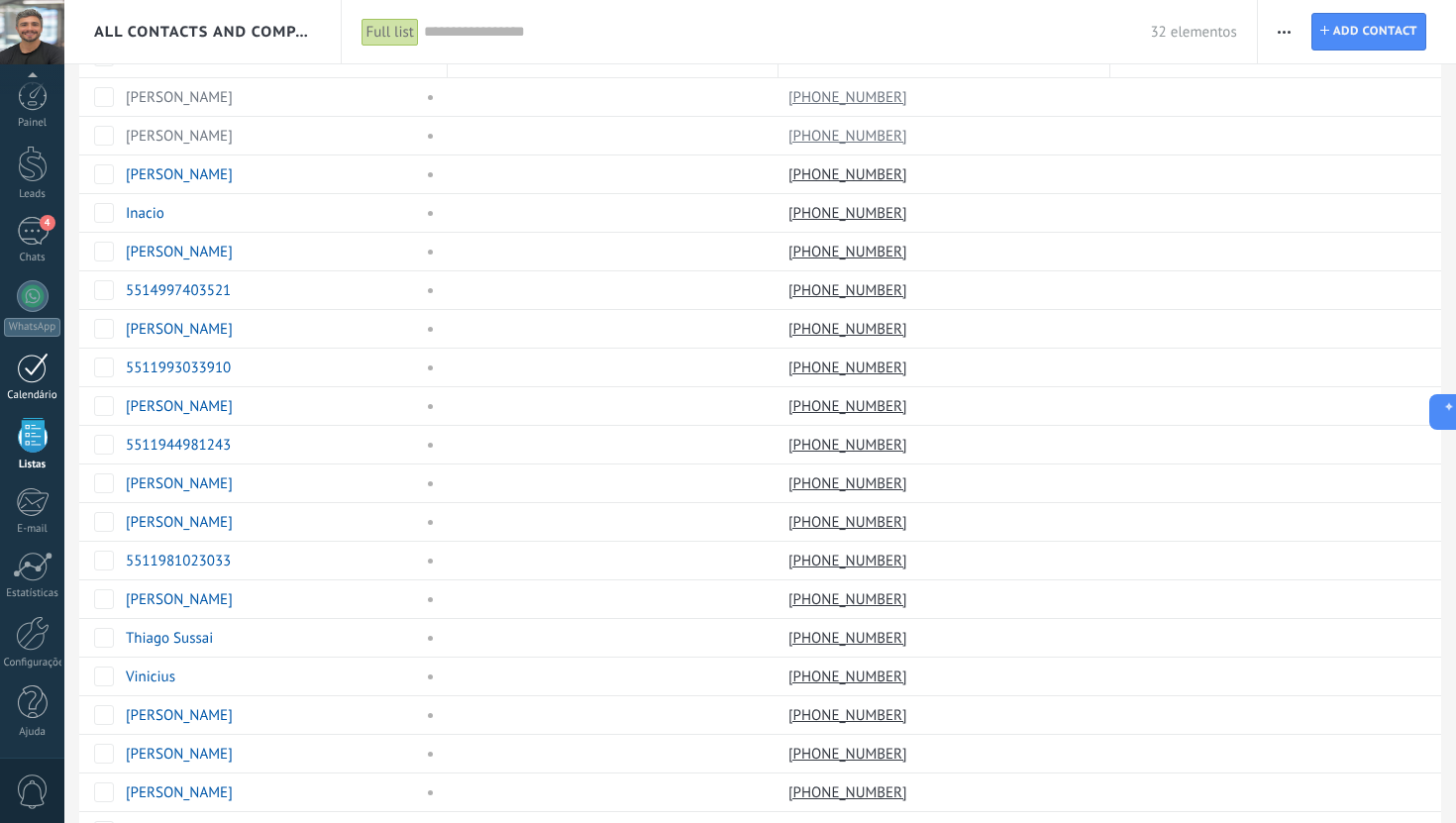 scroll, scrollTop: 57, scrollLeft: 0, axis: vertical 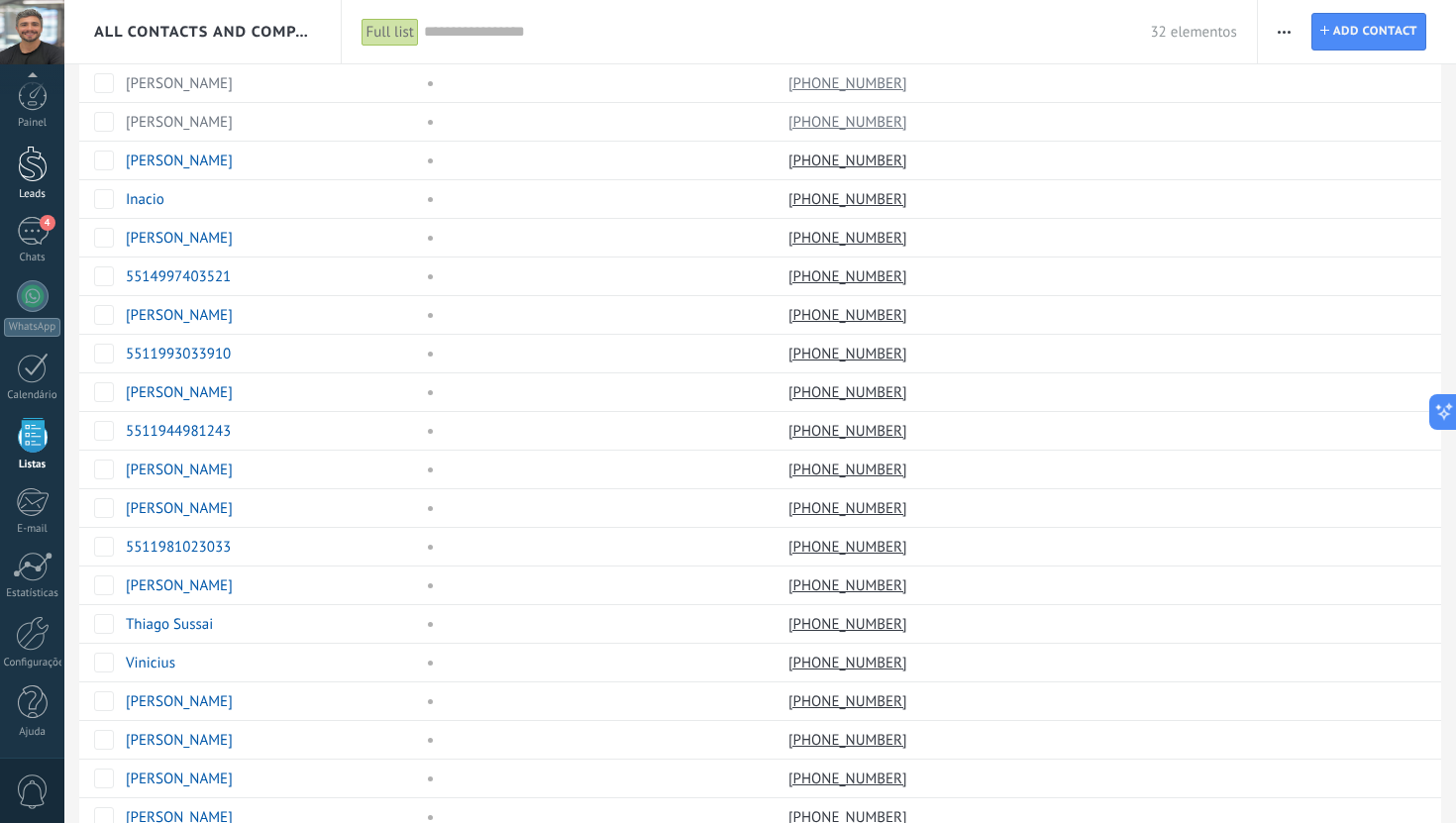 click at bounding box center [33, 163] 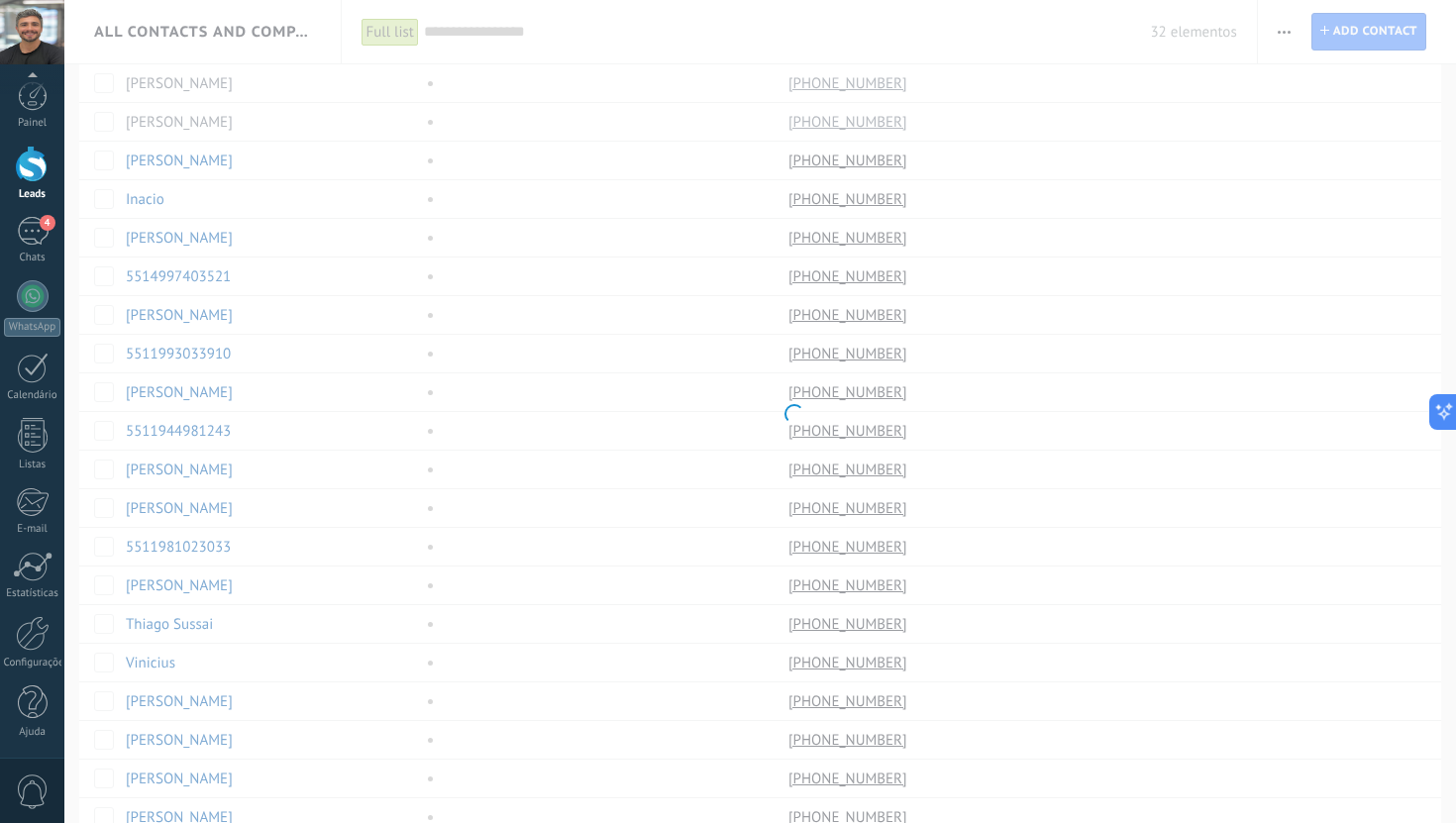 scroll, scrollTop: 0, scrollLeft: 0, axis: both 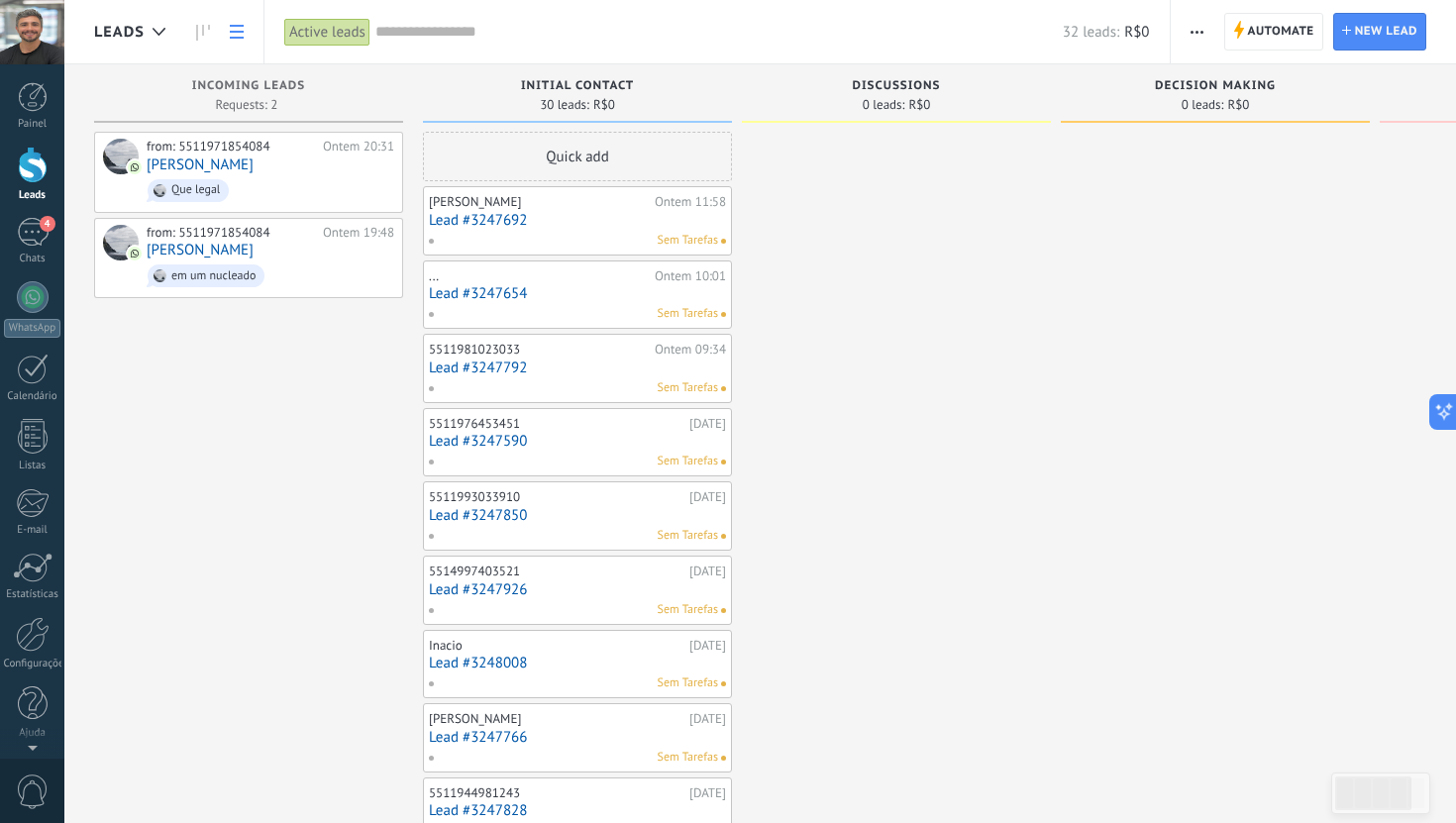 click 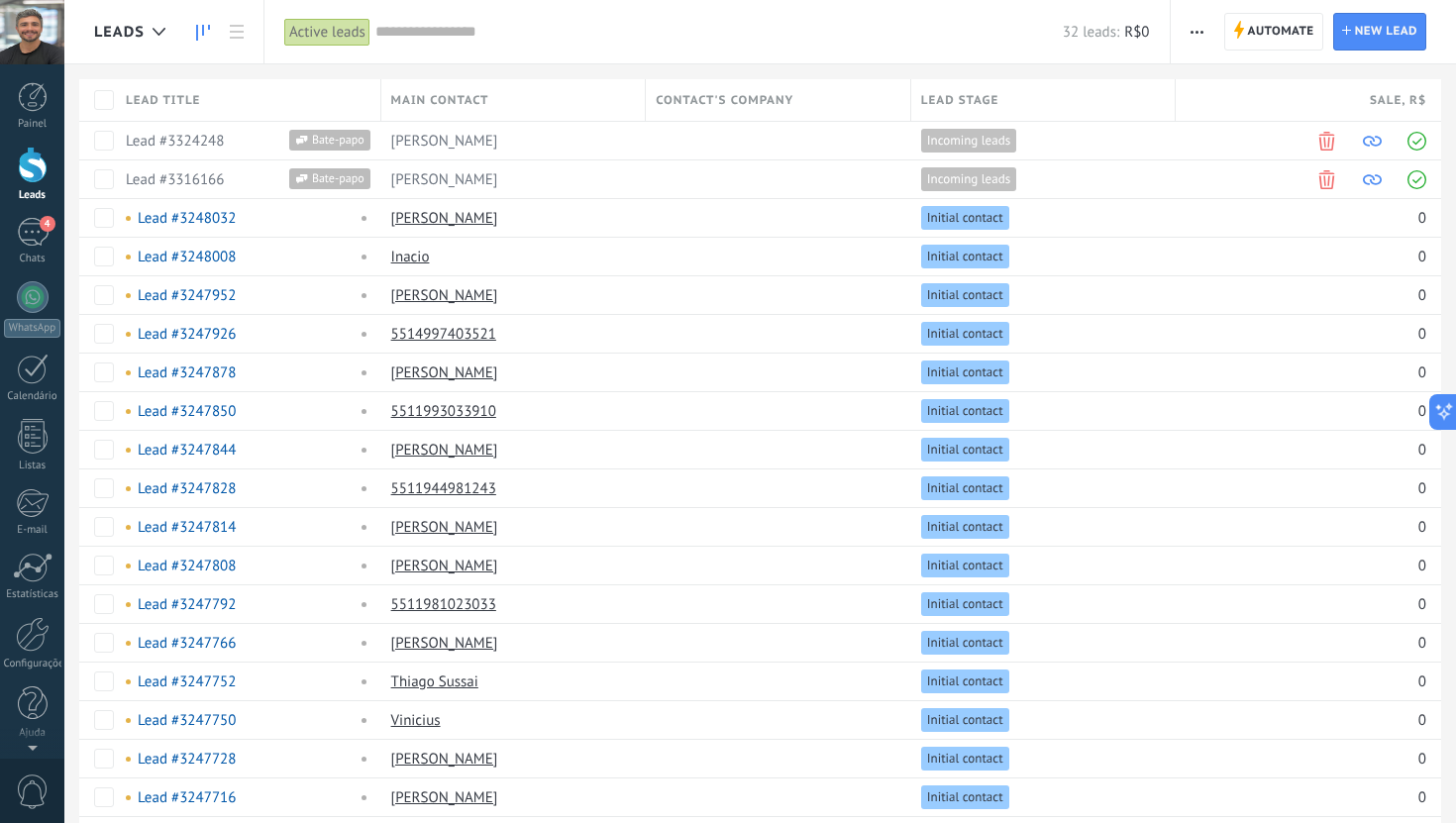 click 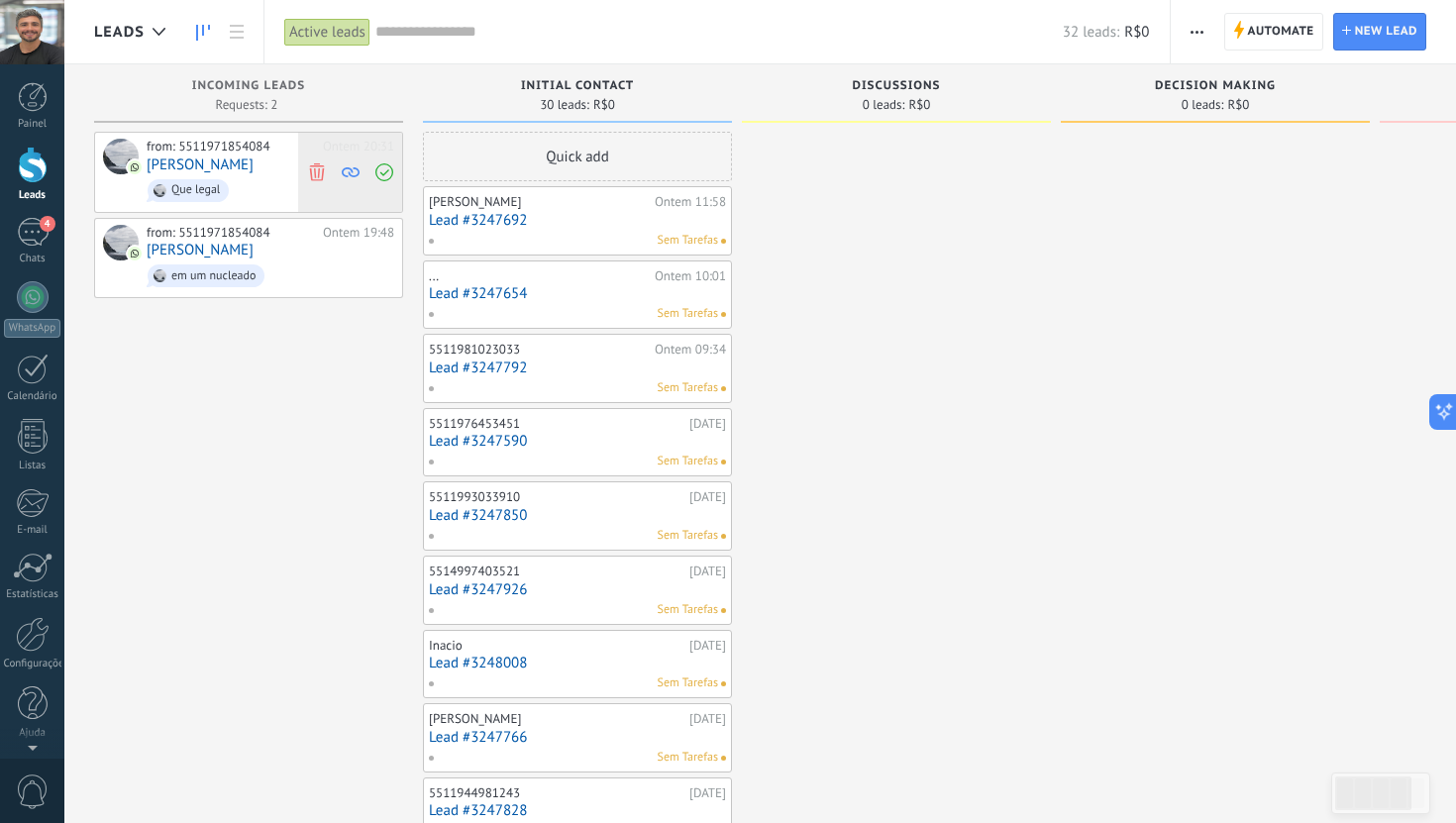 click 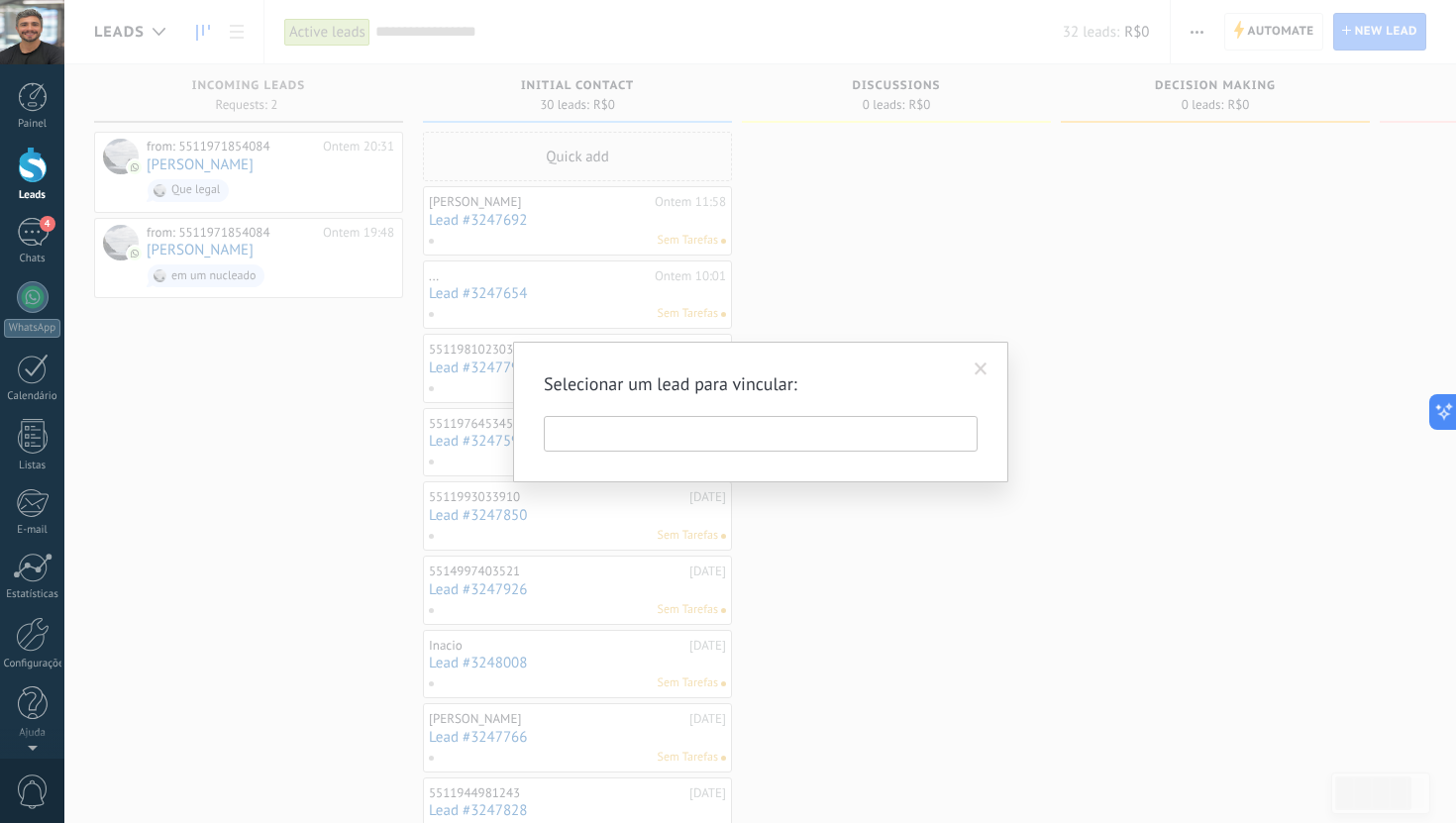 click at bounding box center (981, 369) 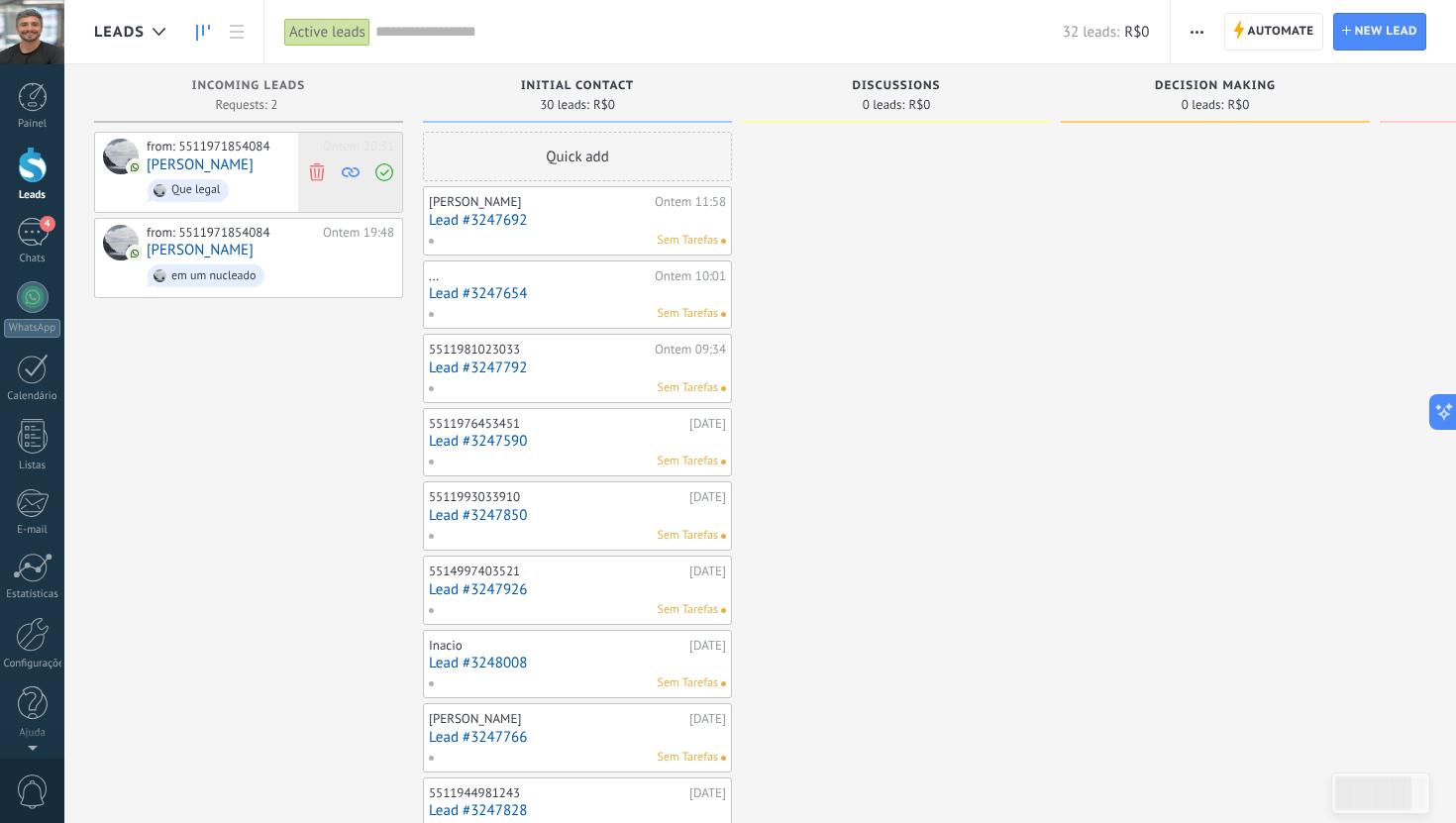 click 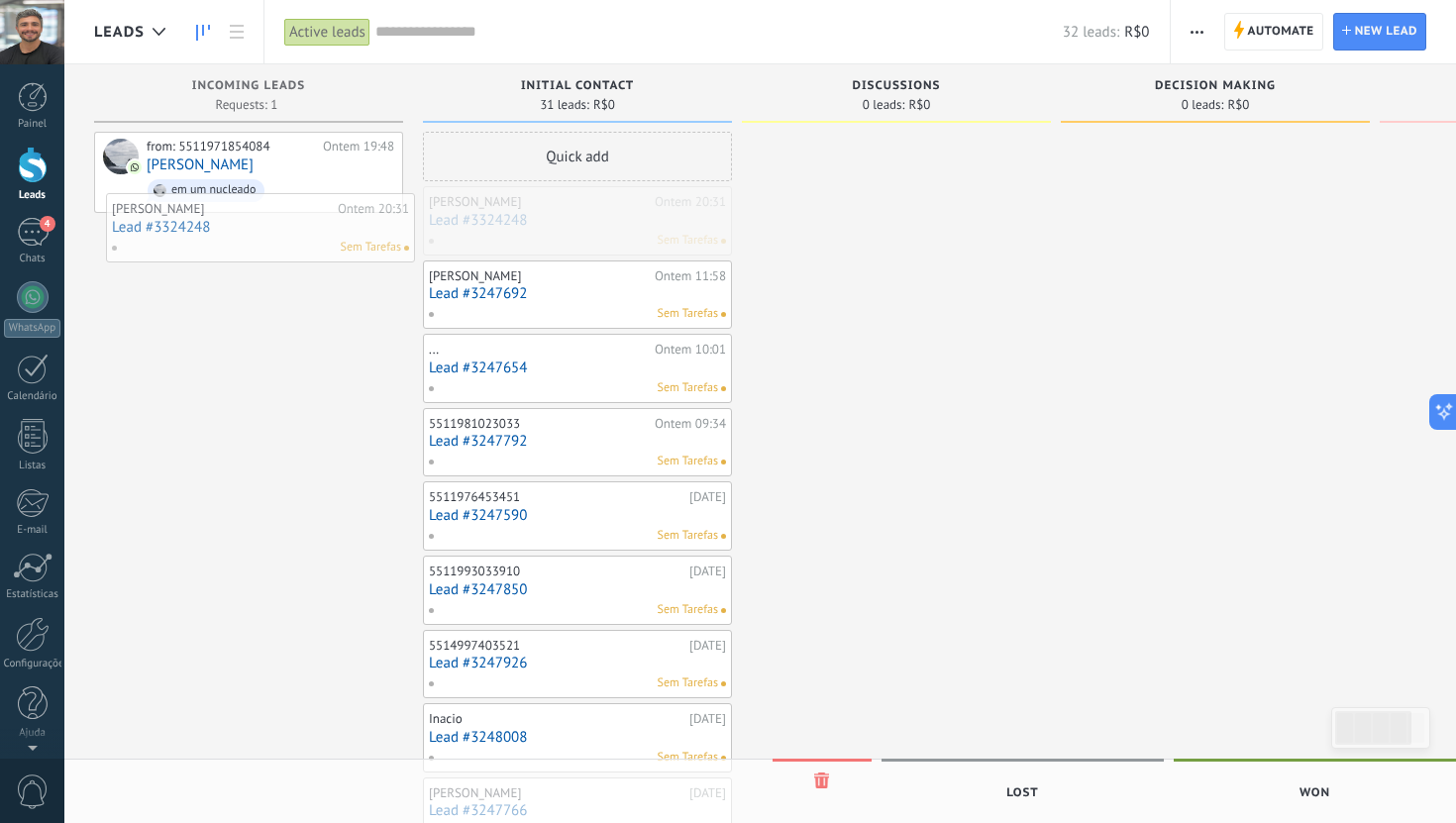 drag, startPoint x: 617, startPoint y: 218, endPoint x: 302, endPoint y: 224, distance: 315.0571 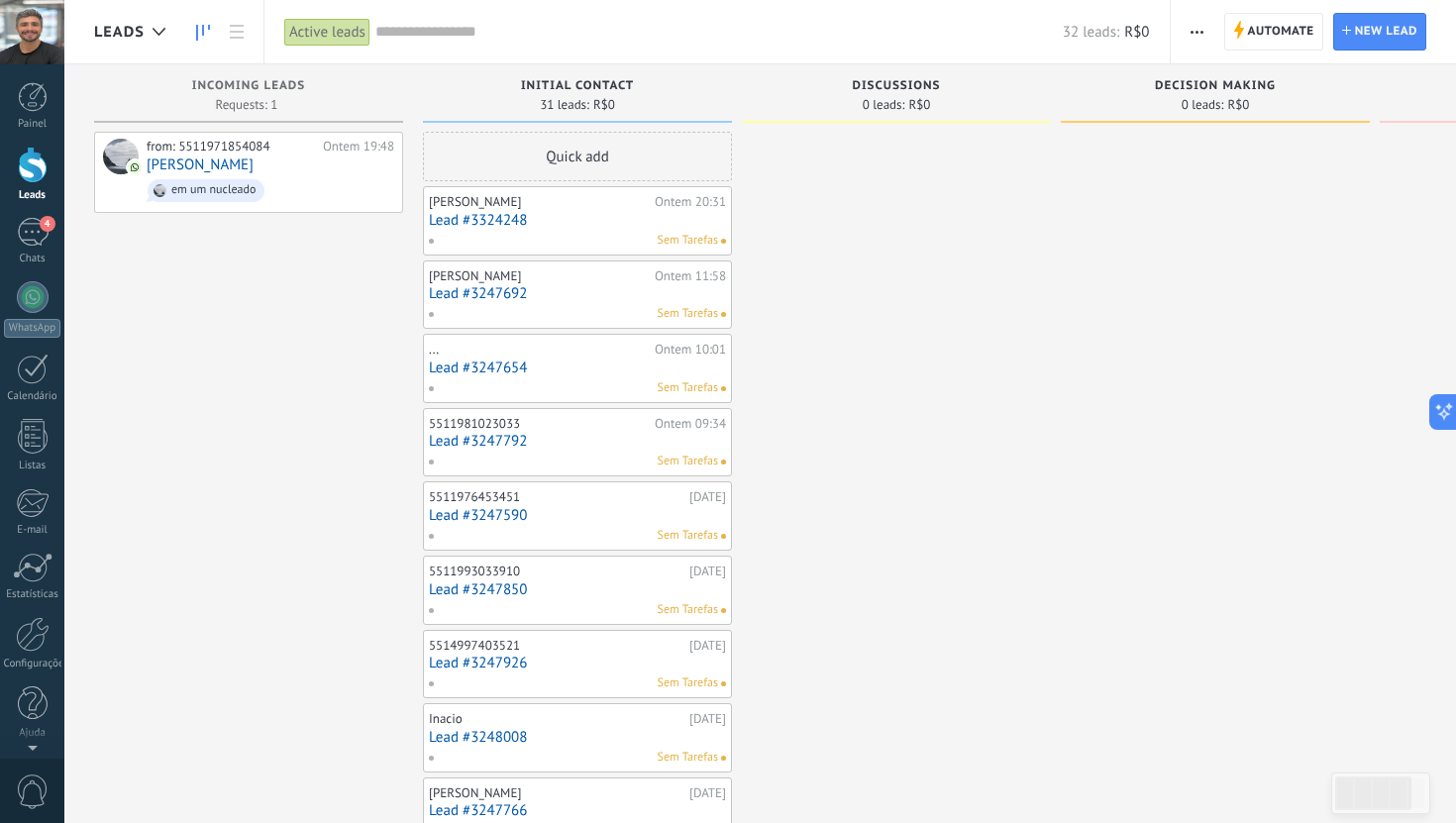 click on "Sem Tarefas" at bounding box center (572, 241) 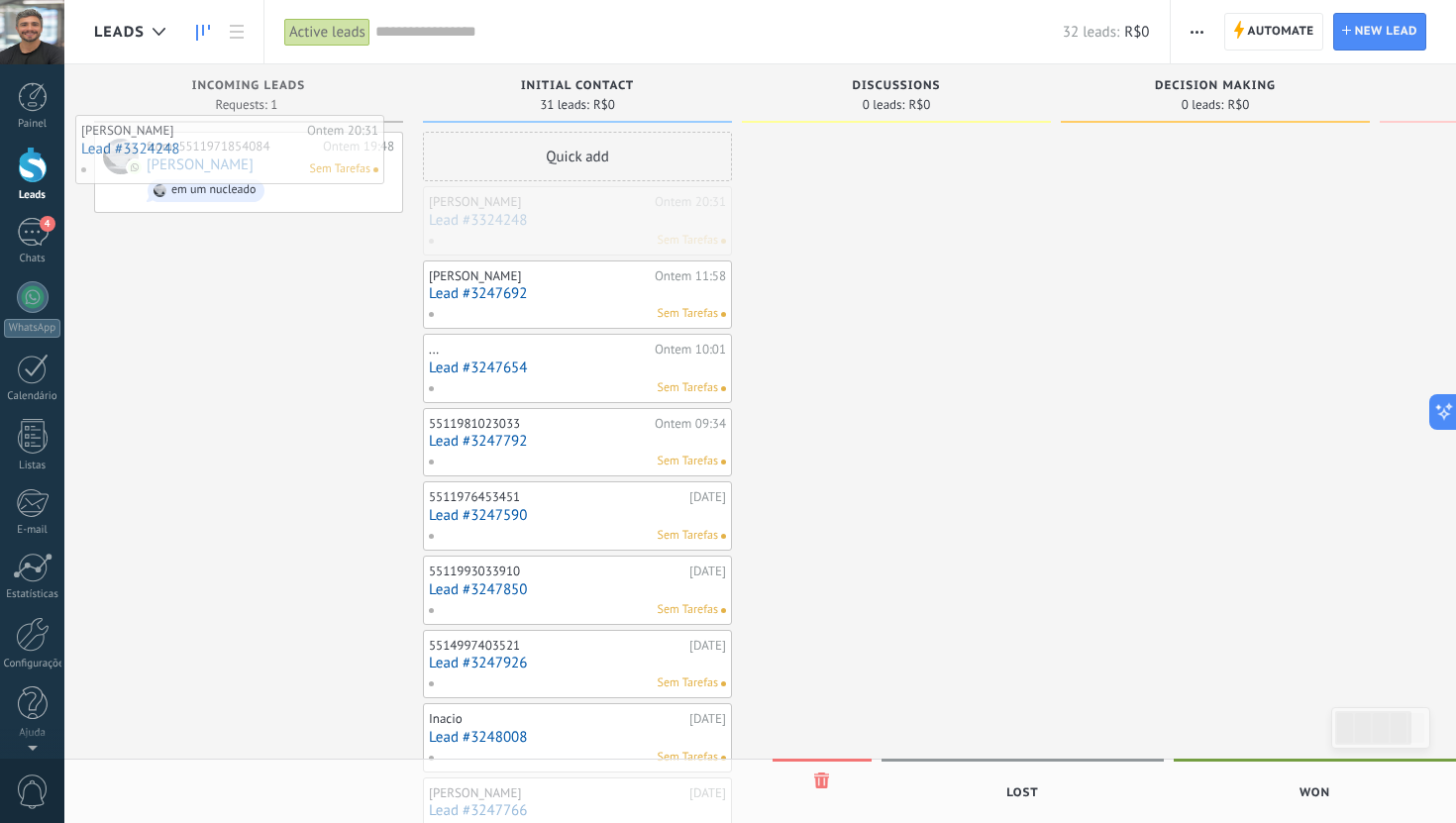 drag, startPoint x: 567, startPoint y: 213, endPoint x: 220, endPoint y: 142, distance: 354.18921 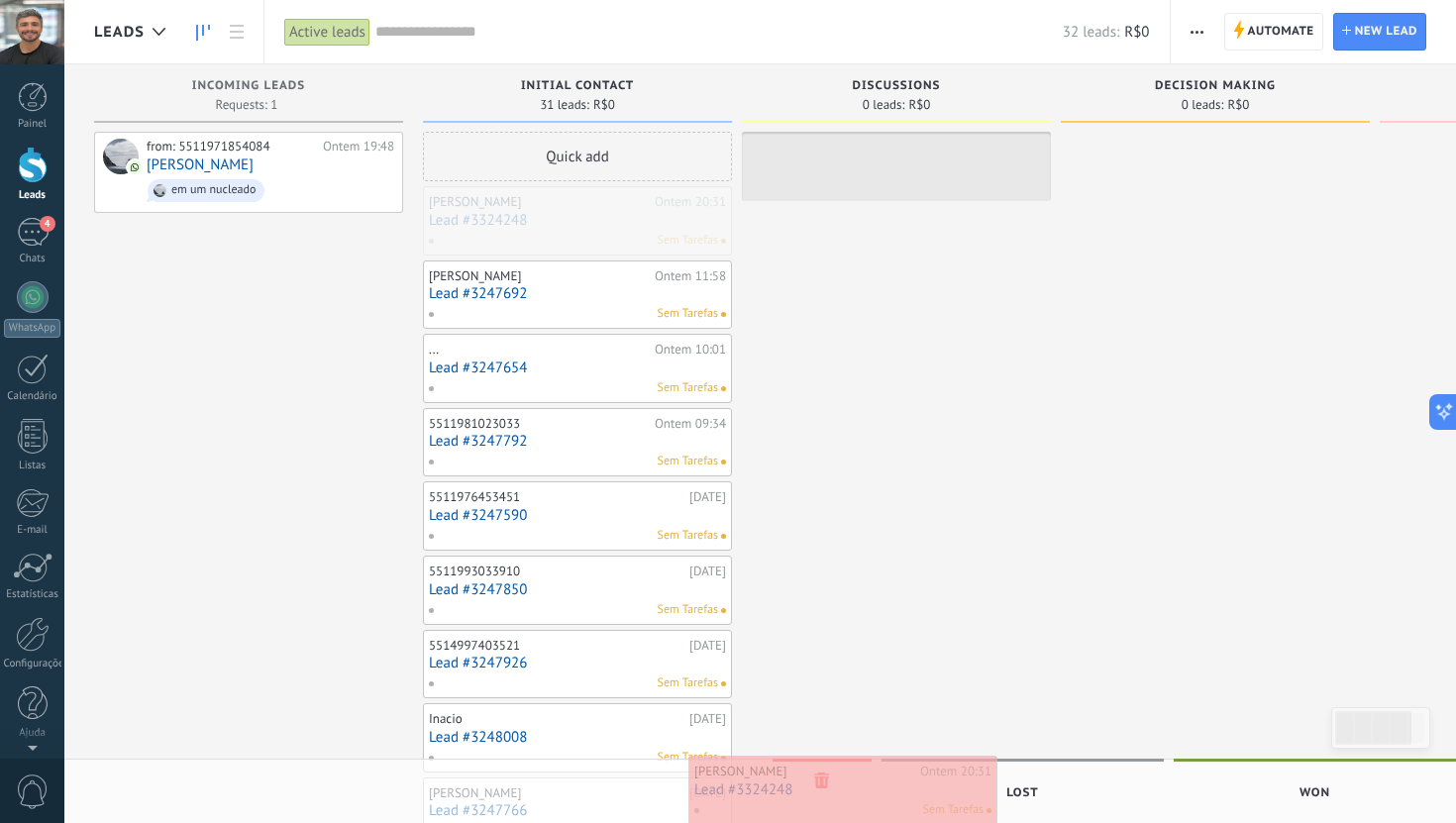 drag, startPoint x: 550, startPoint y: 219, endPoint x: 815, endPoint y: 788, distance: 627.683 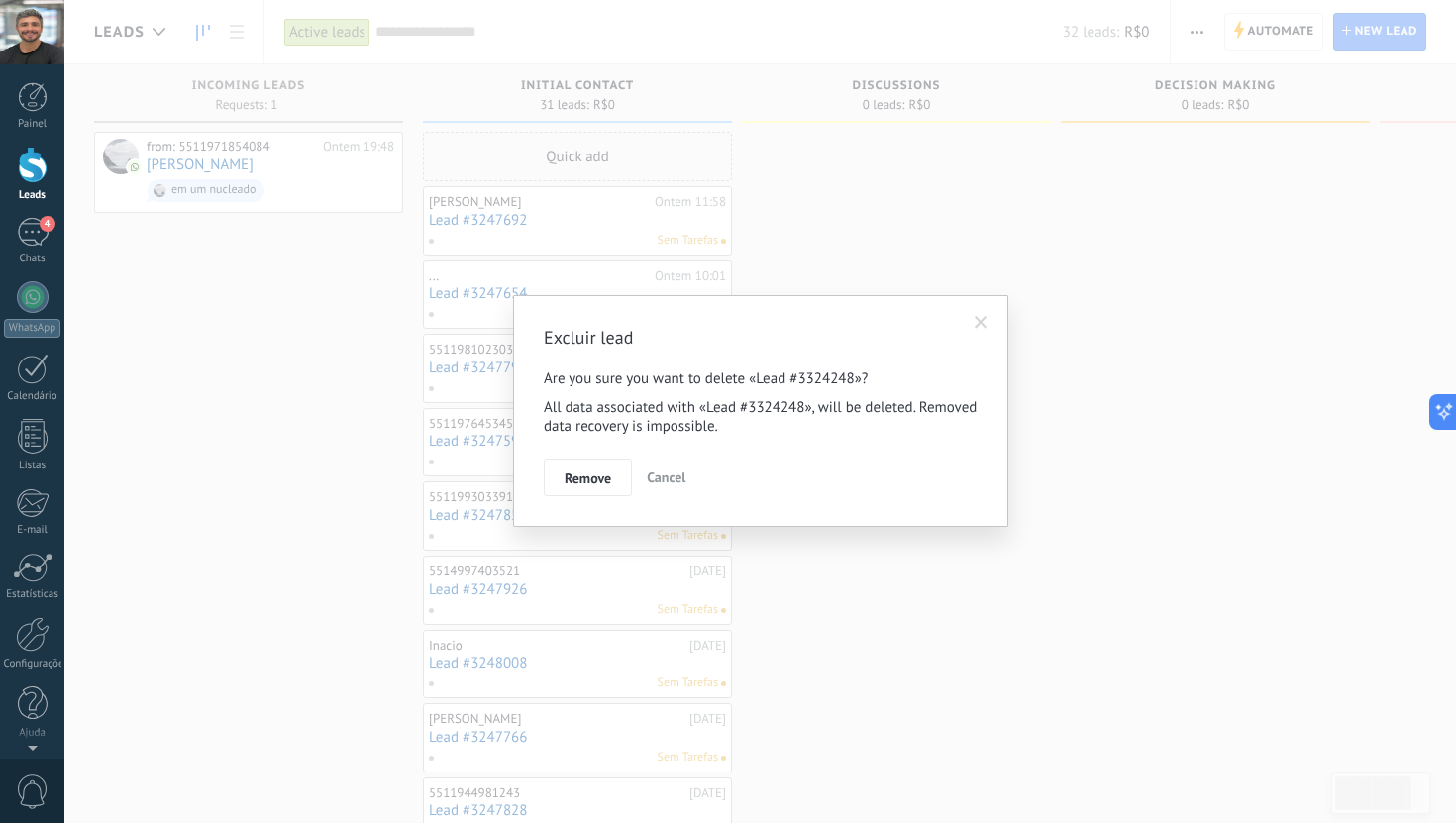click on "Cancel" at bounding box center (666, 477) 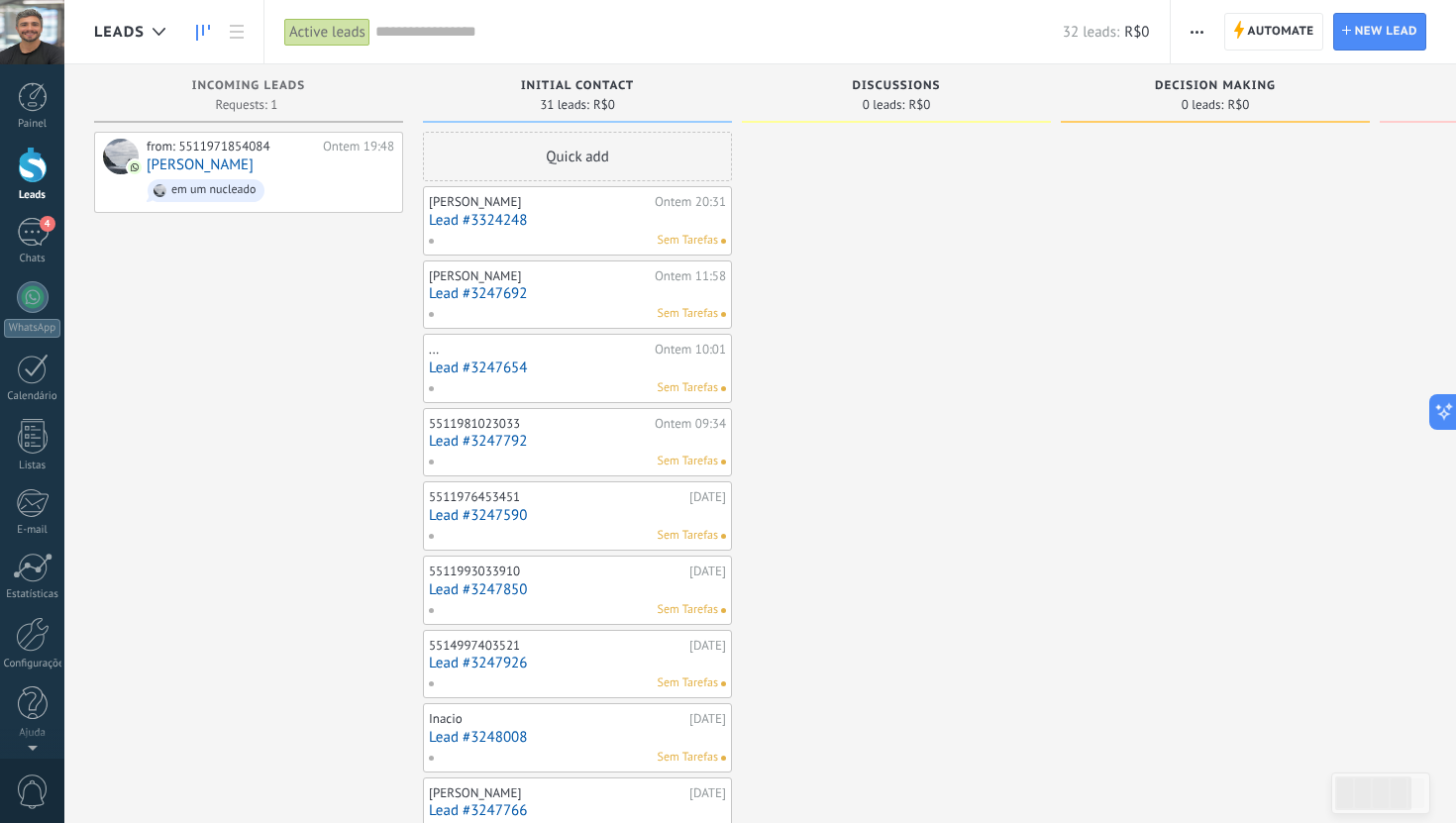 click on "Lead #3324248" at bounding box center (577, 220) 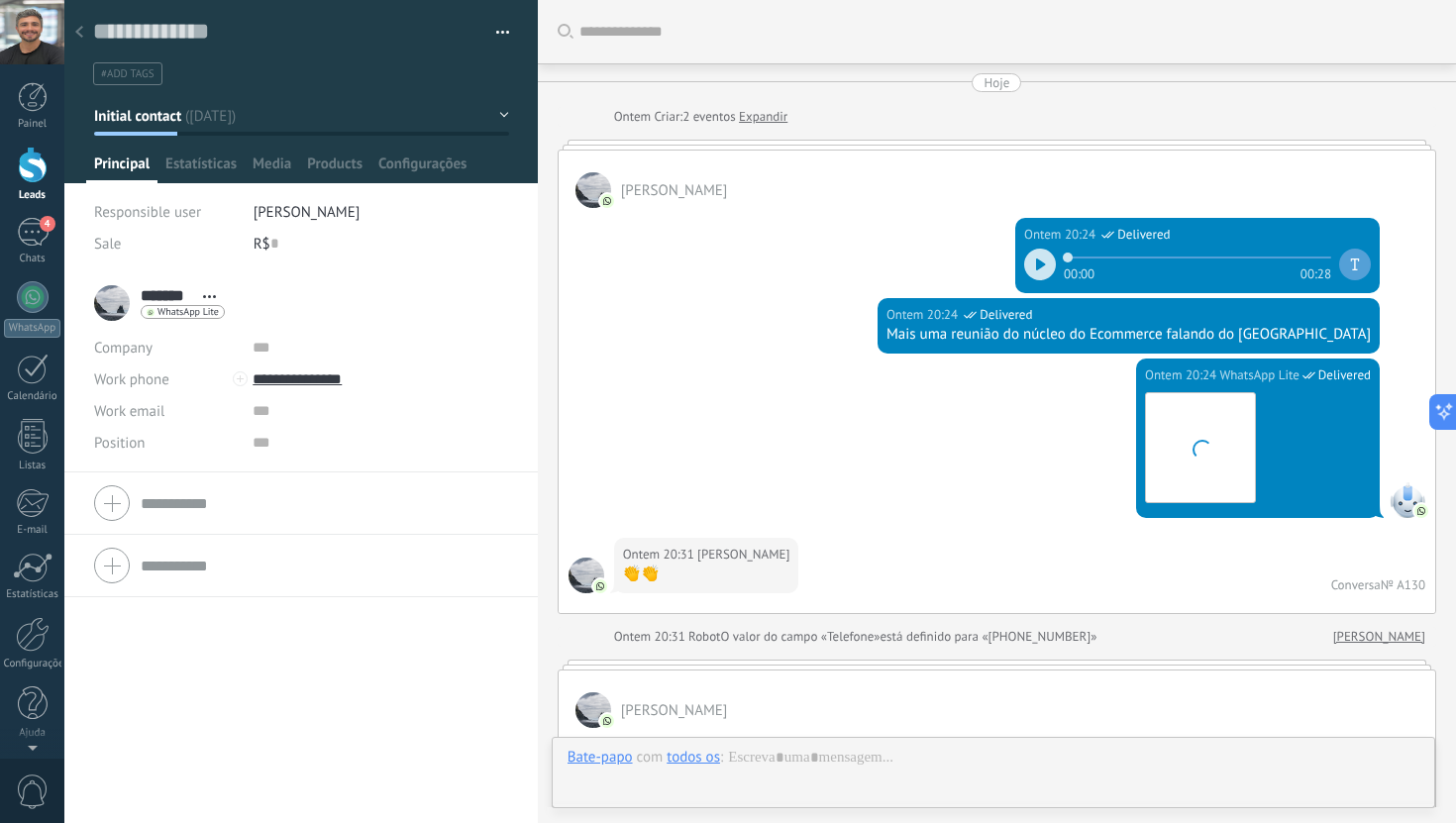 scroll, scrollTop: 30, scrollLeft: 0, axis: vertical 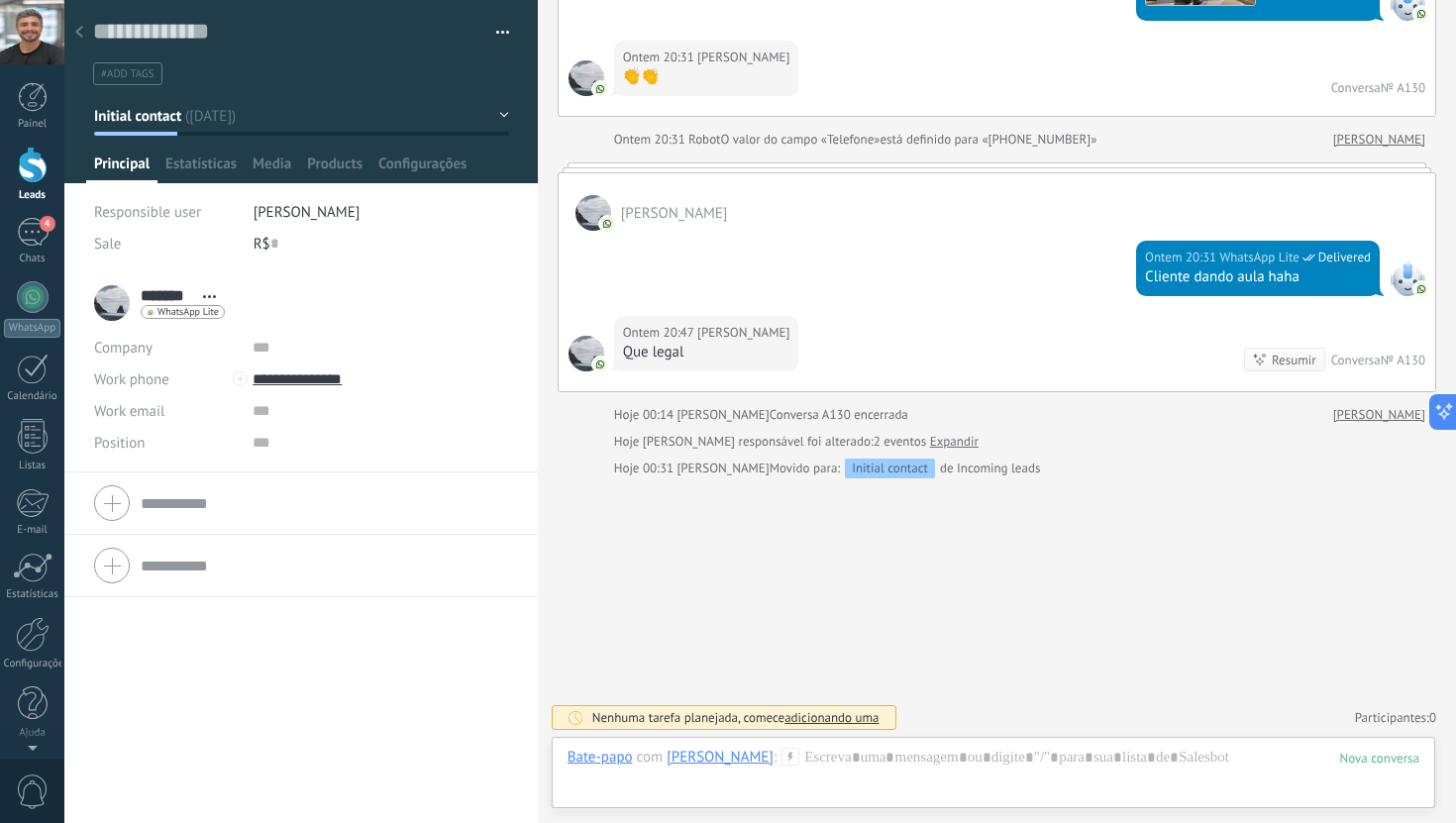 click 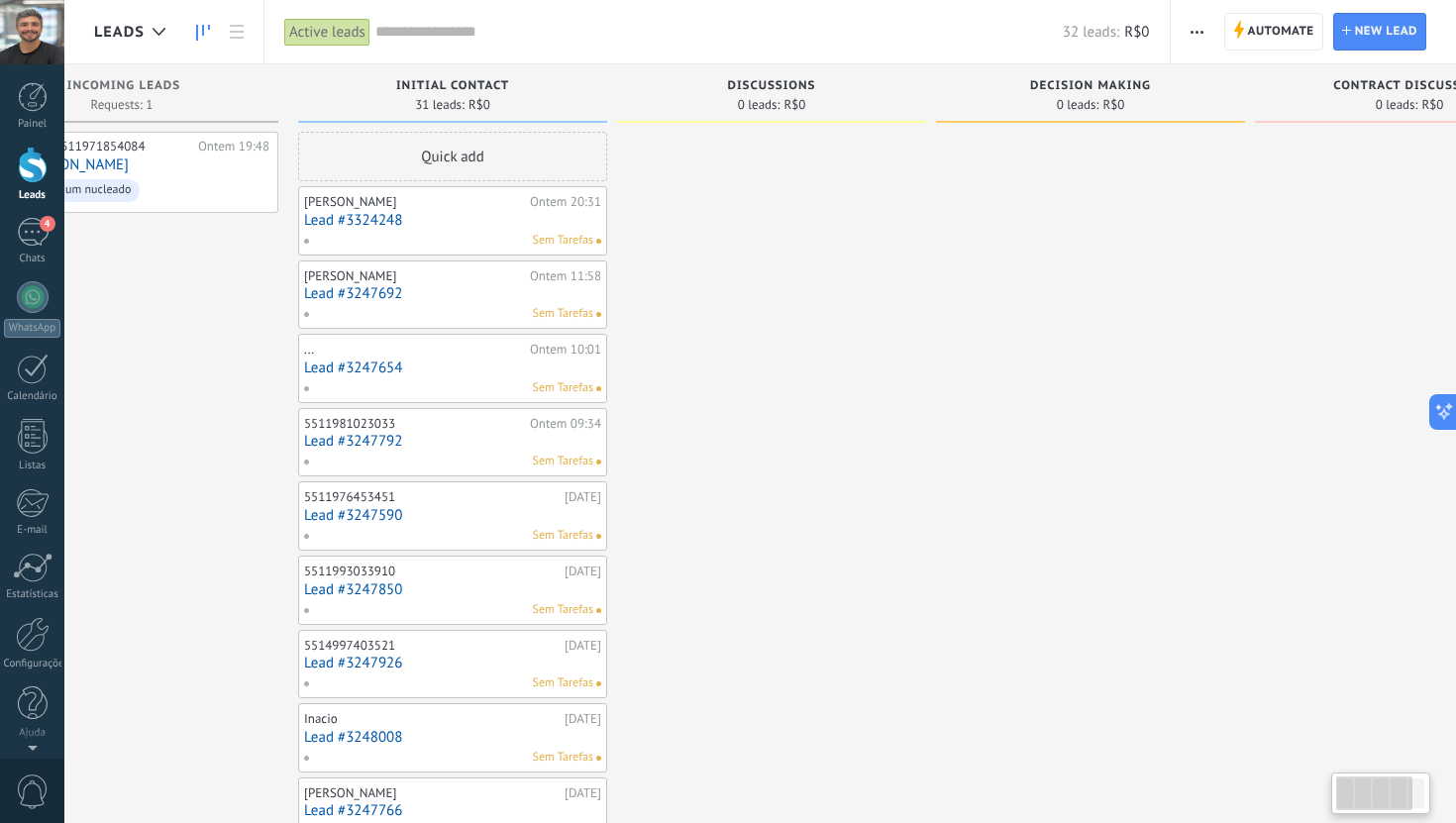 scroll, scrollTop: 0, scrollLeft: 0, axis: both 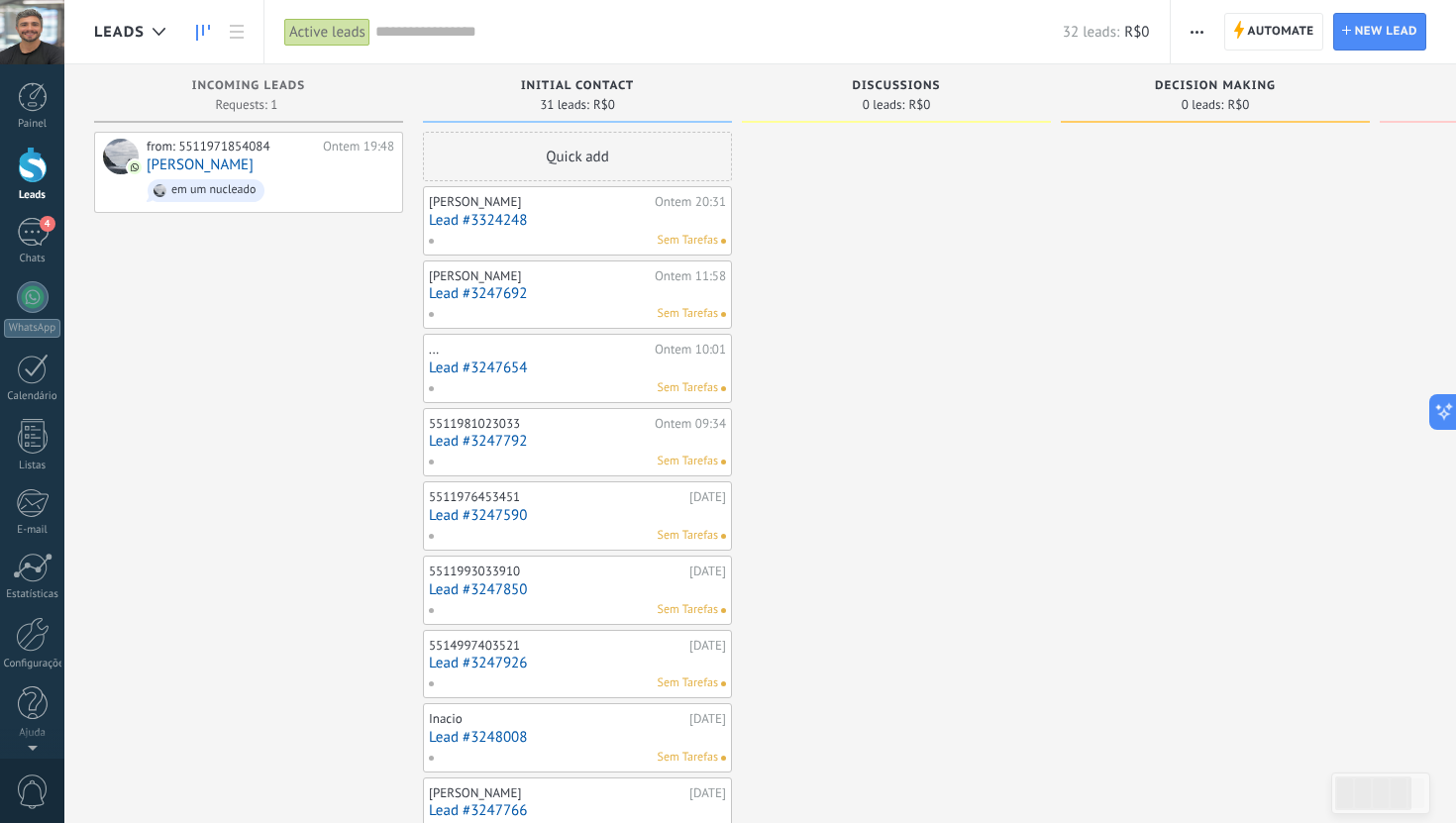 click on "Lead #3324248" at bounding box center (577, 220) 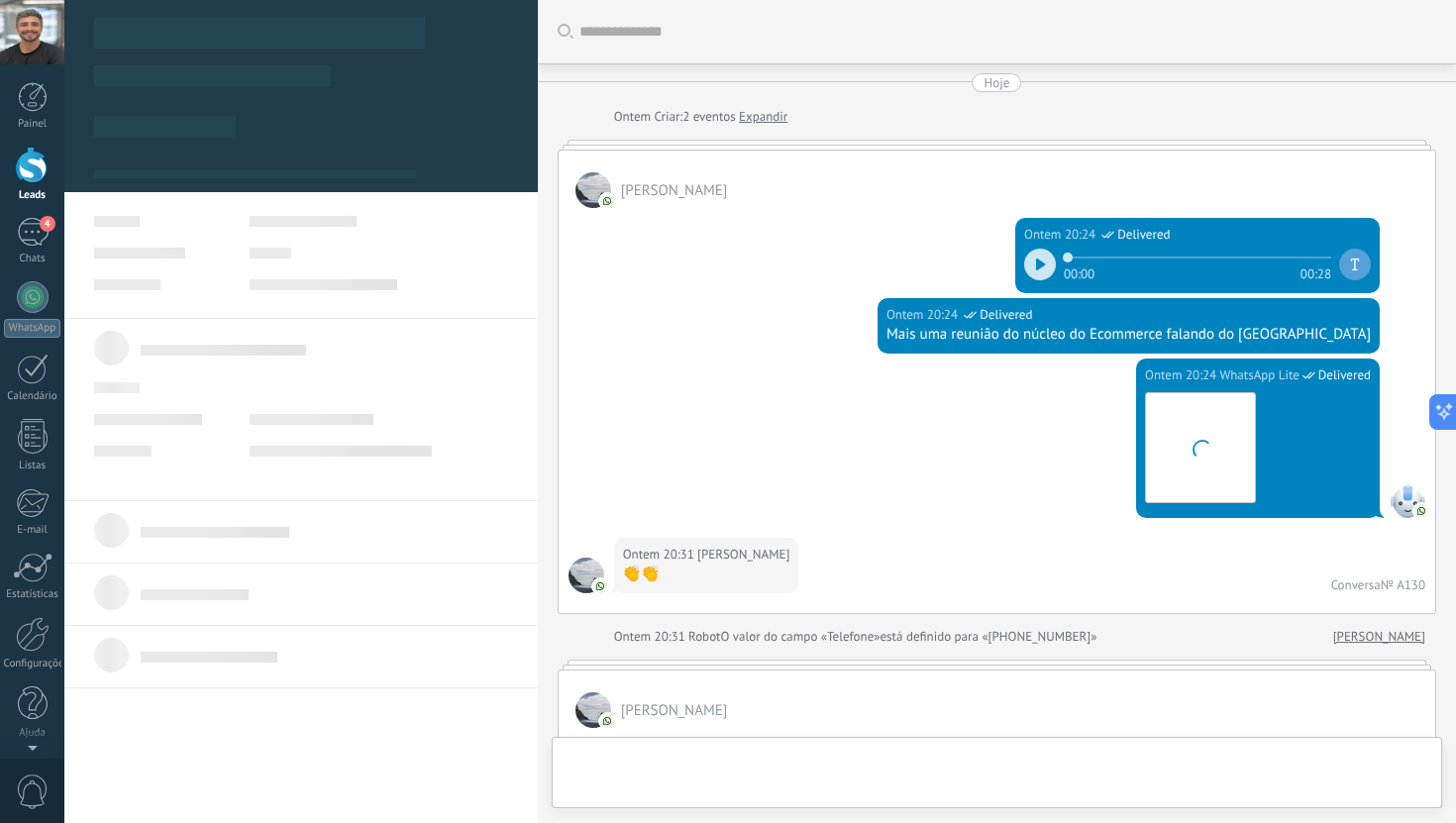 scroll, scrollTop: 497, scrollLeft: 0, axis: vertical 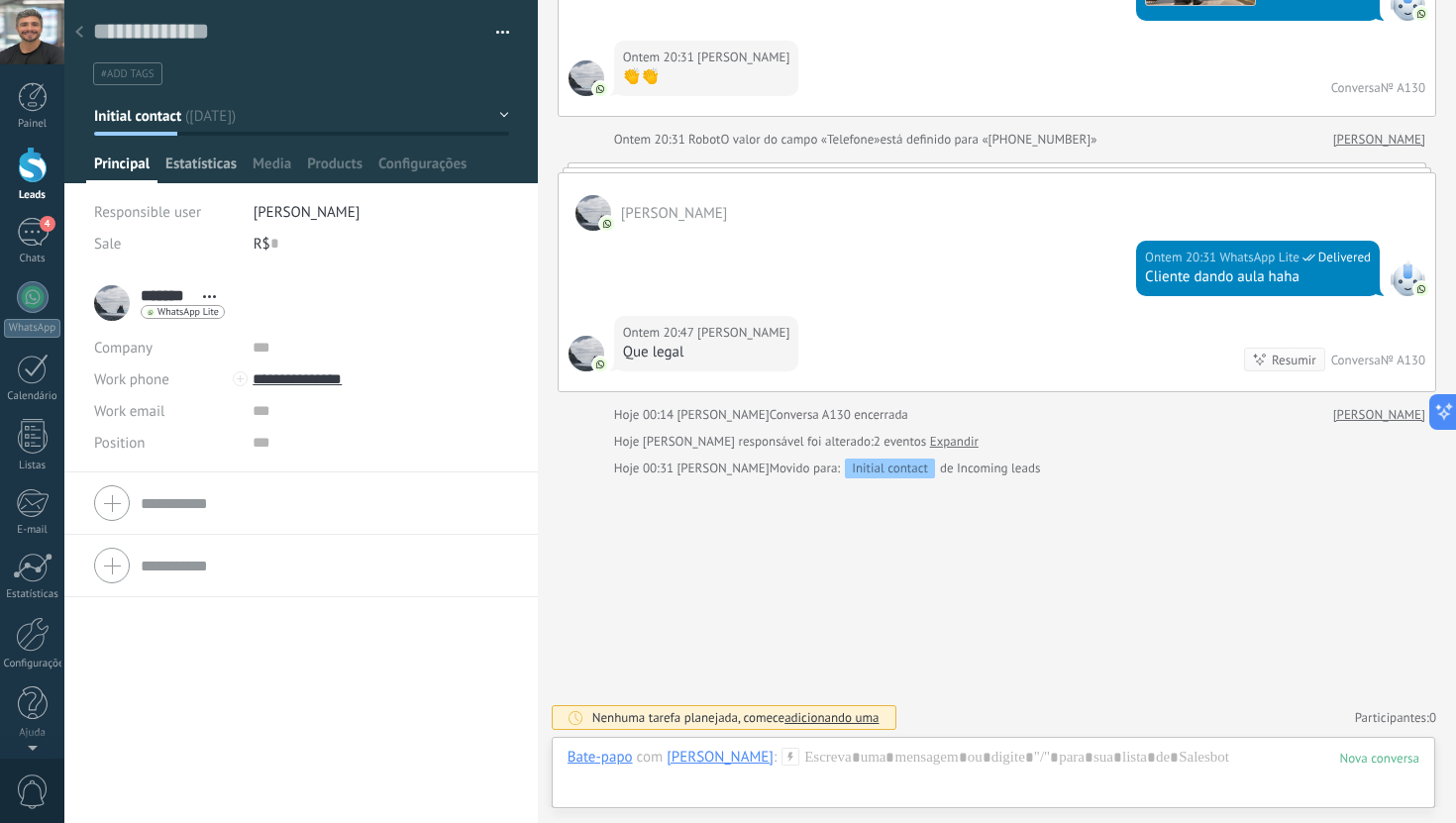 click on "Estatísticas" at bounding box center [201, 168] 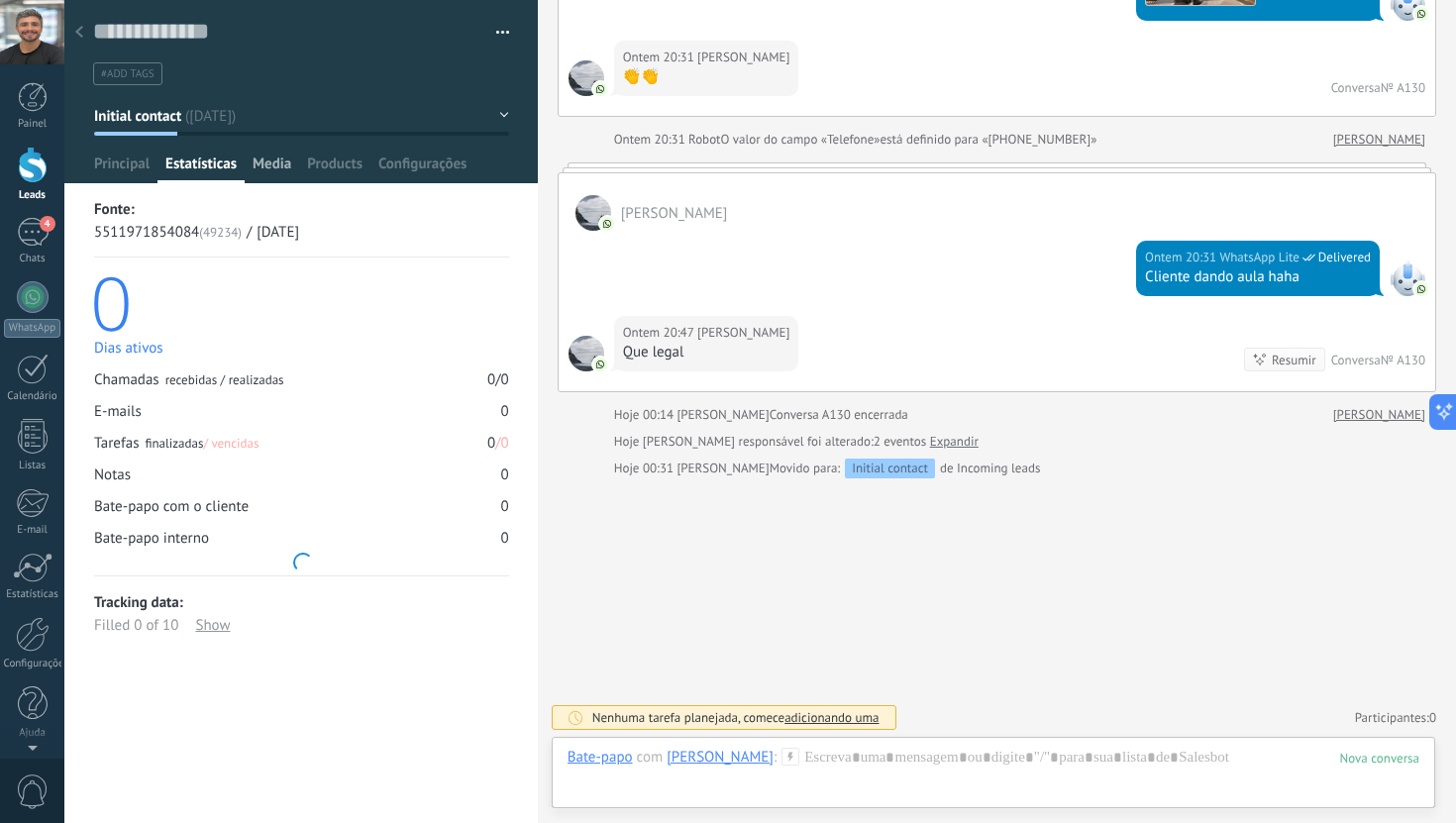 click on "Media" at bounding box center (271, 168) 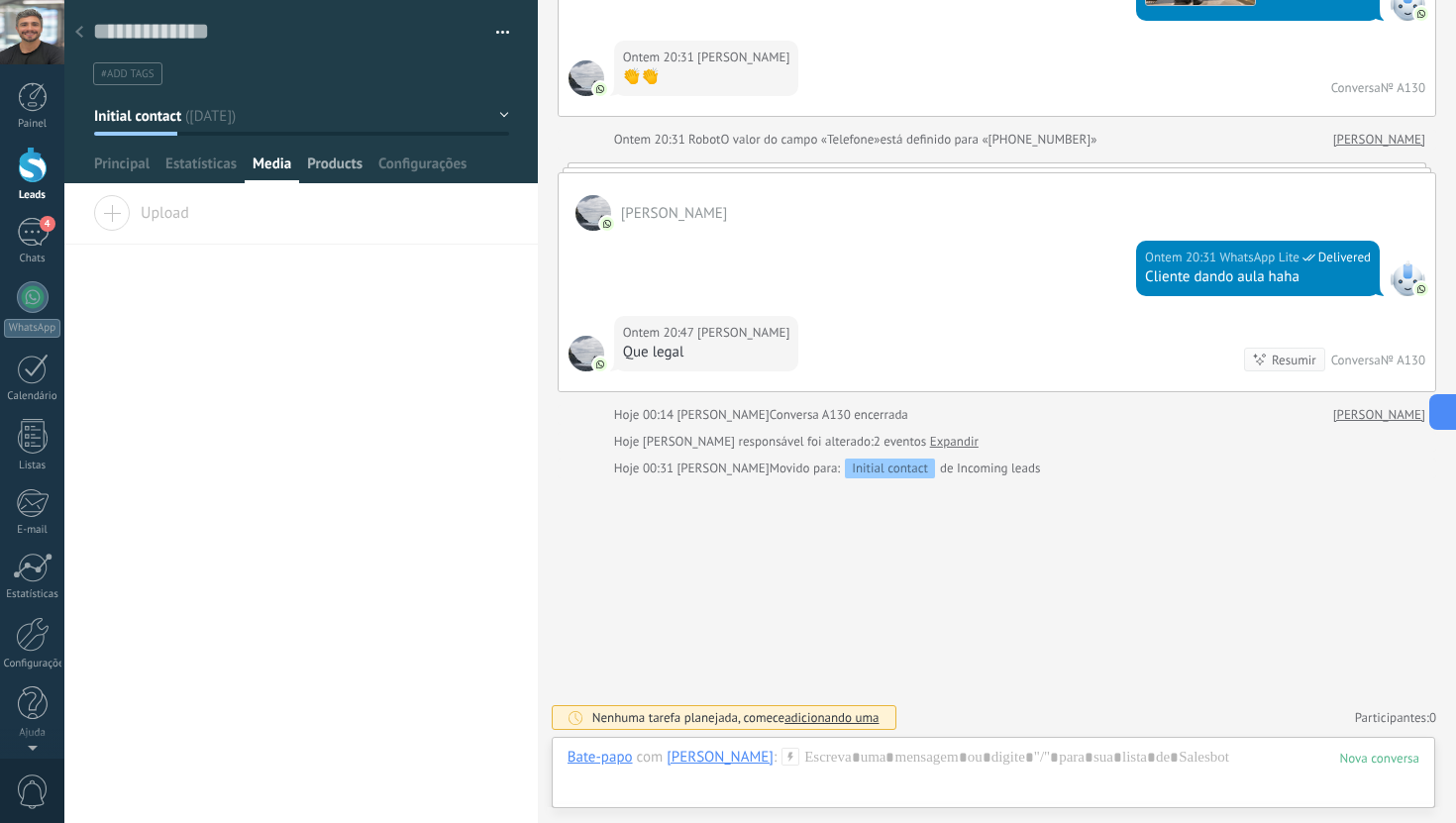 click on "Products" at bounding box center (335, 168) 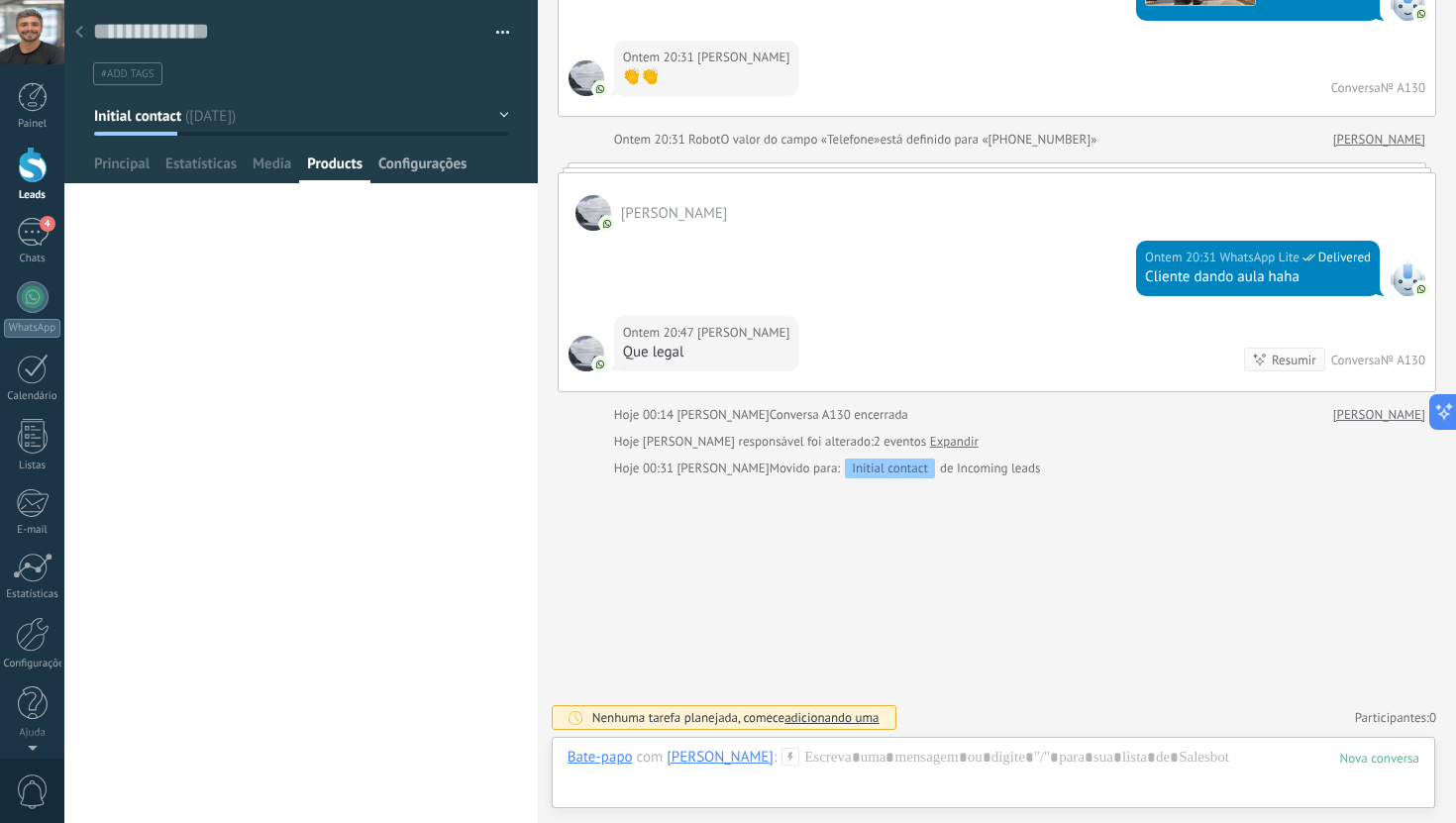 click on "Configurações" at bounding box center (422, 168) 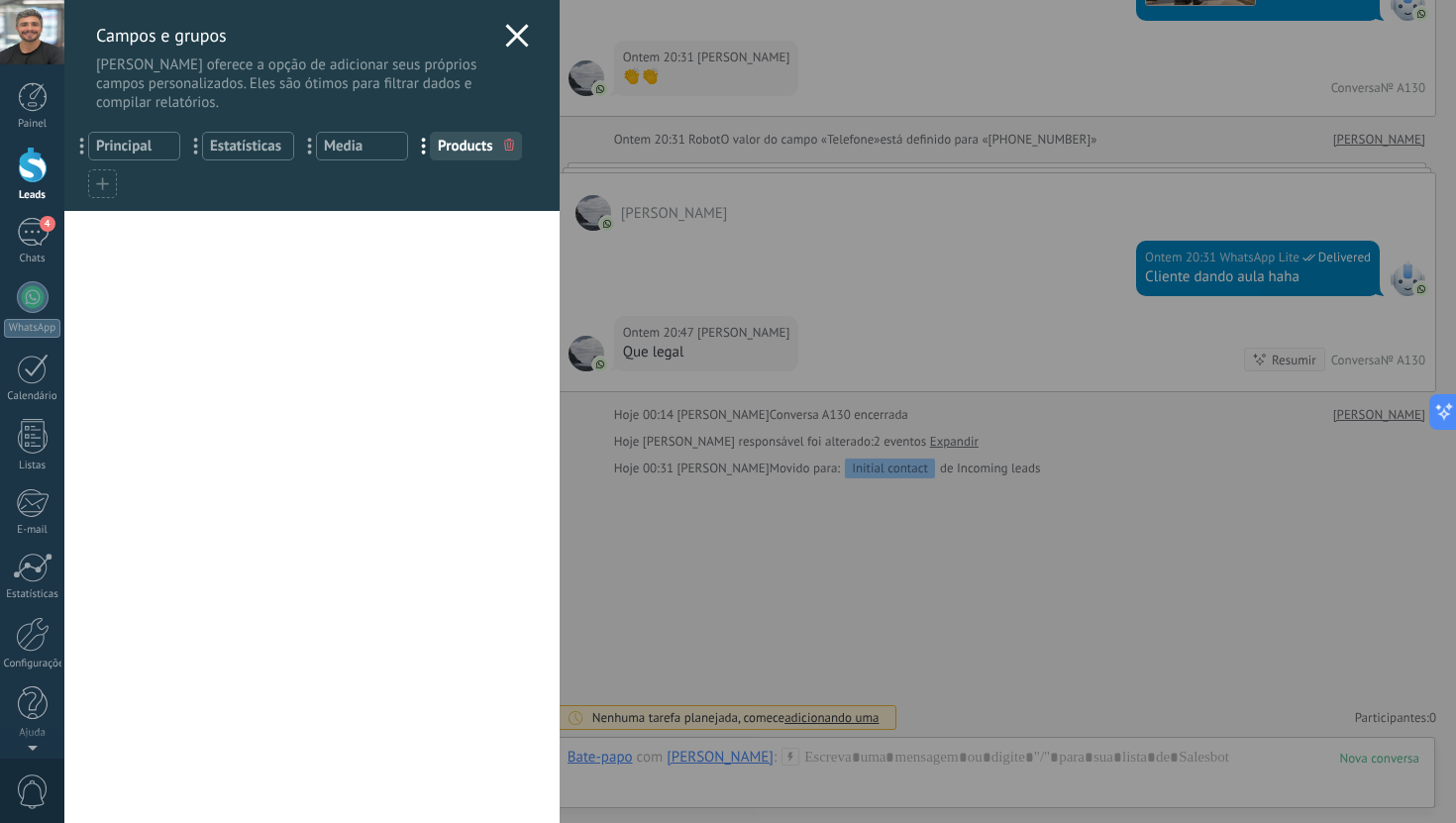 click 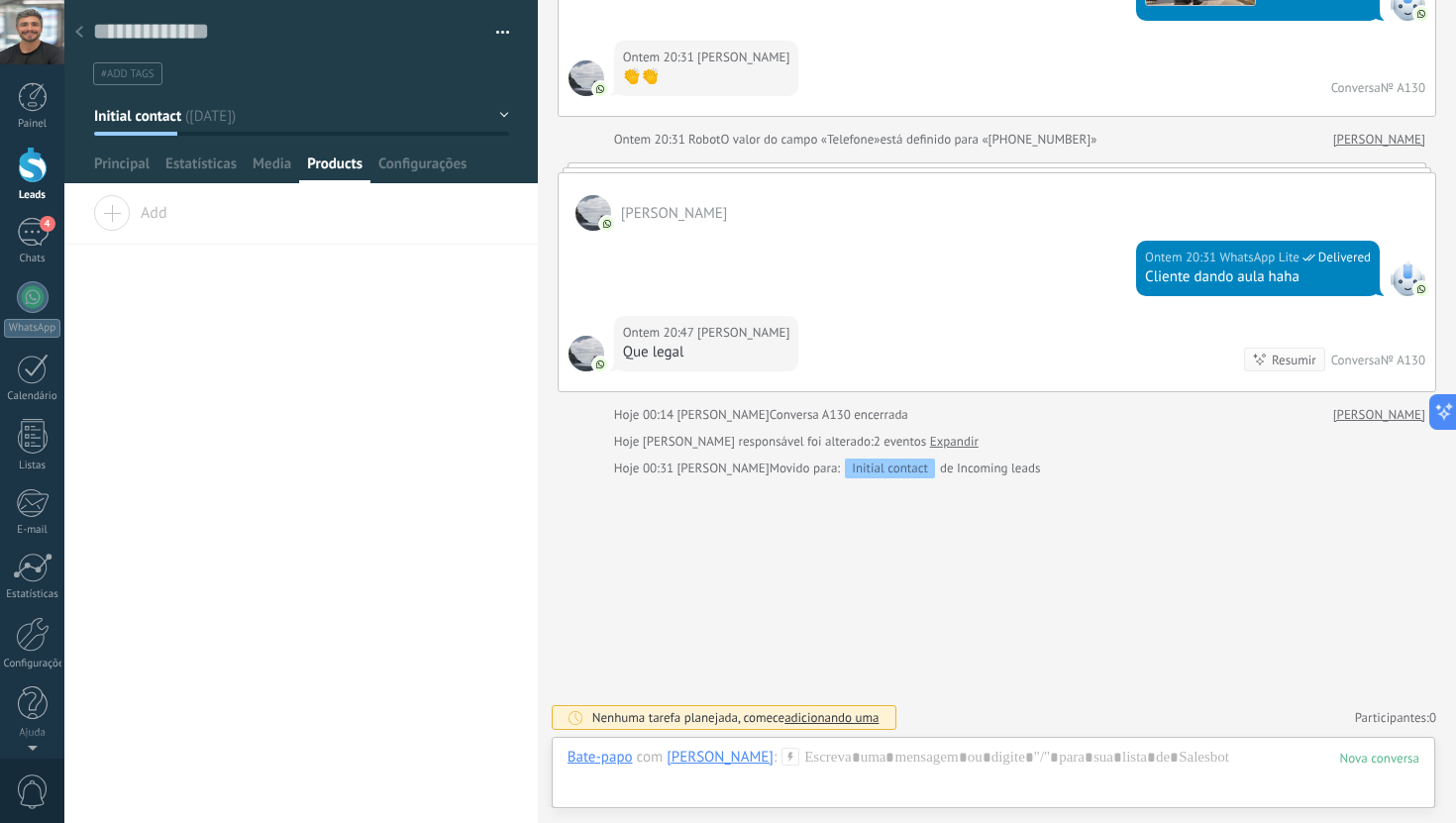 click 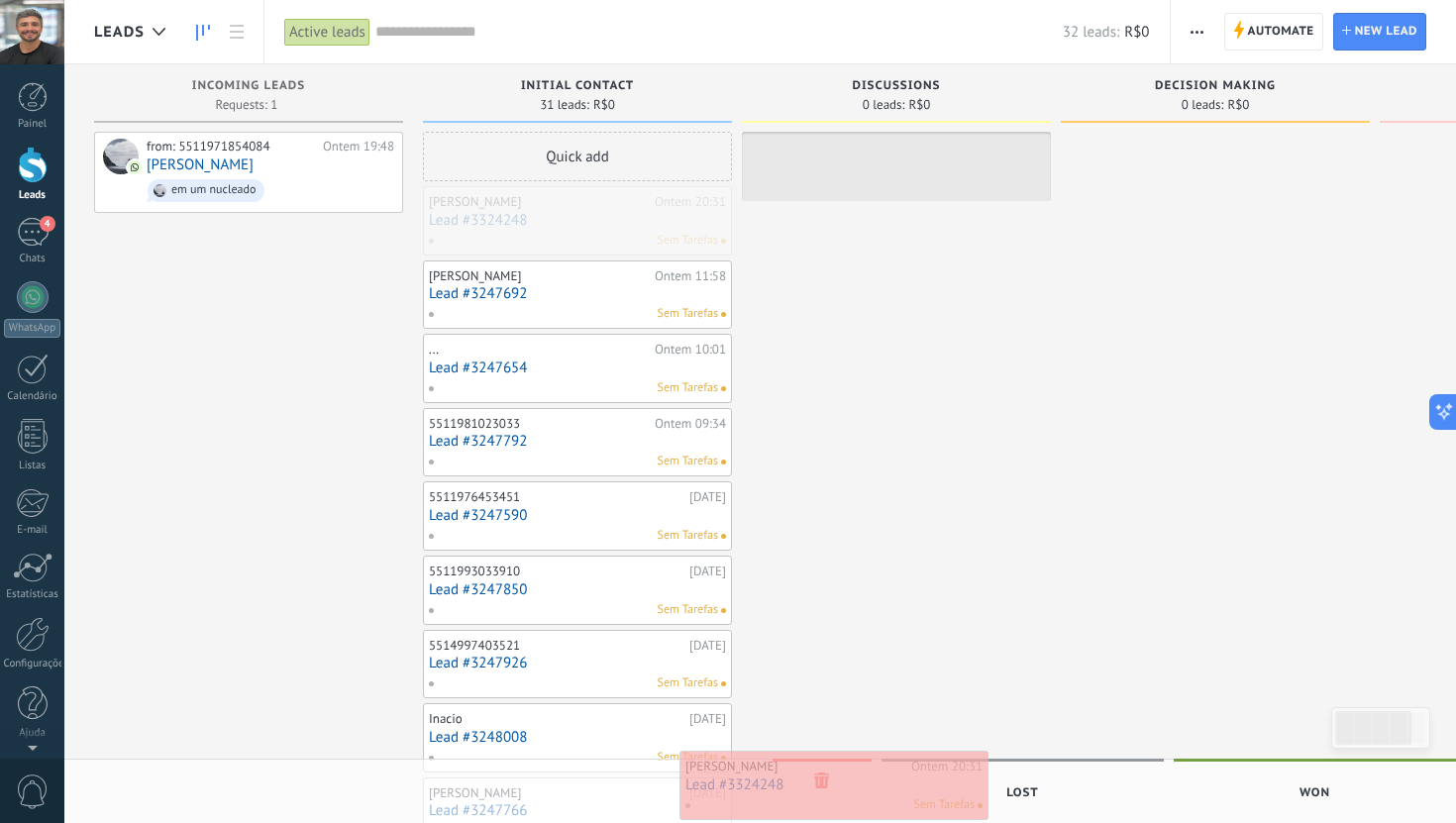 drag, startPoint x: 568, startPoint y: 212, endPoint x: 822, endPoint y: 779, distance: 621.29301 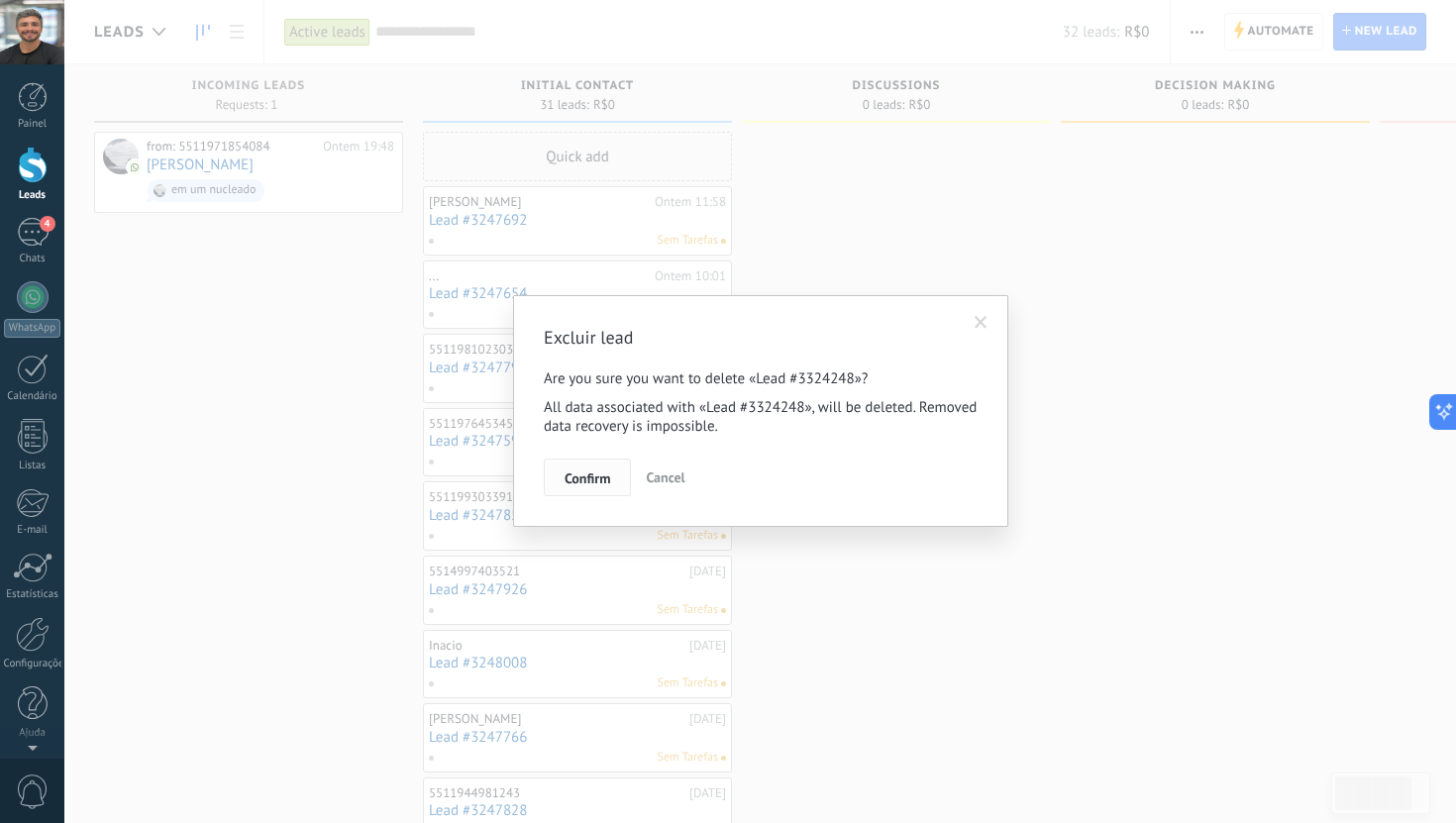 click on "Confirm" at bounding box center (587, 478) 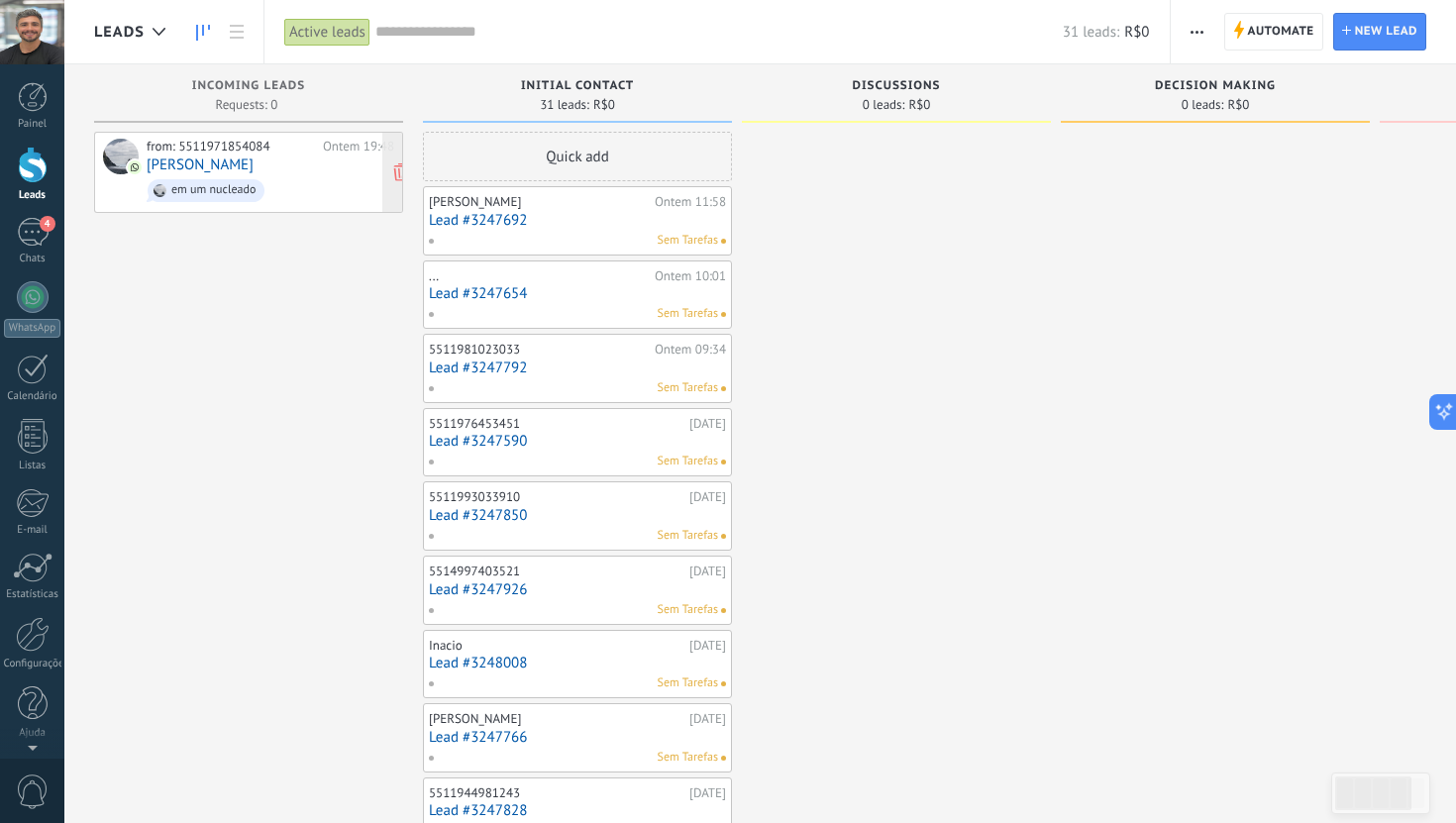 click on "em um nucleado" at bounding box center (270, 190) 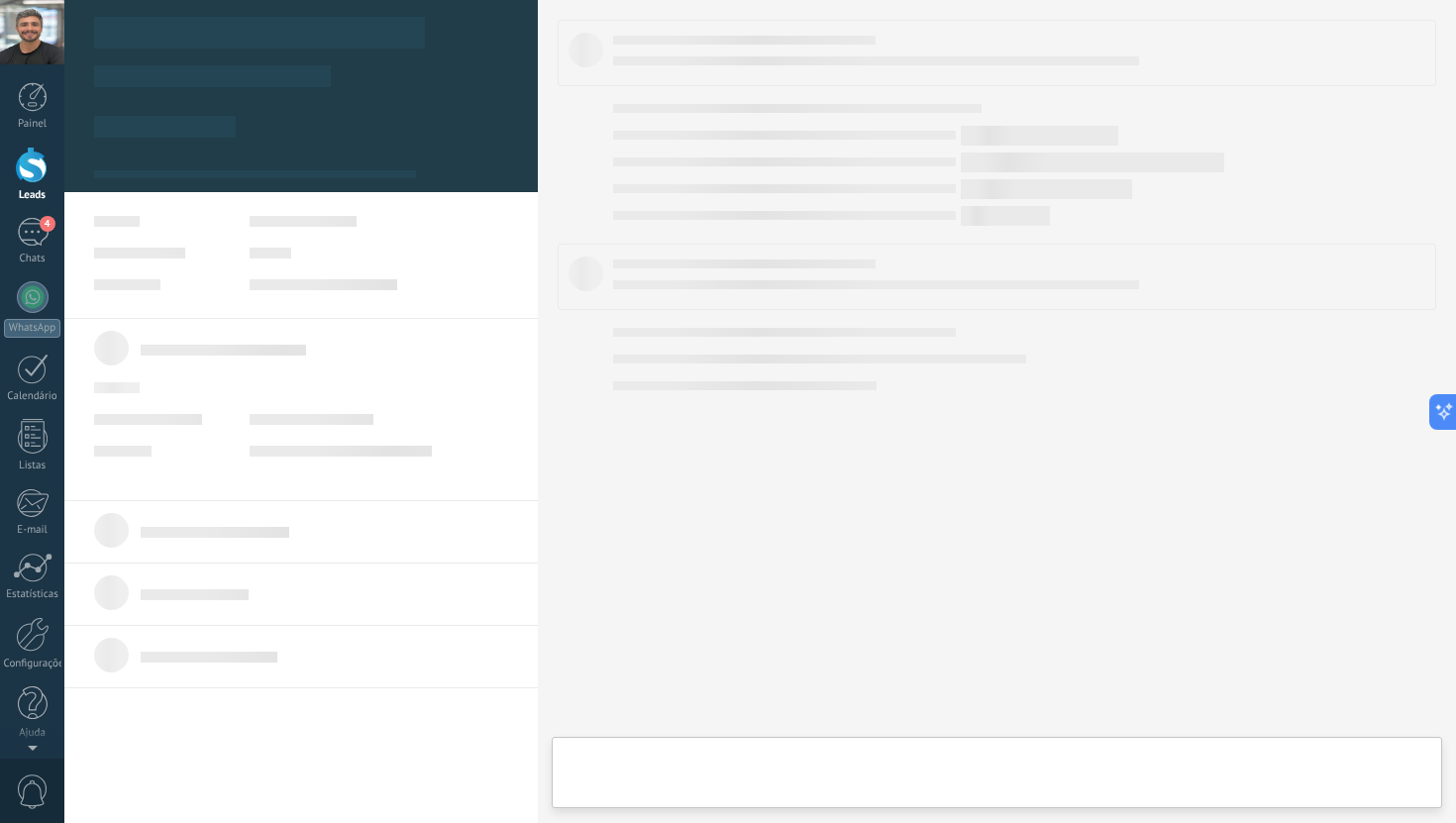 type on "**********" 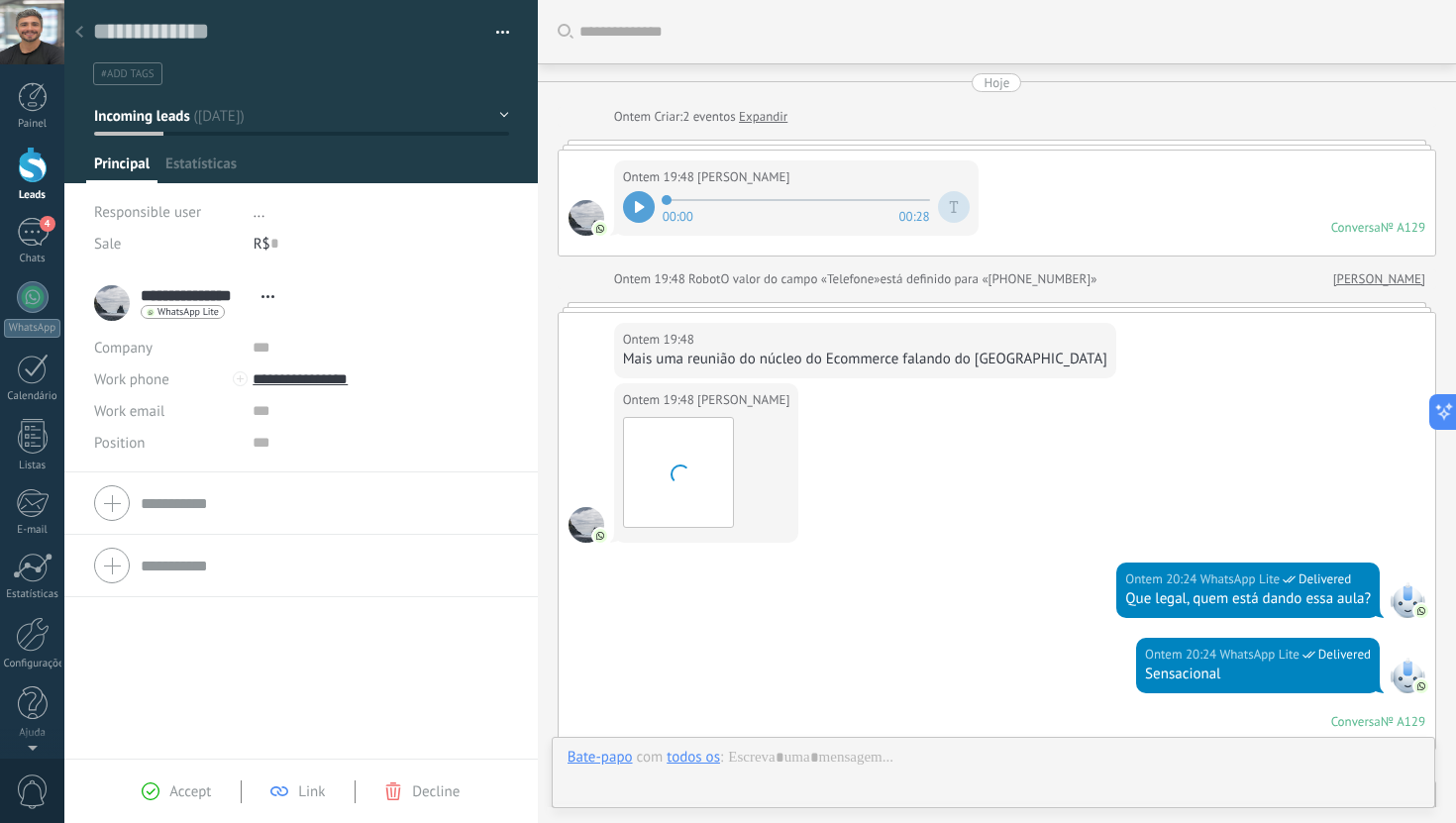 scroll, scrollTop: 30, scrollLeft: 0, axis: vertical 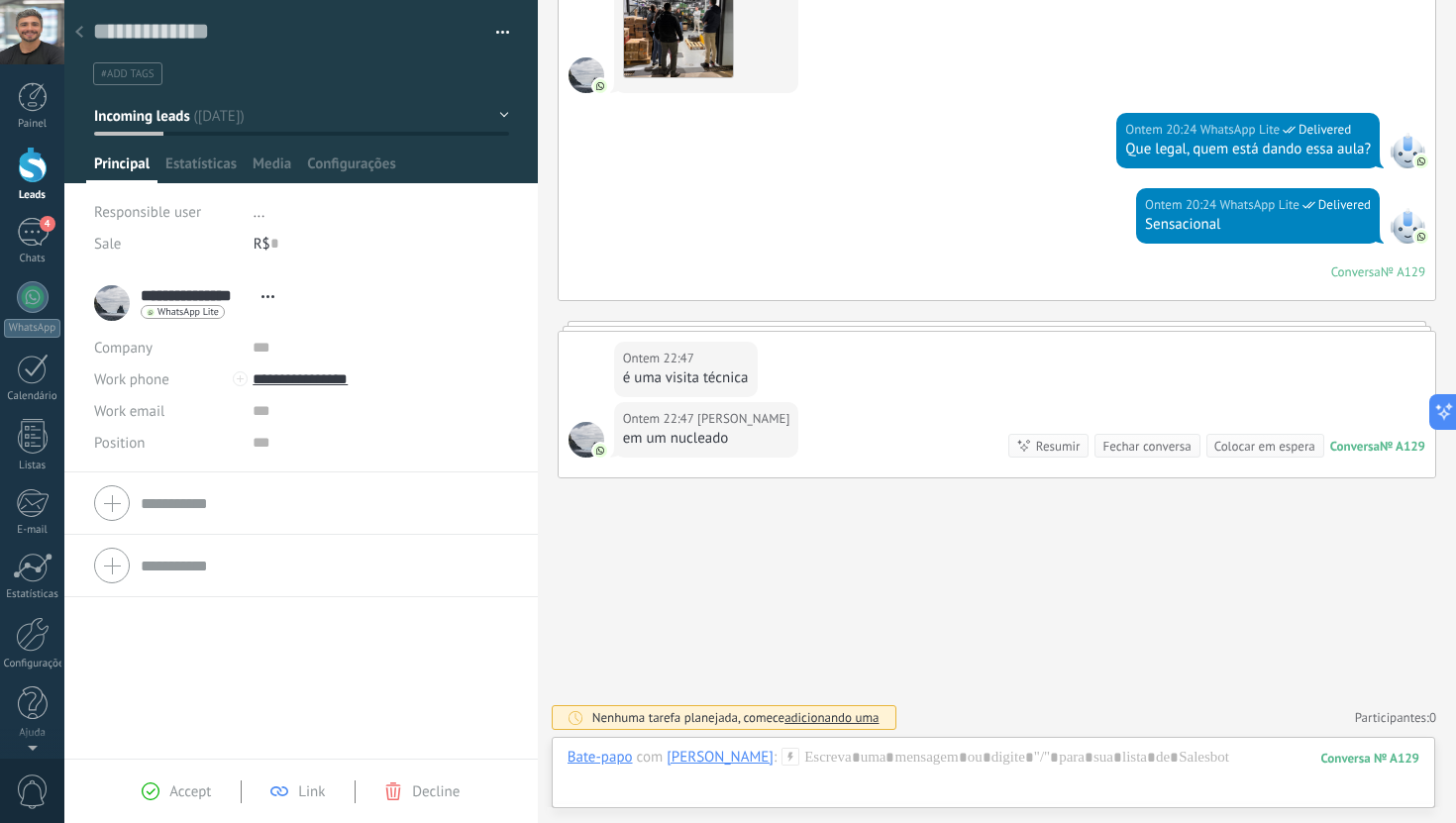 click 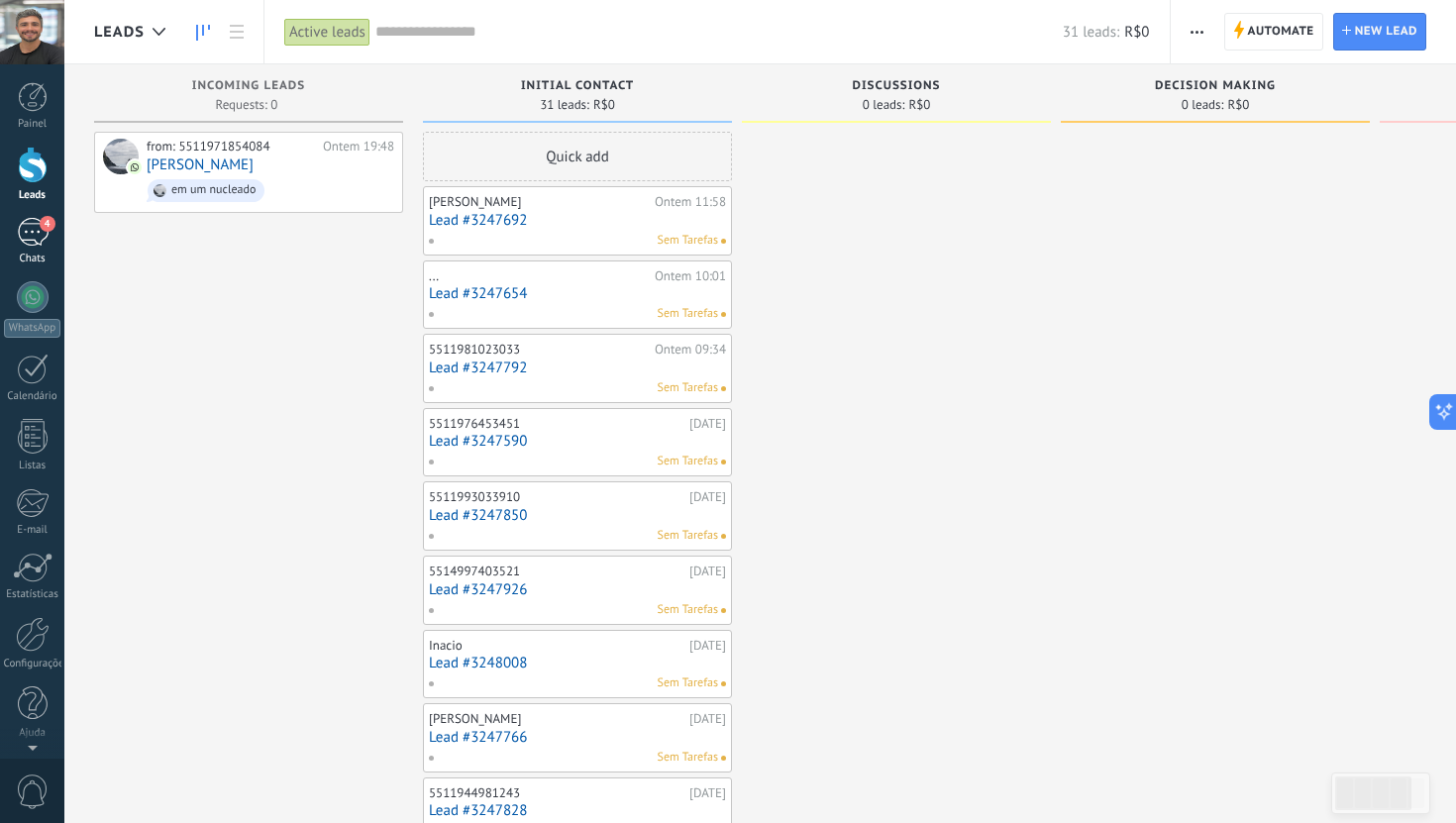 click on "4" at bounding box center (33, 232) 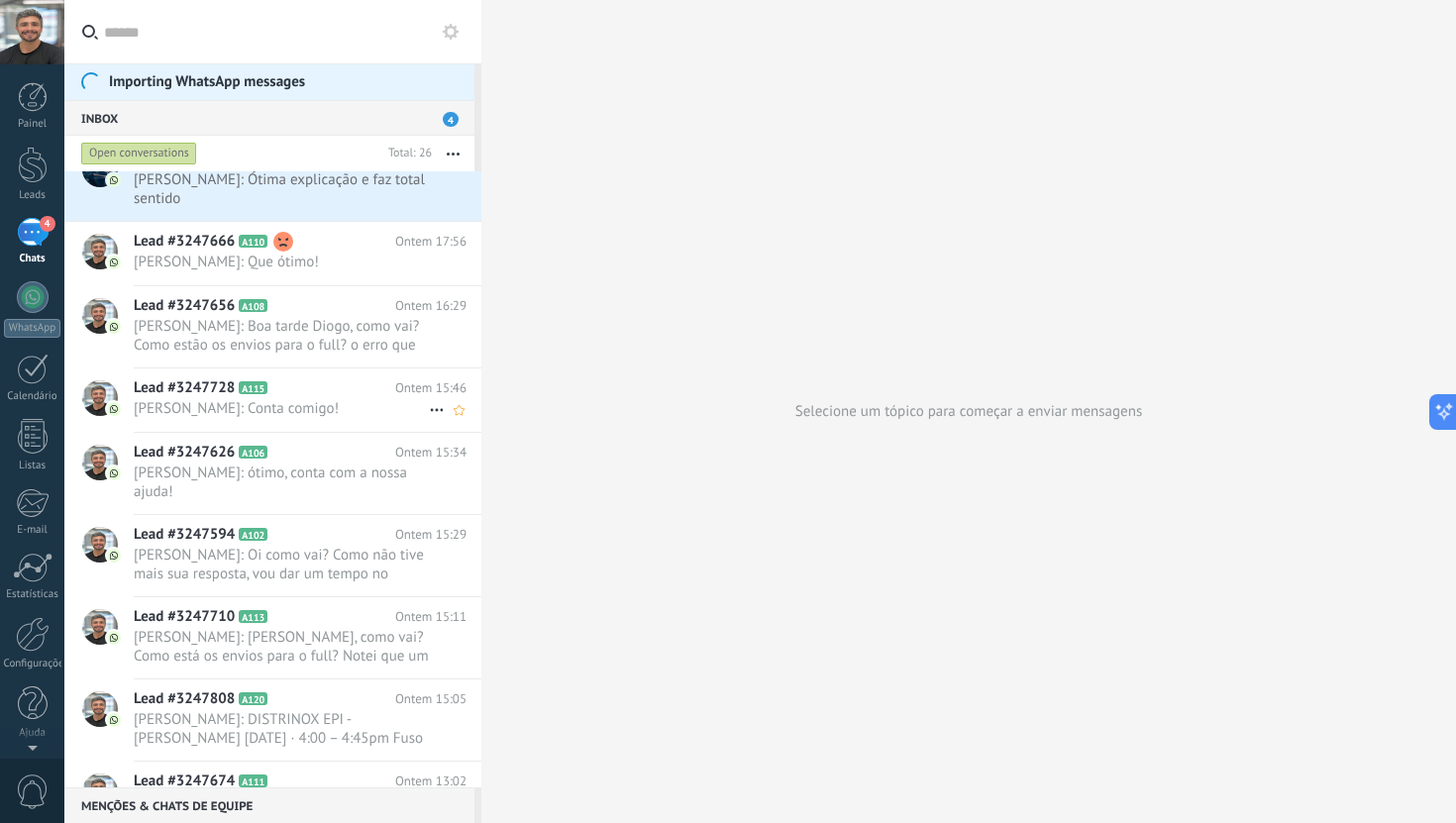 scroll, scrollTop: 0, scrollLeft: 0, axis: both 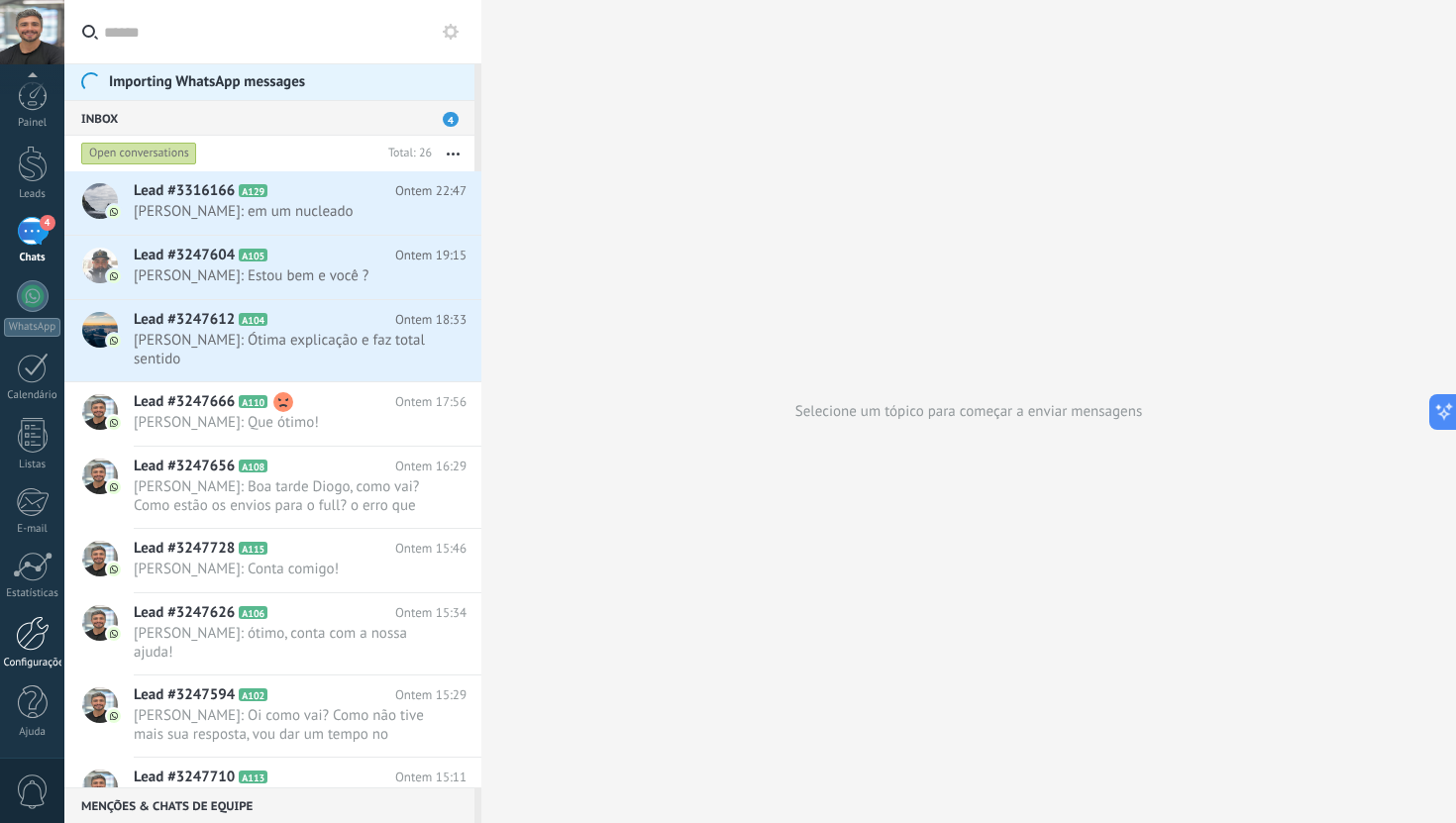 click at bounding box center (33, 633) 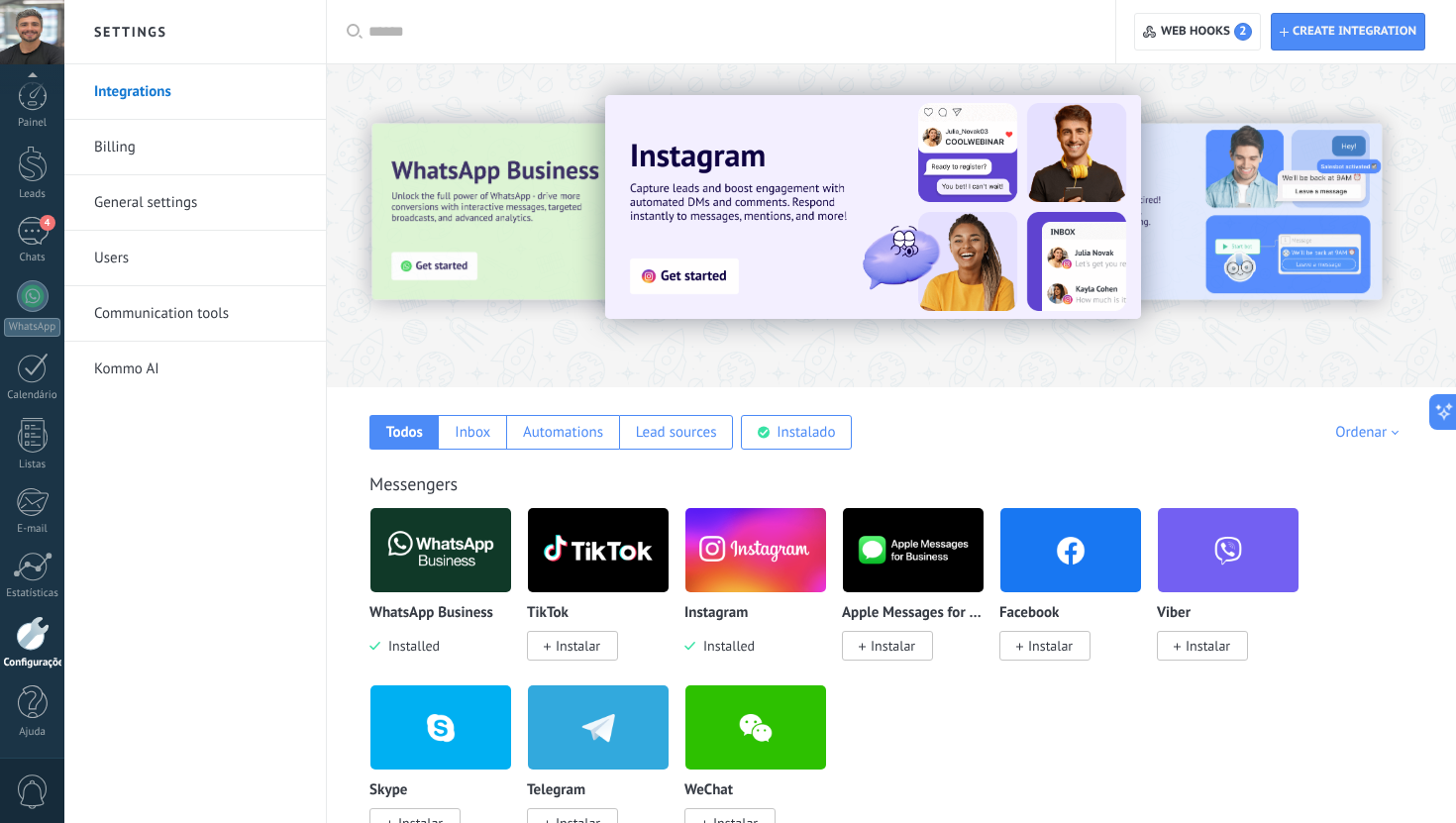 click on "Billing" at bounding box center [200, 148] 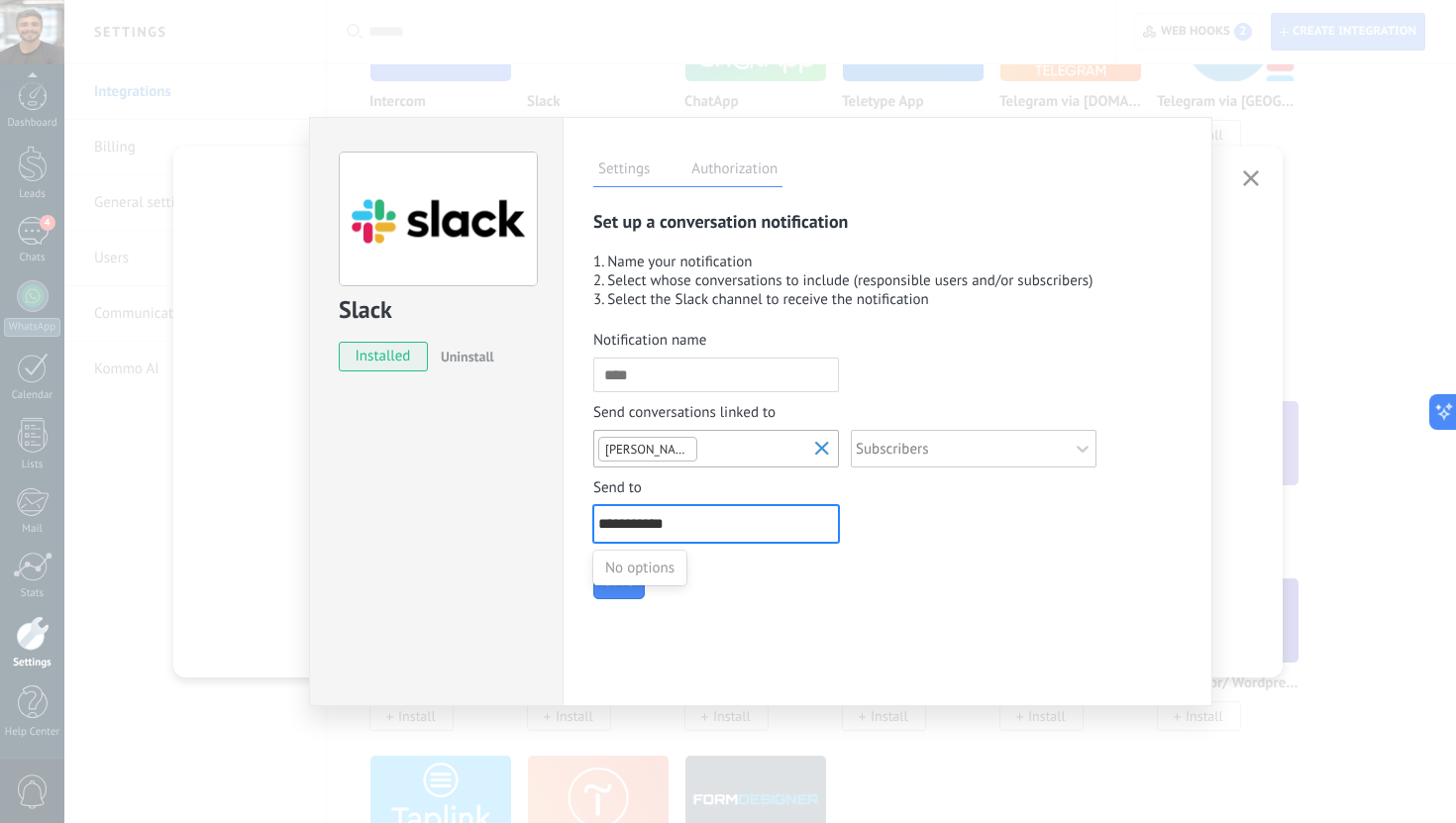 type 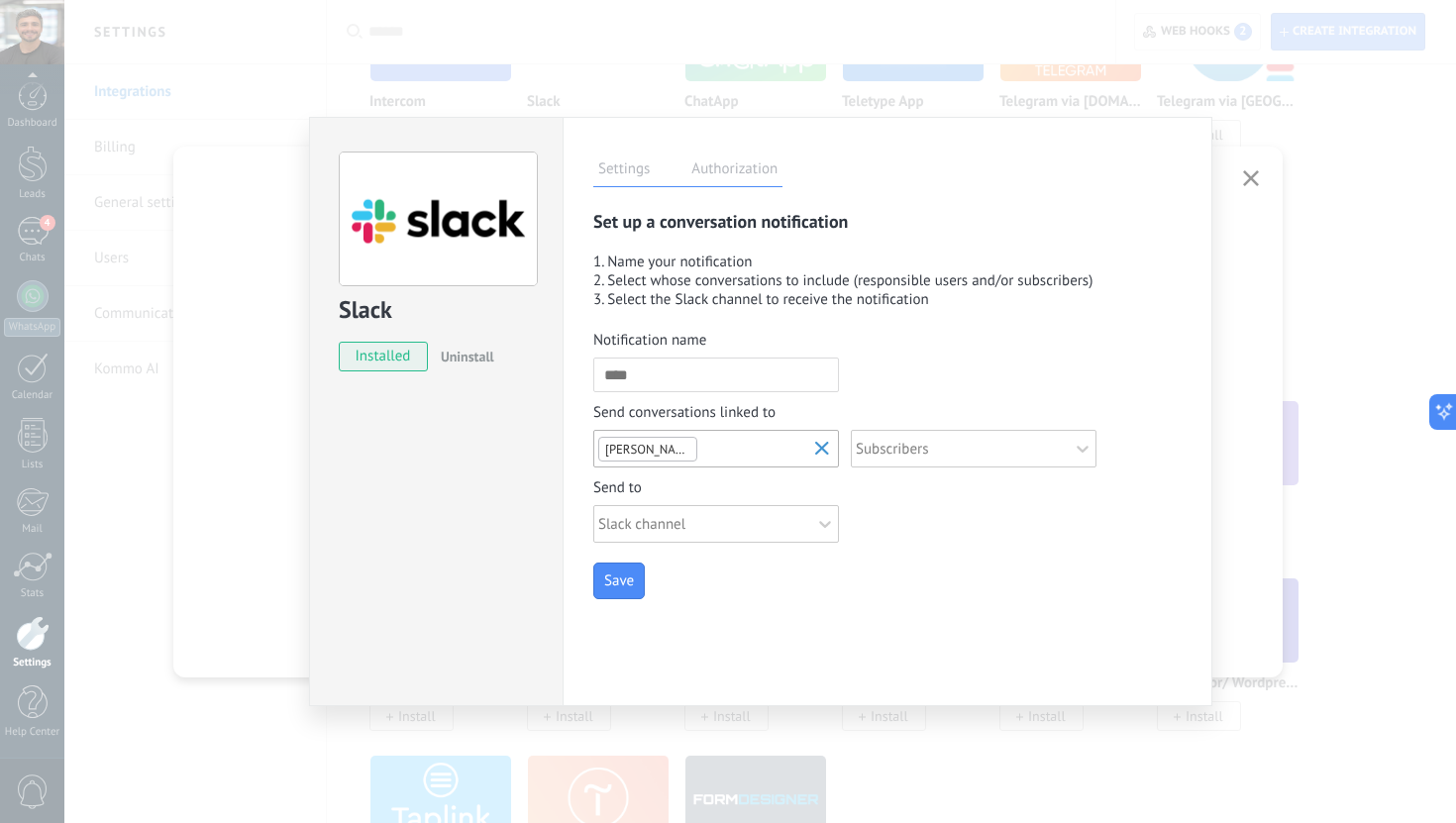 click on "Authorization" at bounding box center (734, 171) 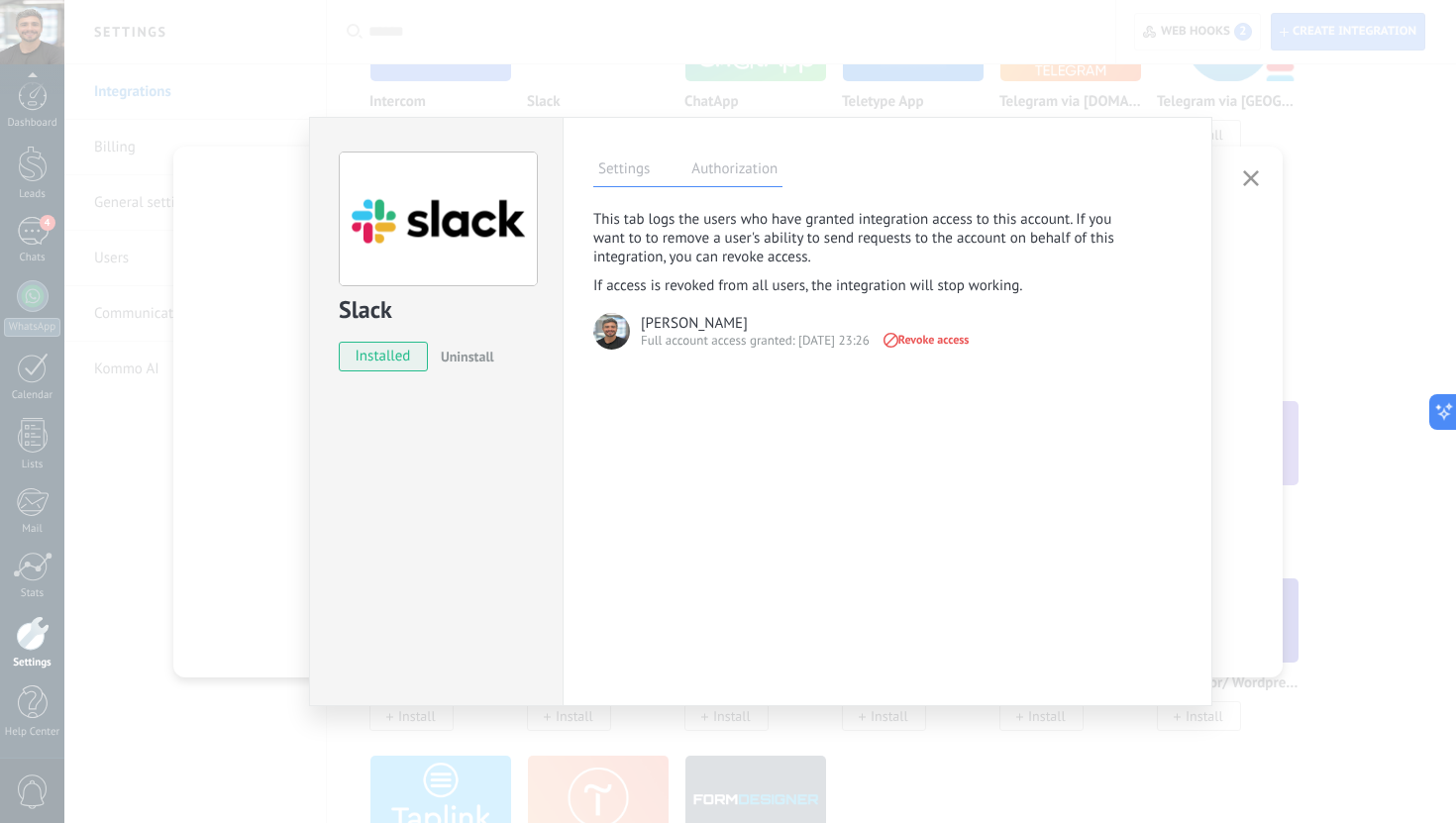 click on "Slack installed Uninstall Settings Authorization This tab logs the users who have granted integration access to this account. If you want to to remove a user's ability to send requests to the account on behalf of this integration, you can revoke access. If access is revoked from all users, the integration will stop working. This app is installed, but no one has given it access yet. Daniel Biló Full account access granted: 04/07/25 23:26 Revoke access Spend most of your time in Slack? Sync your Kommo conversations there! Whether your next incomaing conversation is from WhatsApp, Instagram or another source, you’ll get the message in both Kommo and Slack — and you can reply without switching apps. How it works: Set up a public Slack channel where you’ll be notified about new conversations, then click “start chatting” to take over the conversation in a private channel. more _:  Save Set up a conversation notification 1. Name your notification 3. Select the Slack channel to receive the notification" at bounding box center [760, 411] 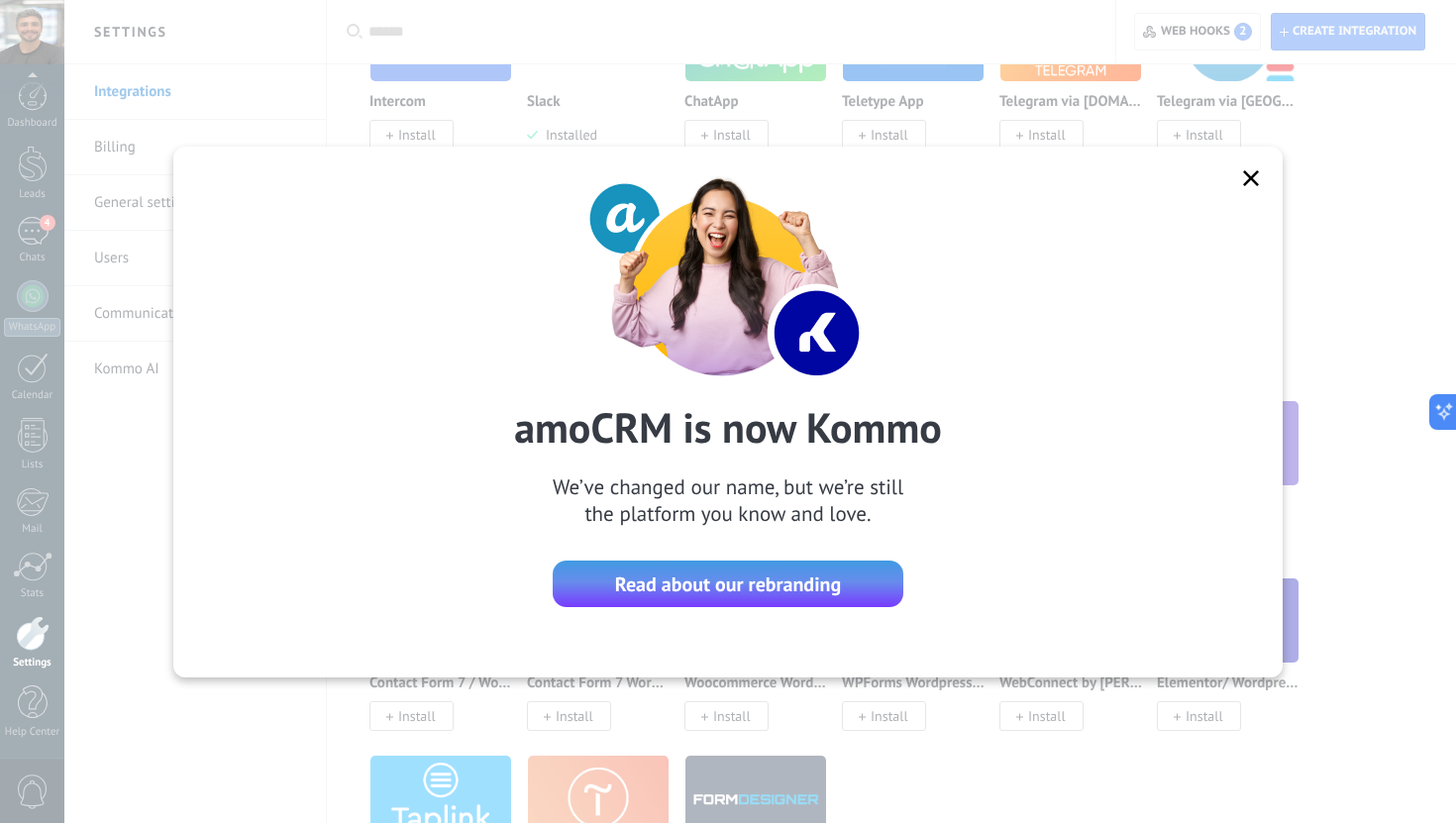 click 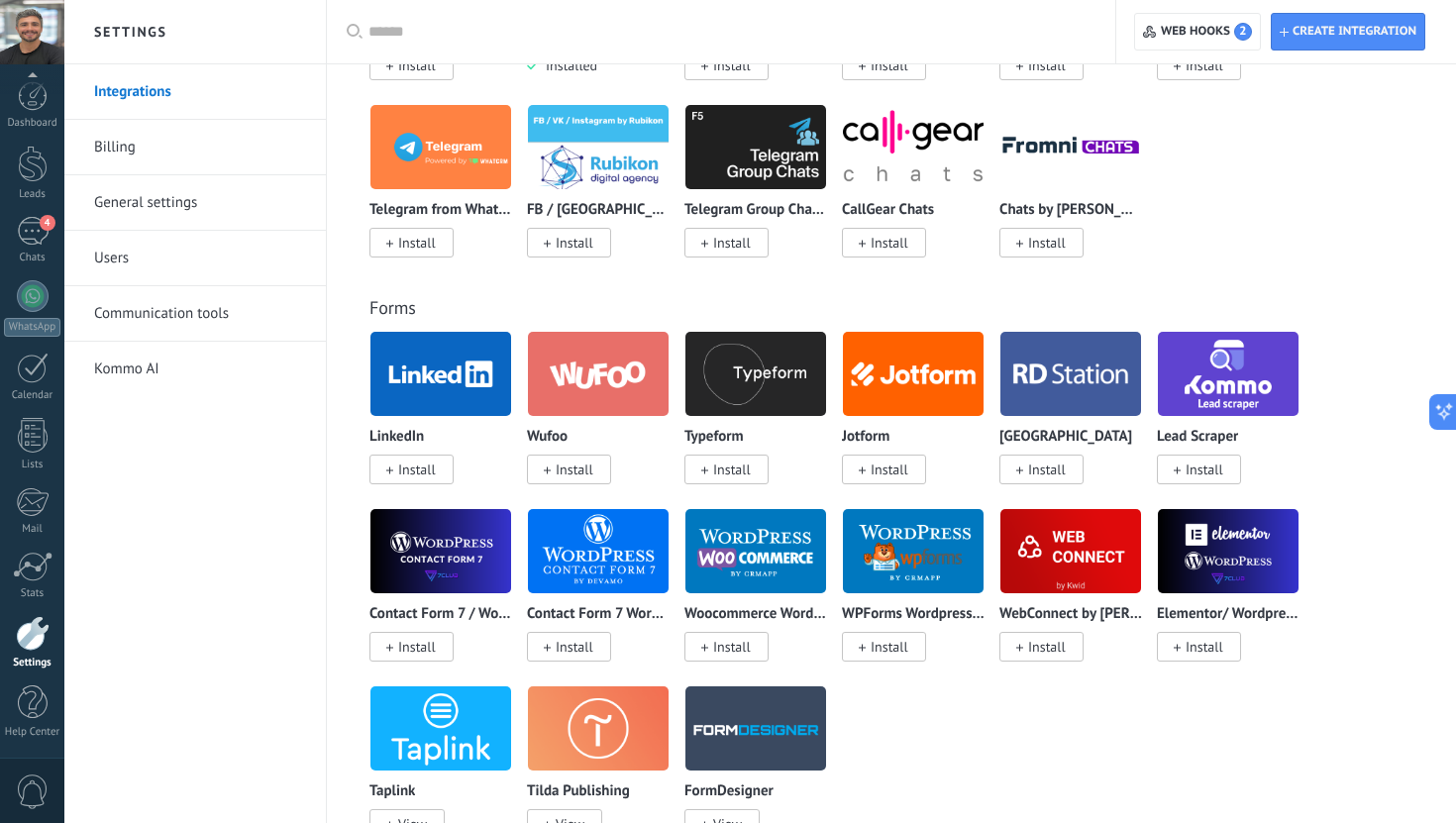 scroll, scrollTop: 1562, scrollLeft: 0, axis: vertical 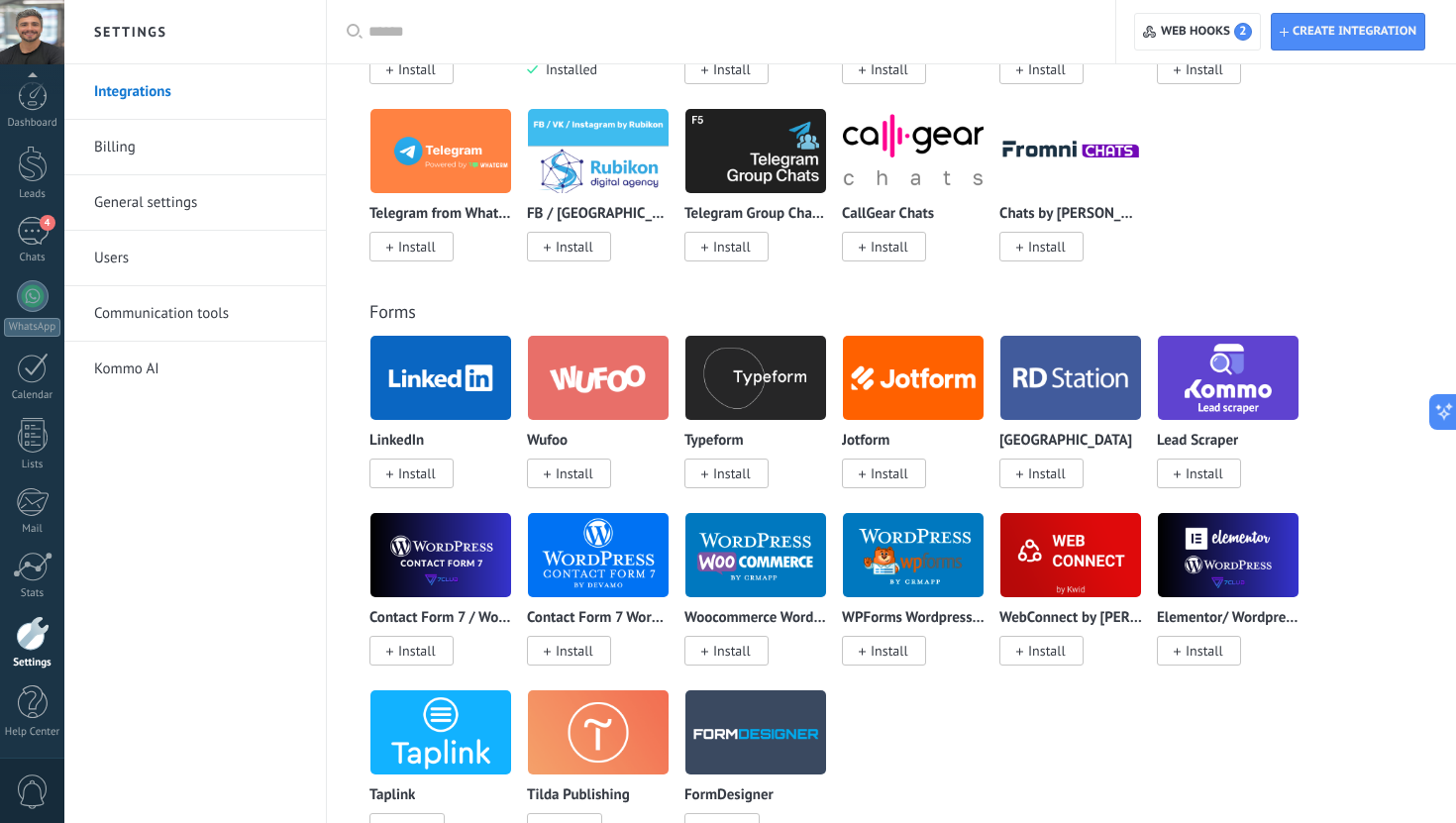 click at bounding box center (1071, 377) 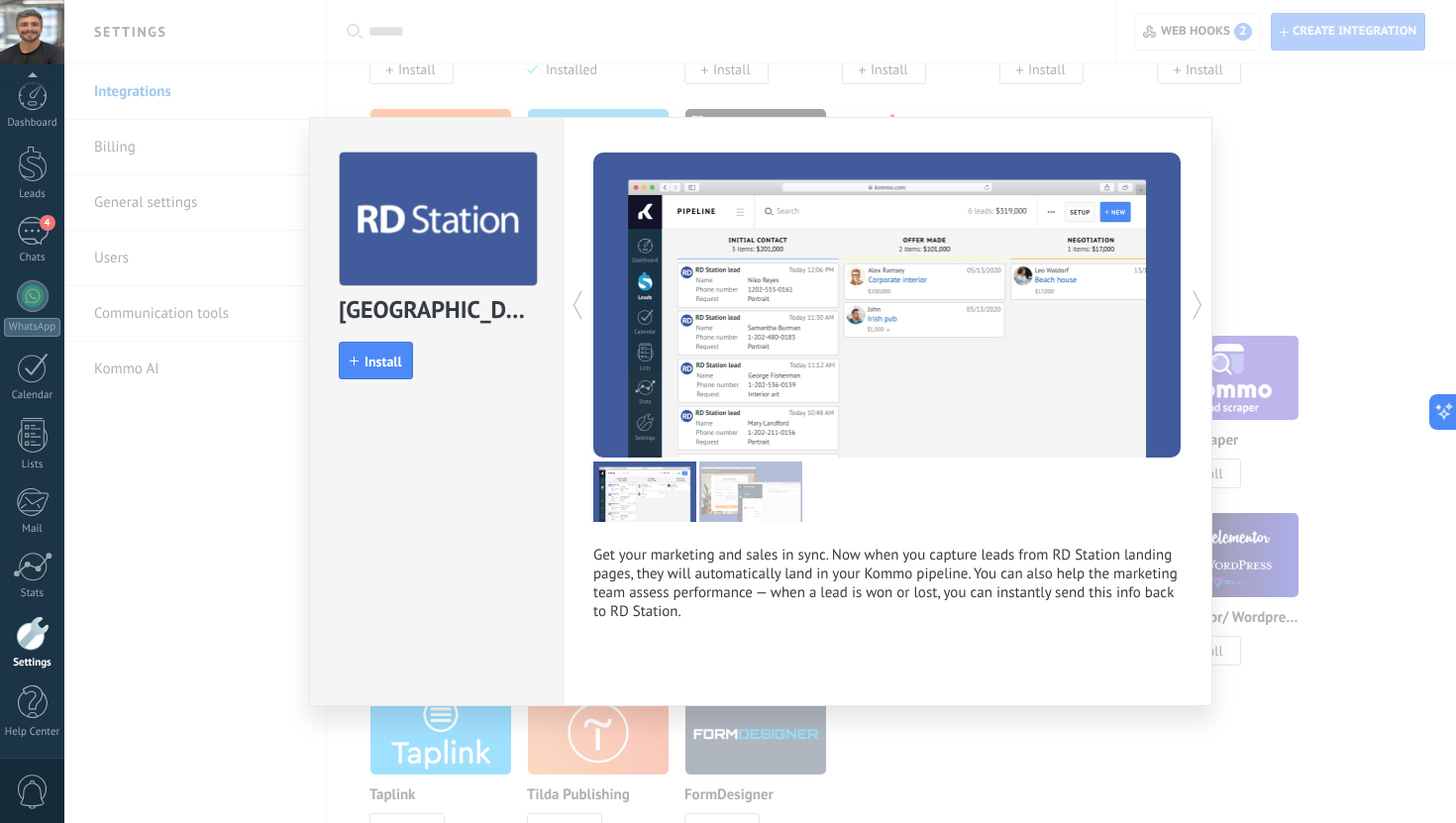 click on "RD Station install Install Get your marketing and sales in sync. Now when you capture leads from RD Station landing pages, they will automatically land in your Kommo pipeline. You can also help the marketing team assess performance — when a lead is won or lost, you can instantly send this info back to RD Station. more" at bounding box center (760, 411) 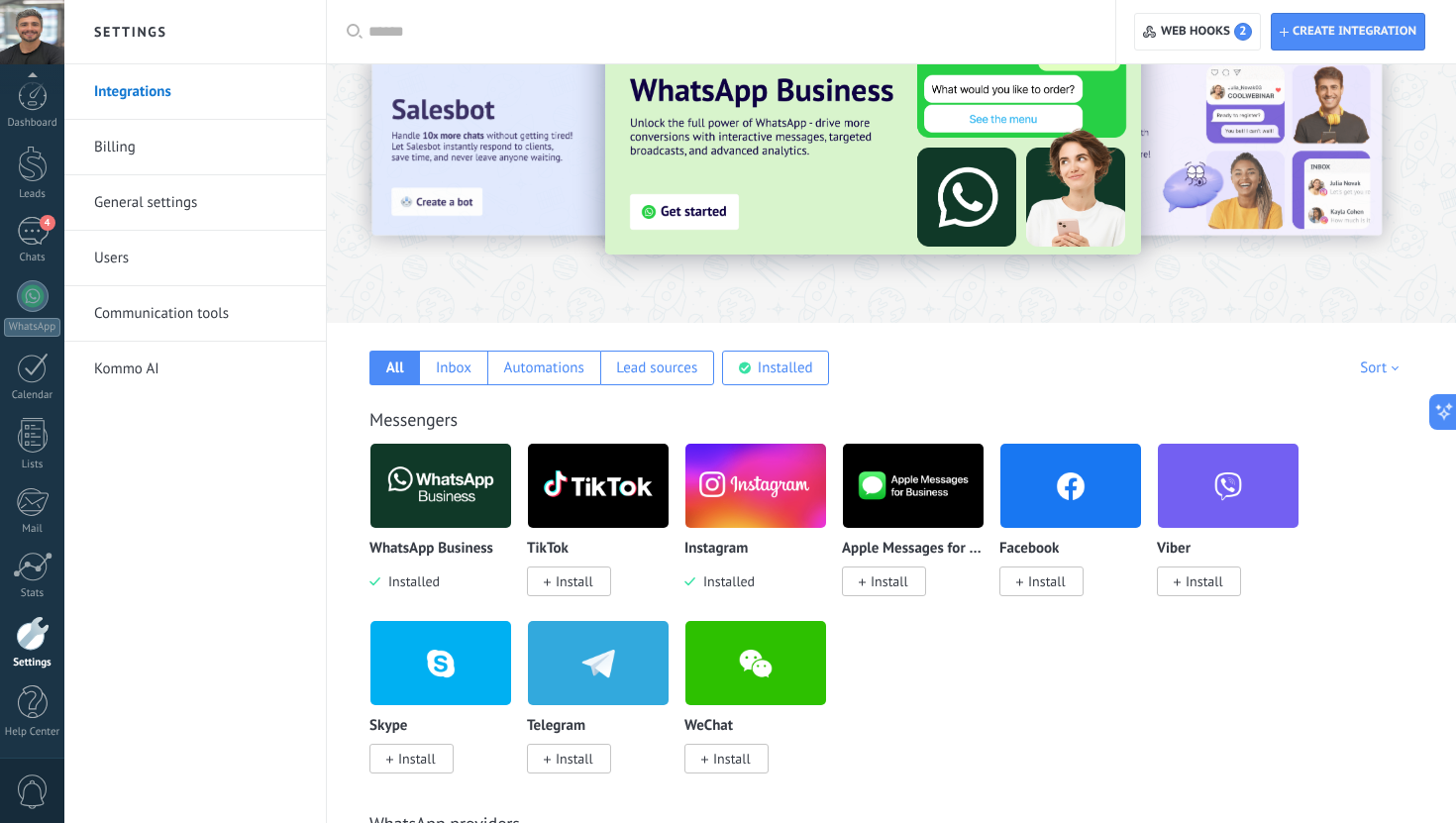 scroll, scrollTop: 62, scrollLeft: 0, axis: vertical 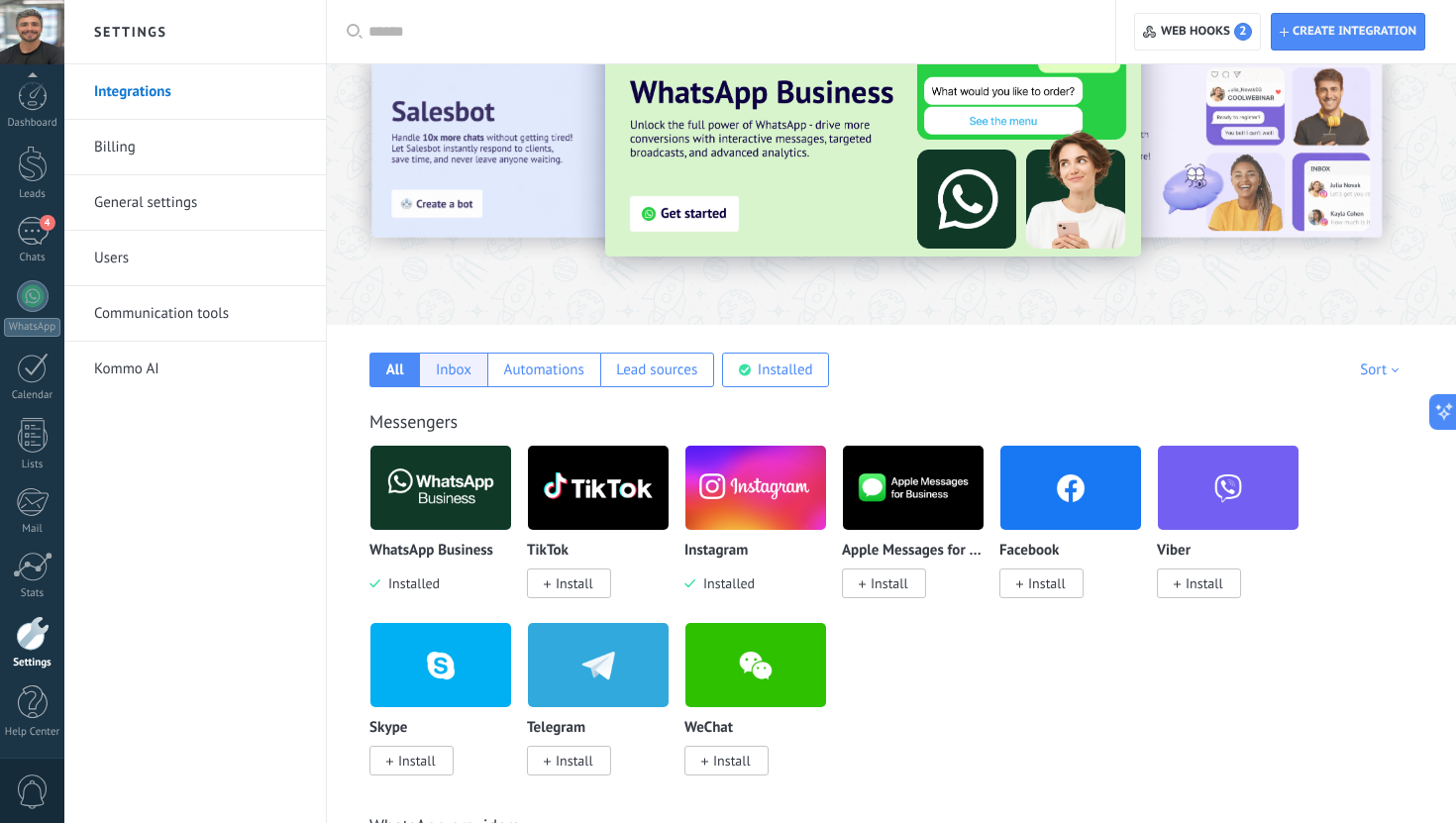 click on "Inbox" at bounding box center (454, 369) 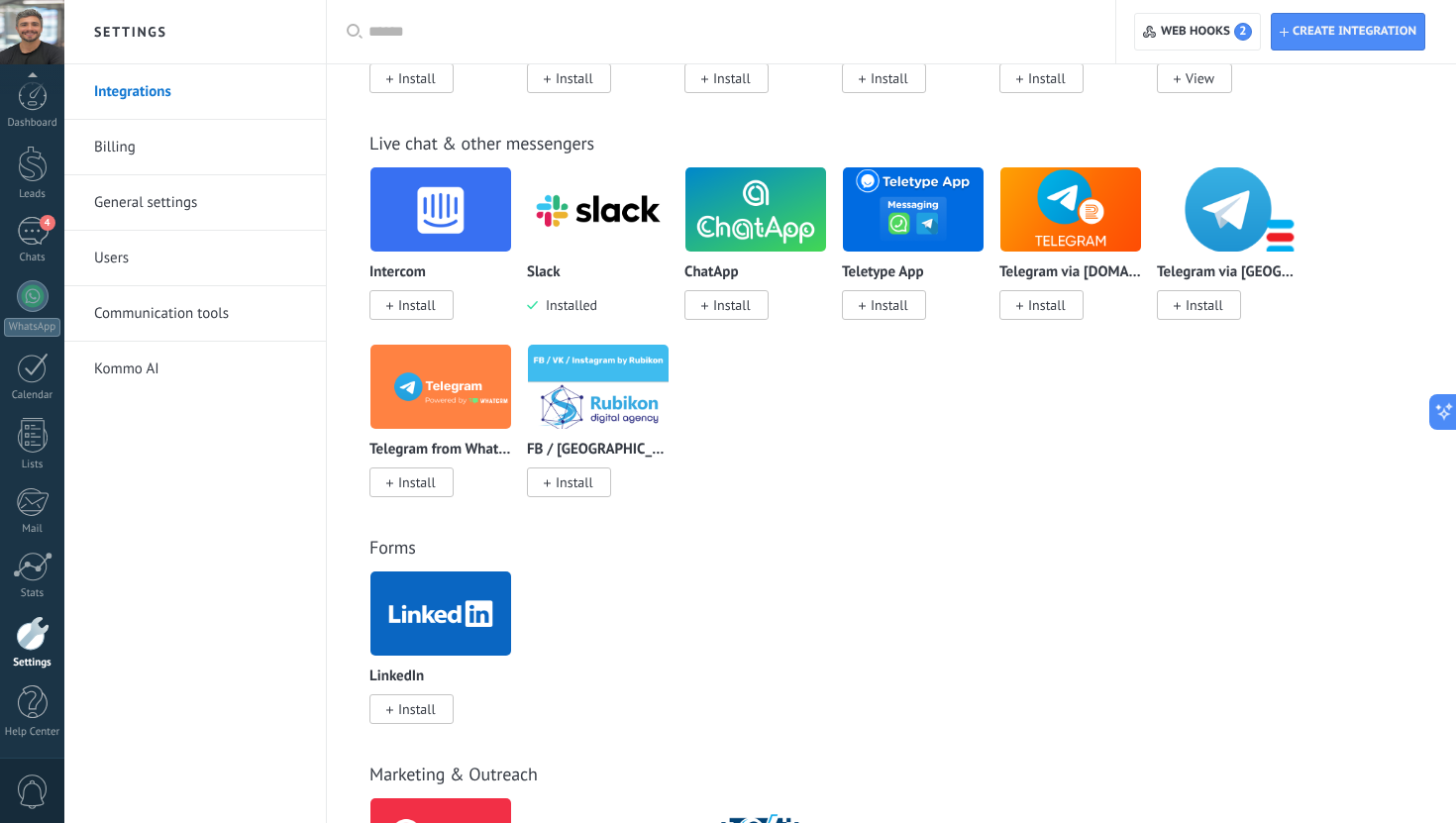 scroll, scrollTop: 1332, scrollLeft: 0, axis: vertical 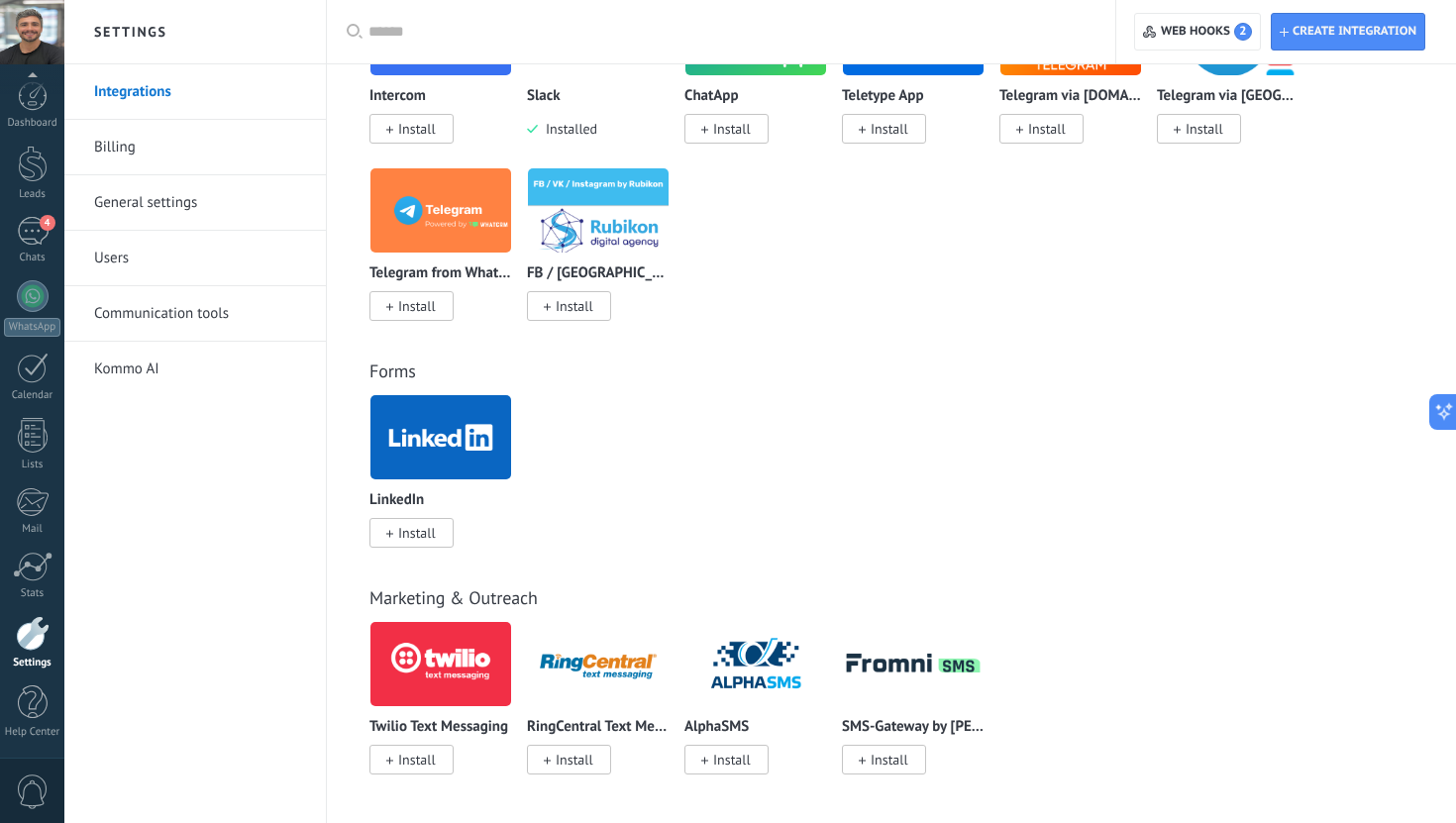 click on "Install" at bounding box center (411, 533) 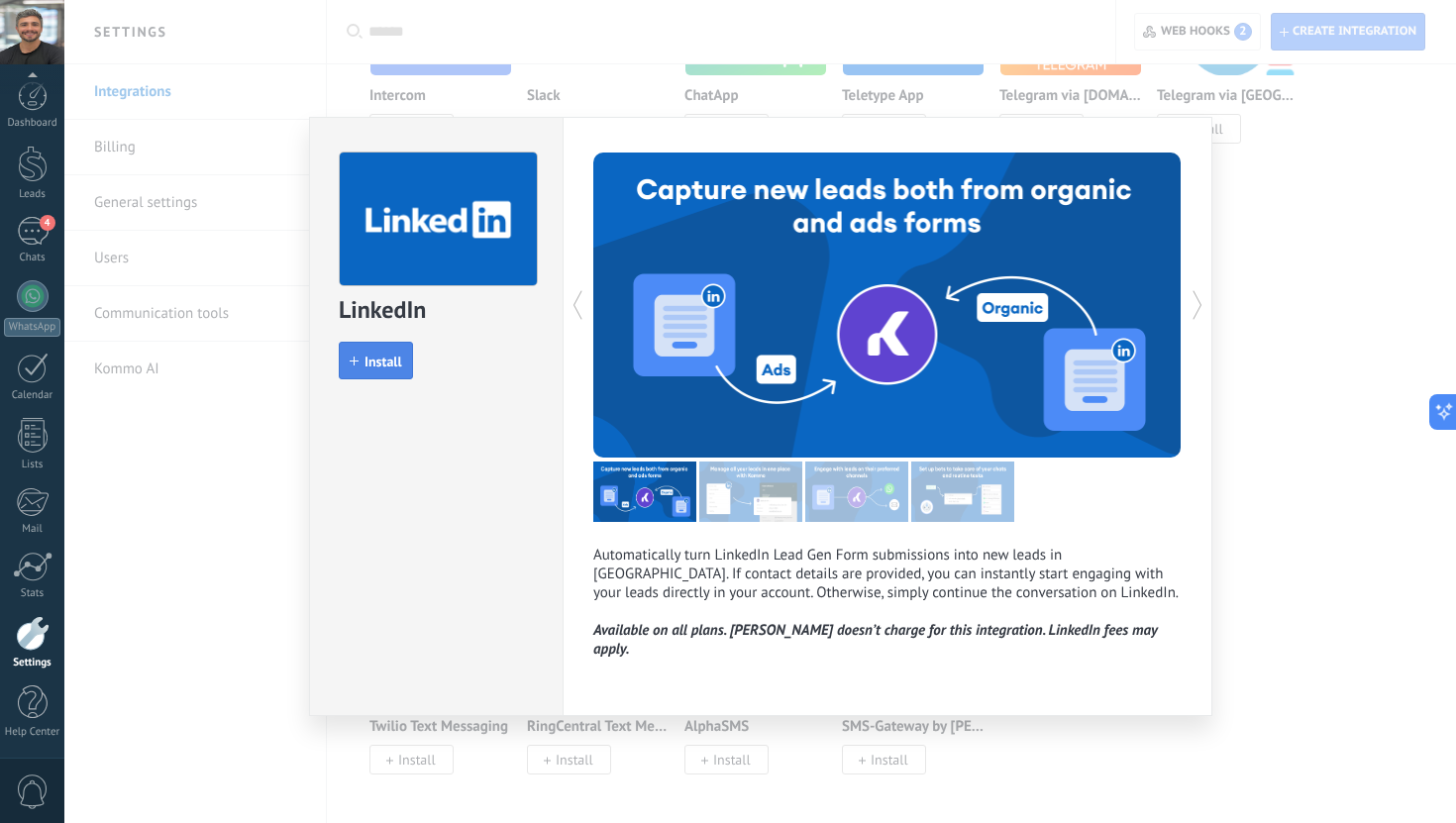click on "Install" at bounding box center [383, 361] 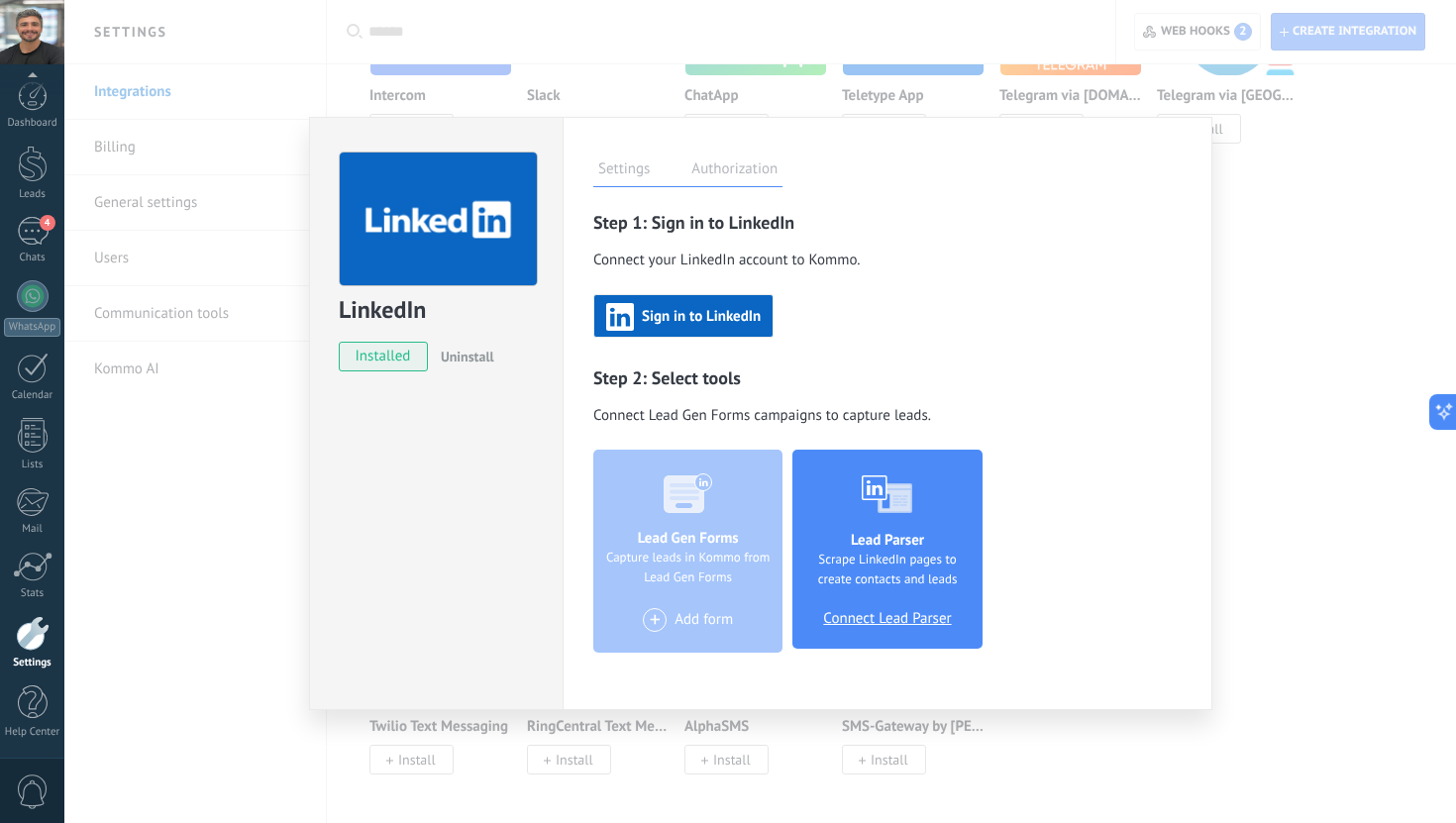 click on "Sign in to LinkedIn" at bounding box center (701, 317) 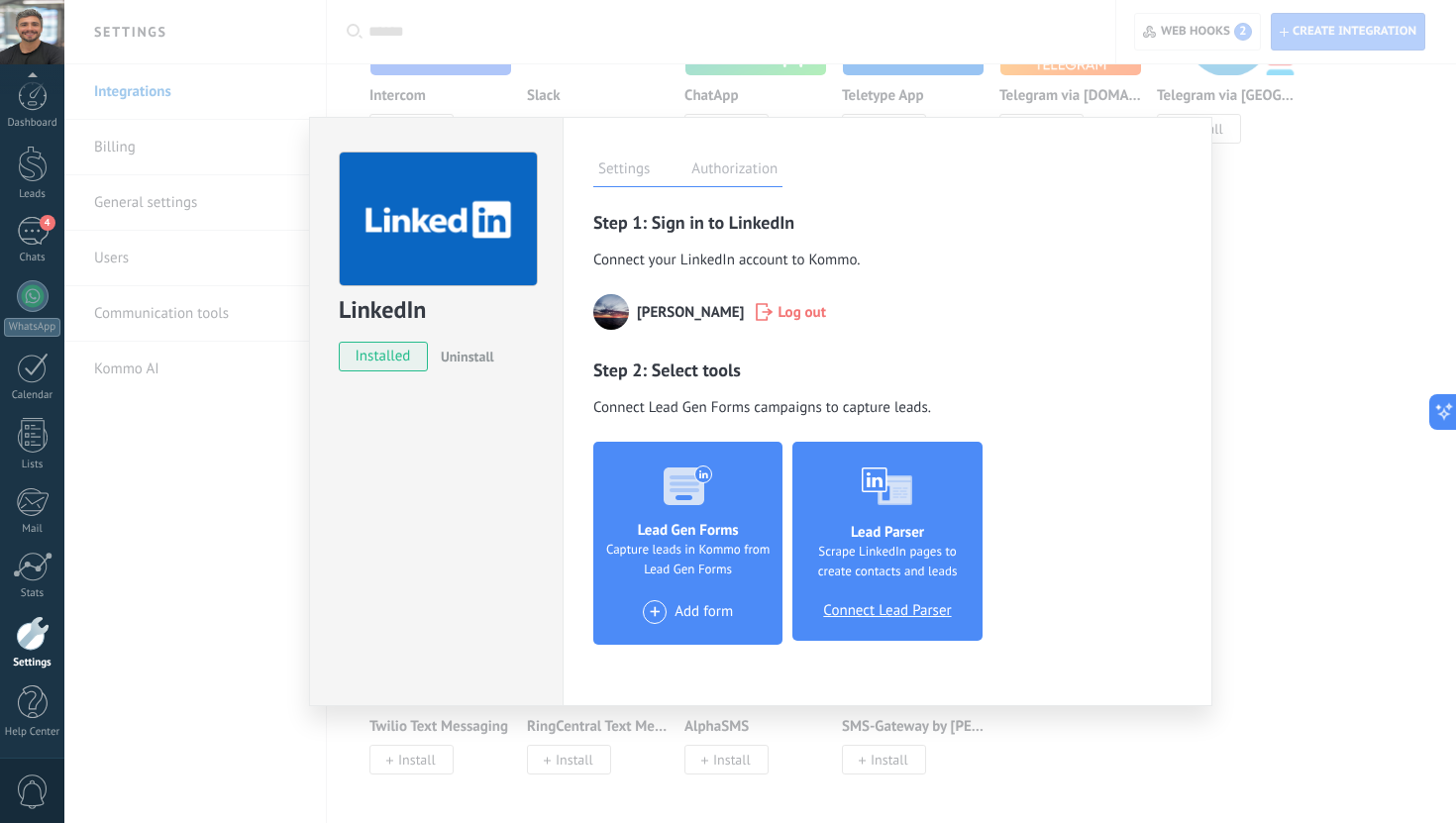 click on "Authorization" at bounding box center (734, 171) 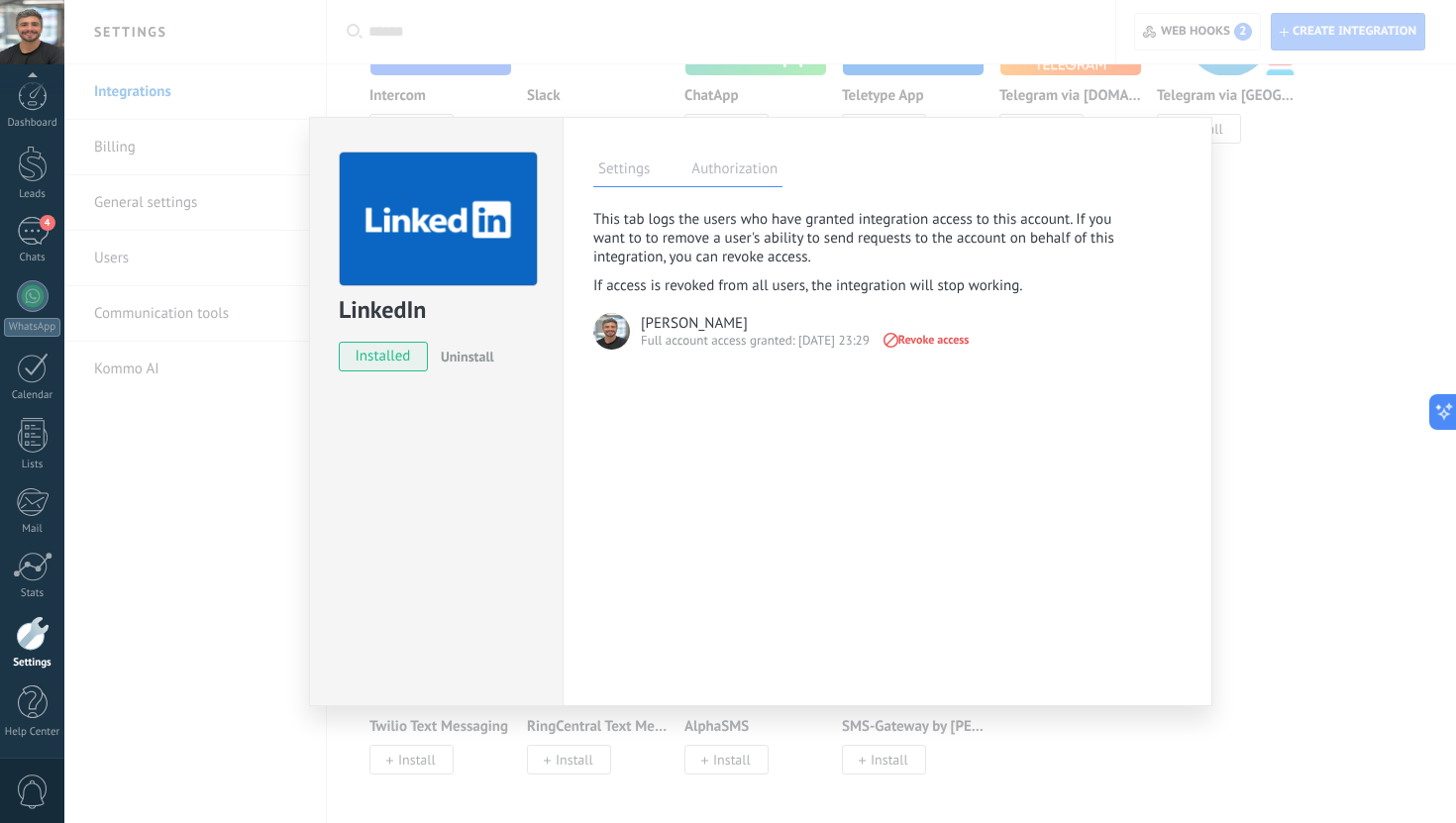 click on "Settings" at bounding box center (624, 171) 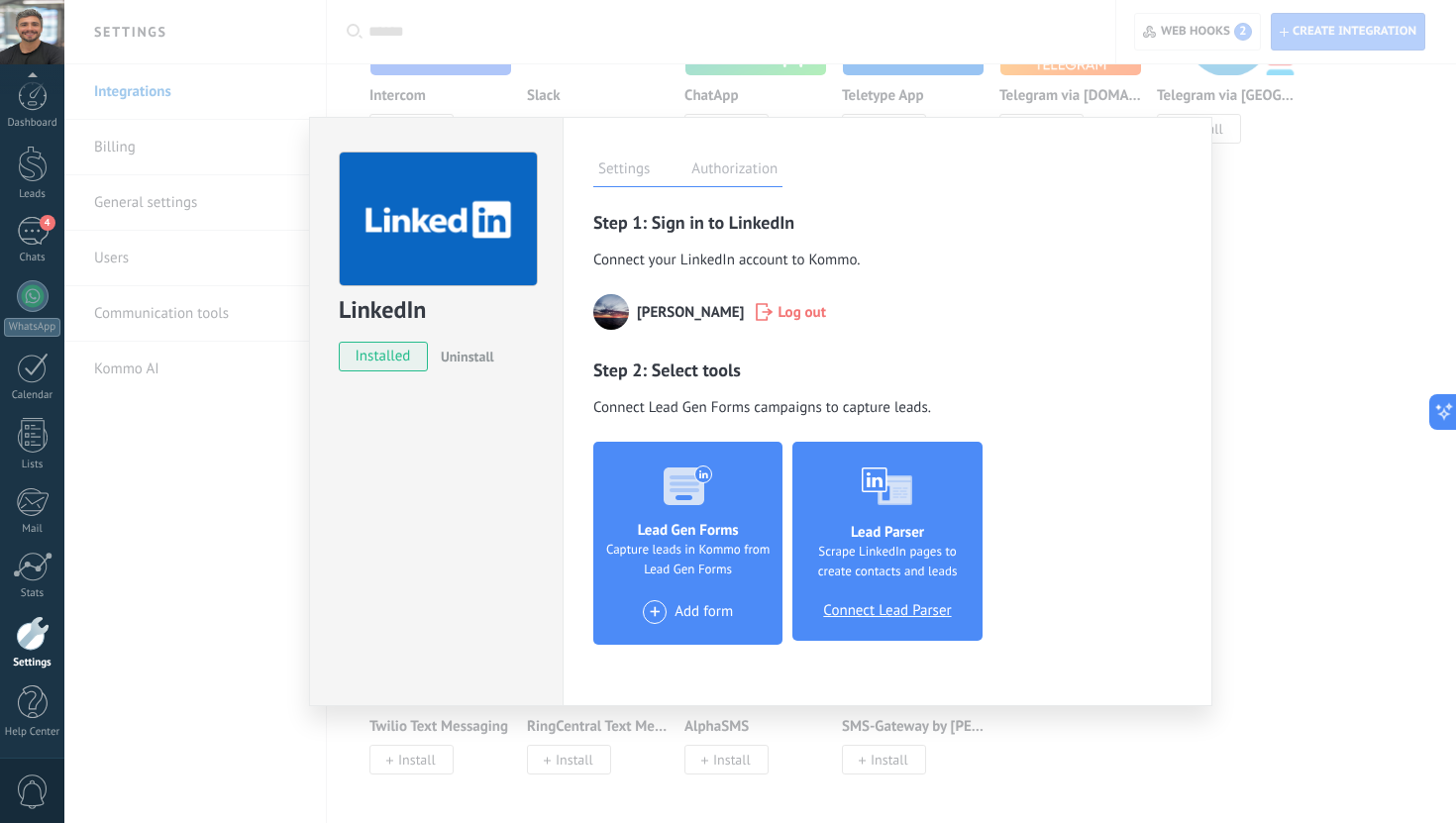 click on "LinkedIn installed Uninstall Settings Authorization This tab logs the users who have granted integration access to this account. If you want to to remove a user's ability to send requests to the account on behalf of this integration, you can revoke access. If access is revoked from all users, the integration will stop working. This app is installed, but no one has given it access yet. LinkedIn more linkedin_settings:  Save Step 1: Sign in to LinkedIn Connect your LinkedIn account to Kommo . Daniel Biló Log out Step 2: Select tools Connect Lead Gen Forms campaigns to capture leads . Lead Gen Forms Capture leads in Kommo from Lead Gen Forms + Add form Lead Parser Scrape LinkedIn pages to
create contacts and leads Connect Lead Parser" at bounding box center (760, 411) 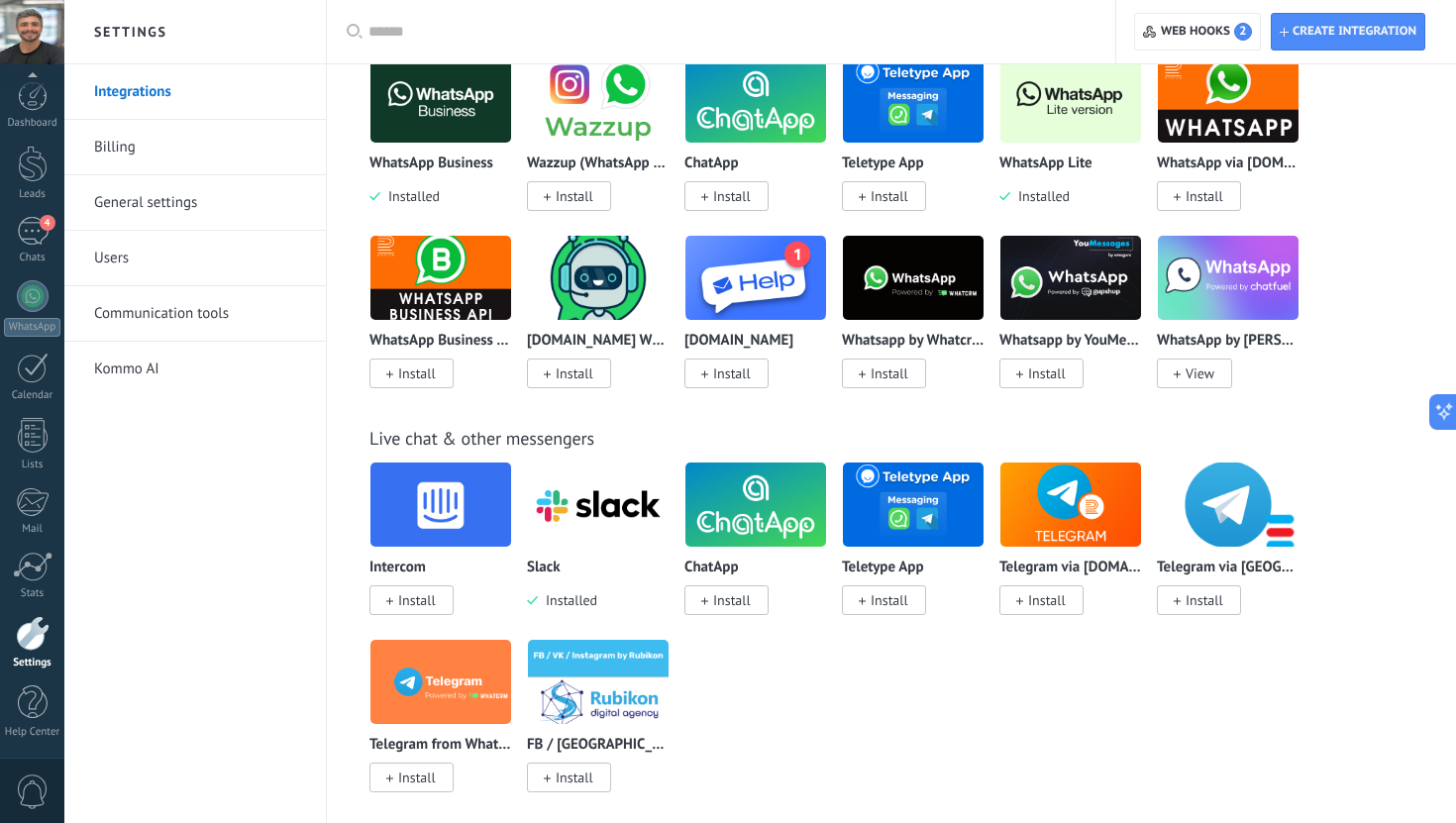 scroll, scrollTop: 0, scrollLeft: 0, axis: both 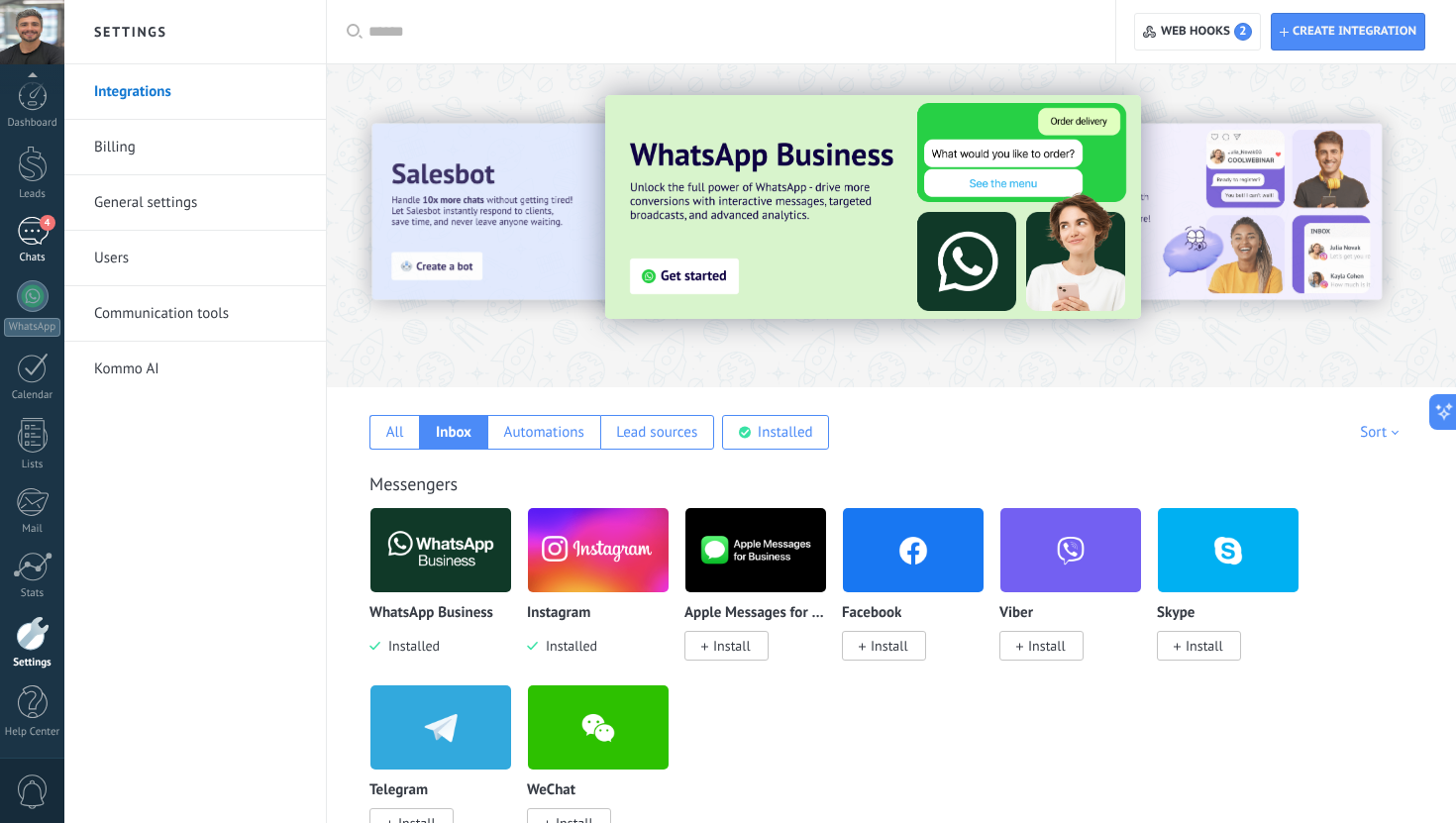 click on "4" at bounding box center (33, 231) 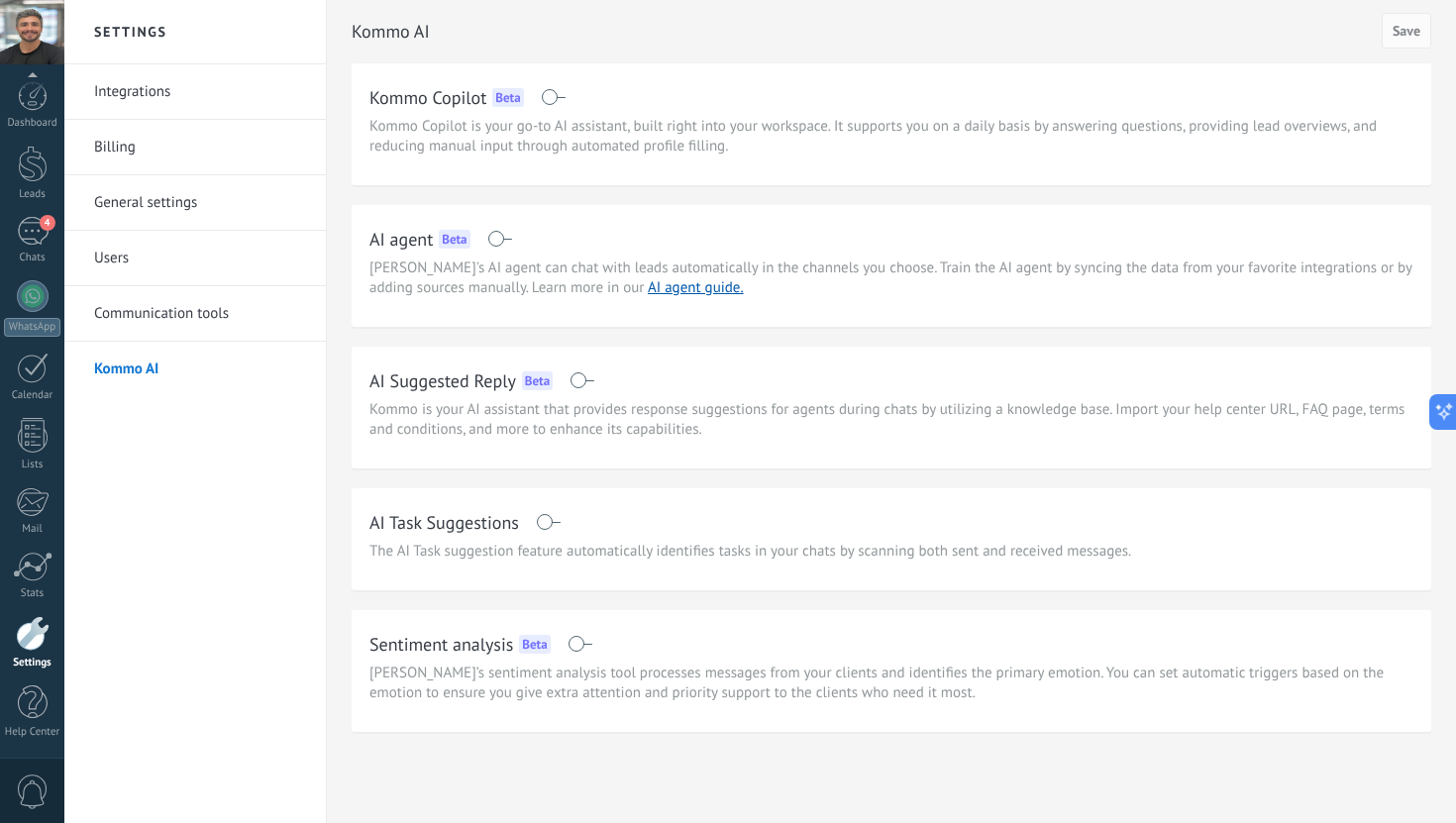 click on "Communication tools" at bounding box center [200, 314] 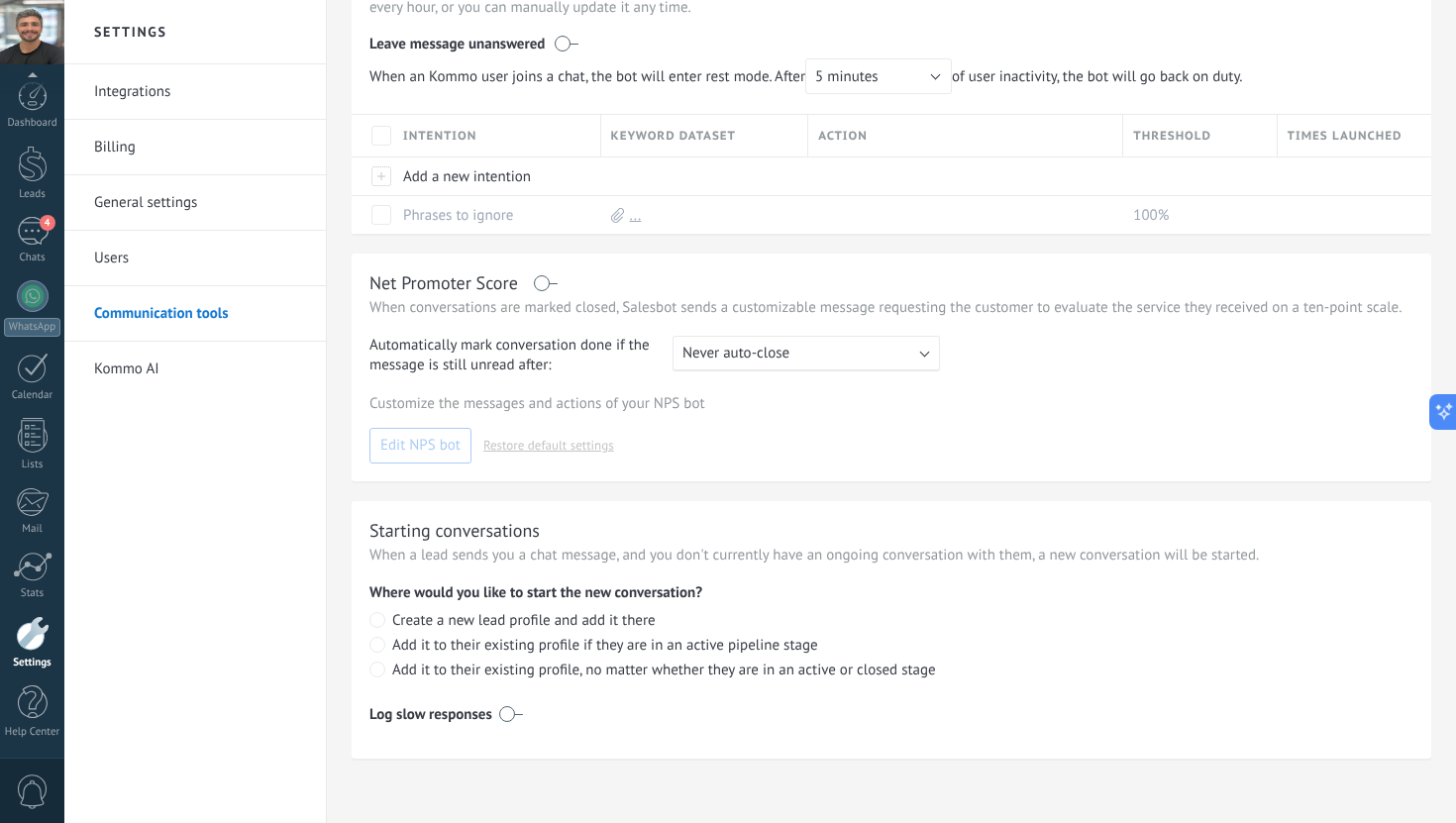scroll, scrollTop: 0, scrollLeft: 0, axis: both 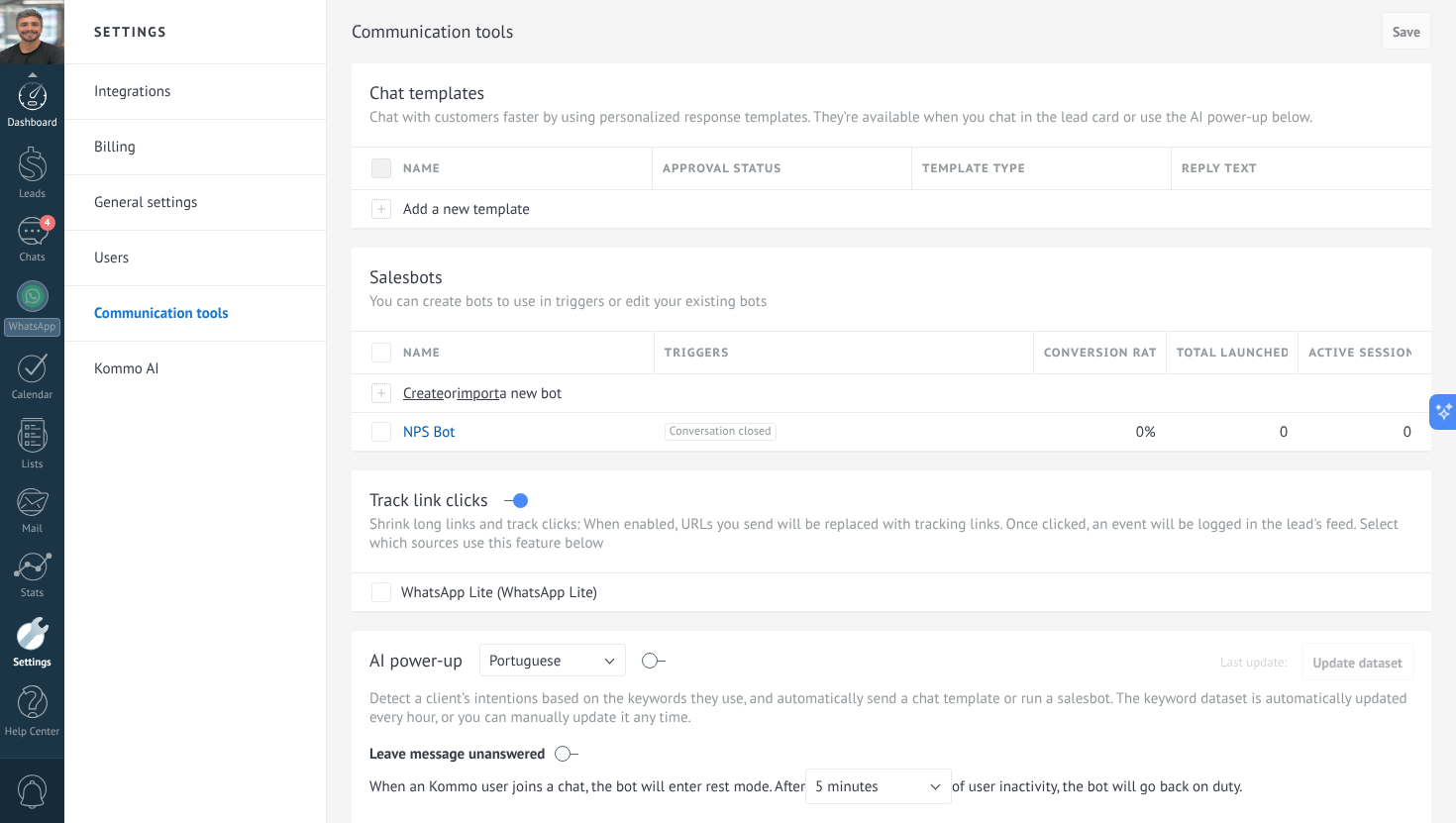 click at bounding box center [33, 96] 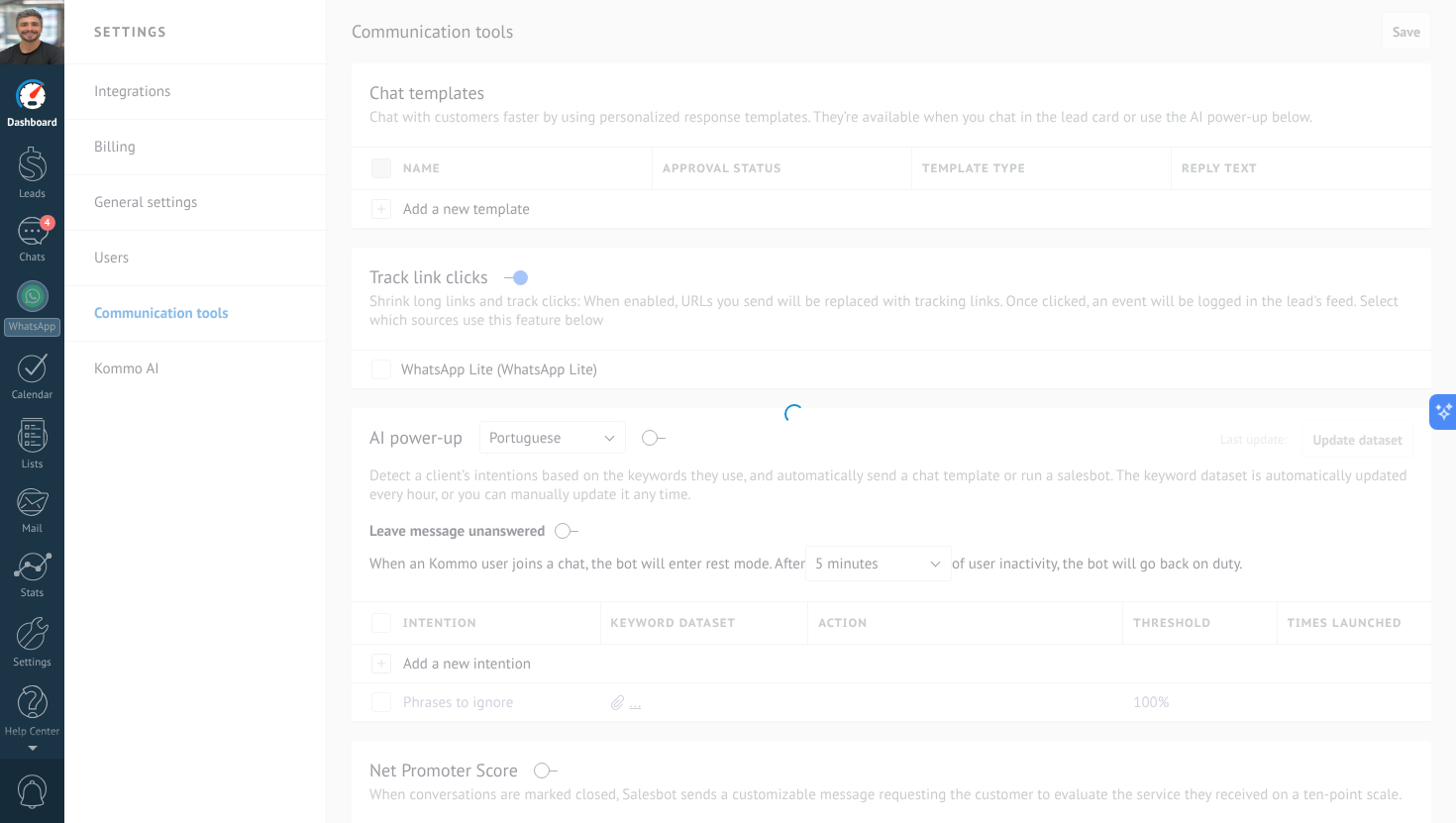 scroll, scrollTop: 0, scrollLeft: 0, axis: both 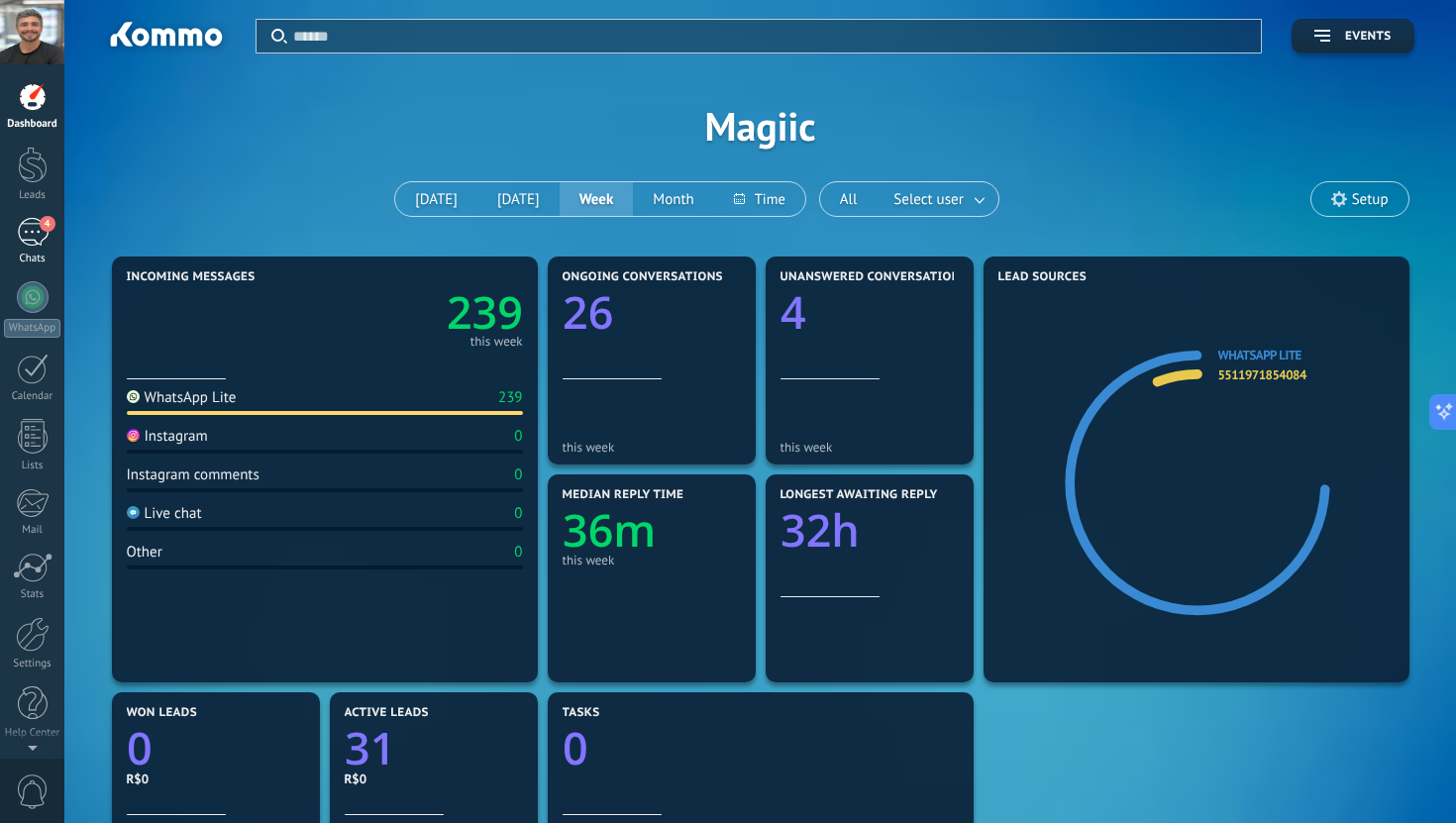 click on "4" at bounding box center [33, 232] 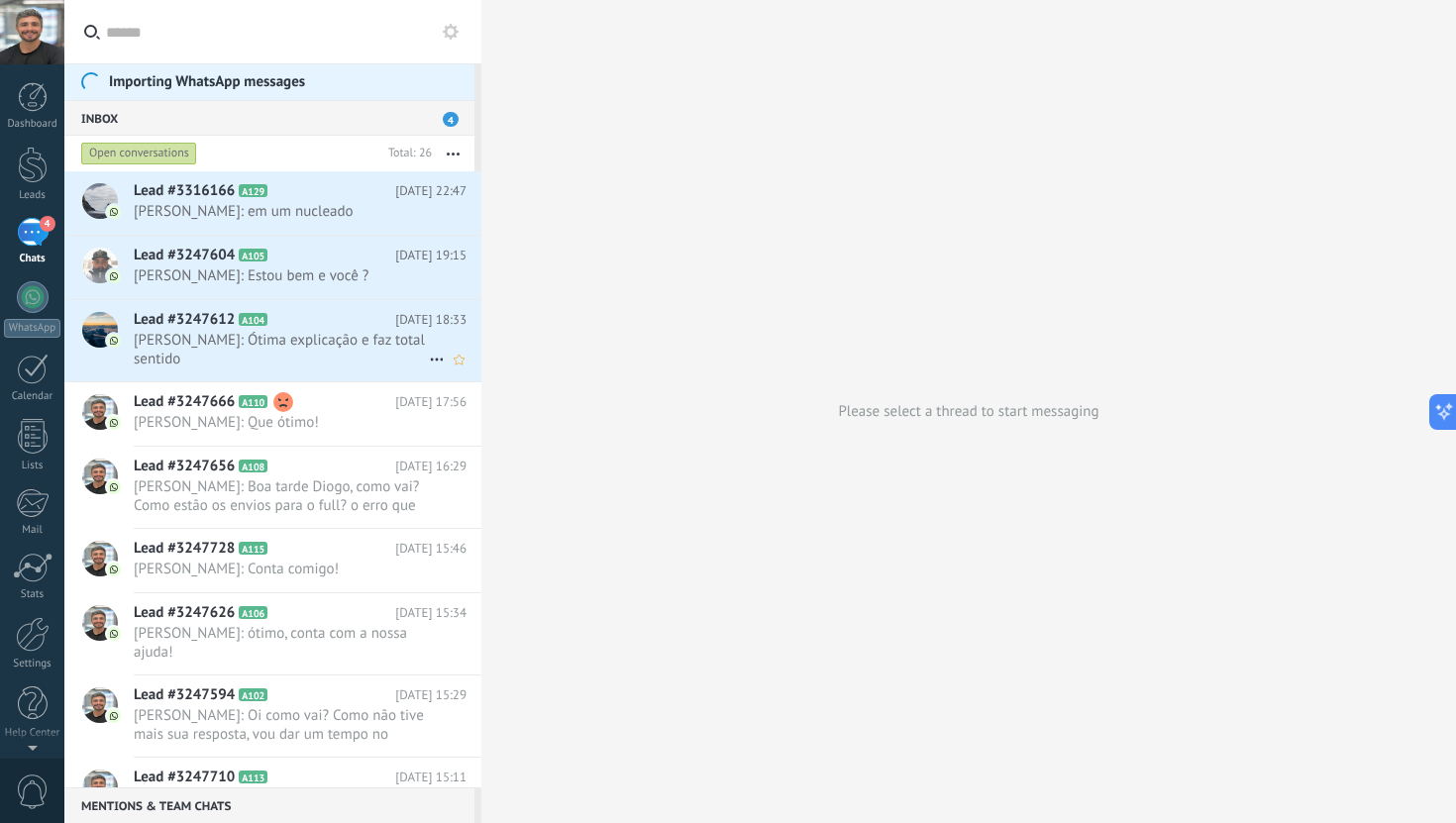 click on "[PERSON_NAME]: Ótima explicação e faz total sentido" at bounding box center (281, 350) 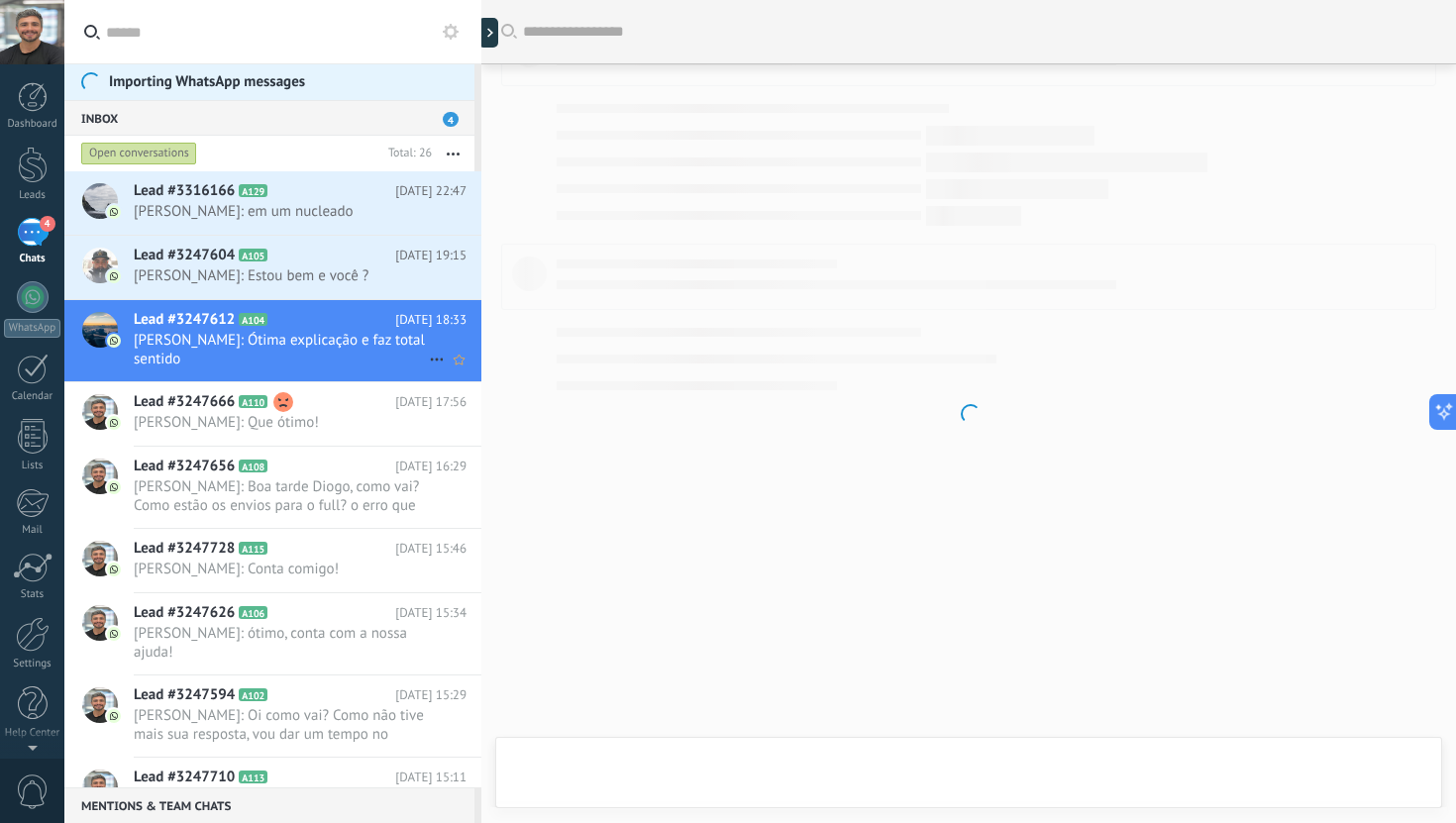 scroll, scrollTop: 1488, scrollLeft: 0, axis: vertical 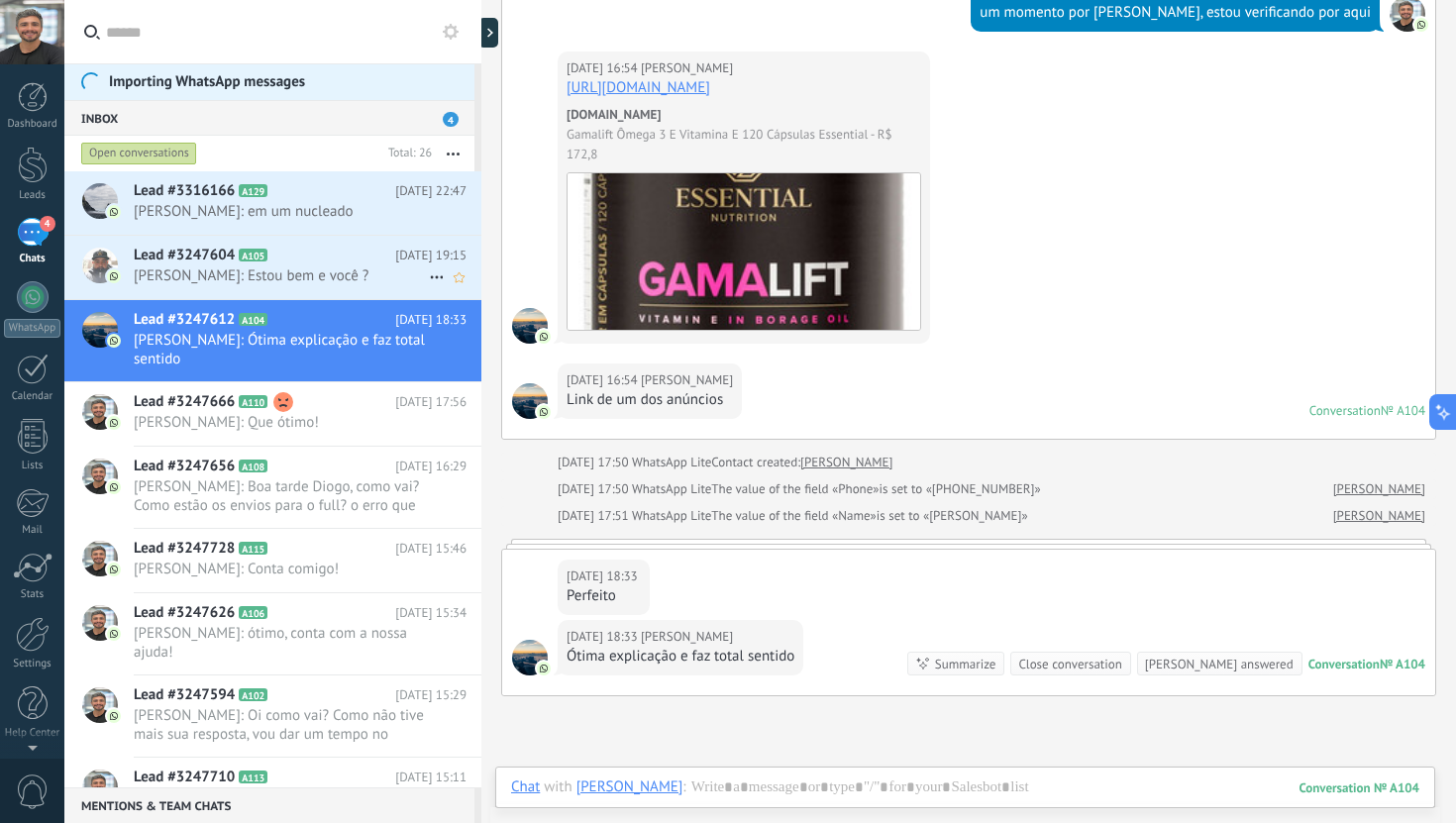 click on "Lead #3247604
A105
[DATE] 19:15
[PERSON_NAME]: Estou bem e você ?" at bounding box center [307, 266] 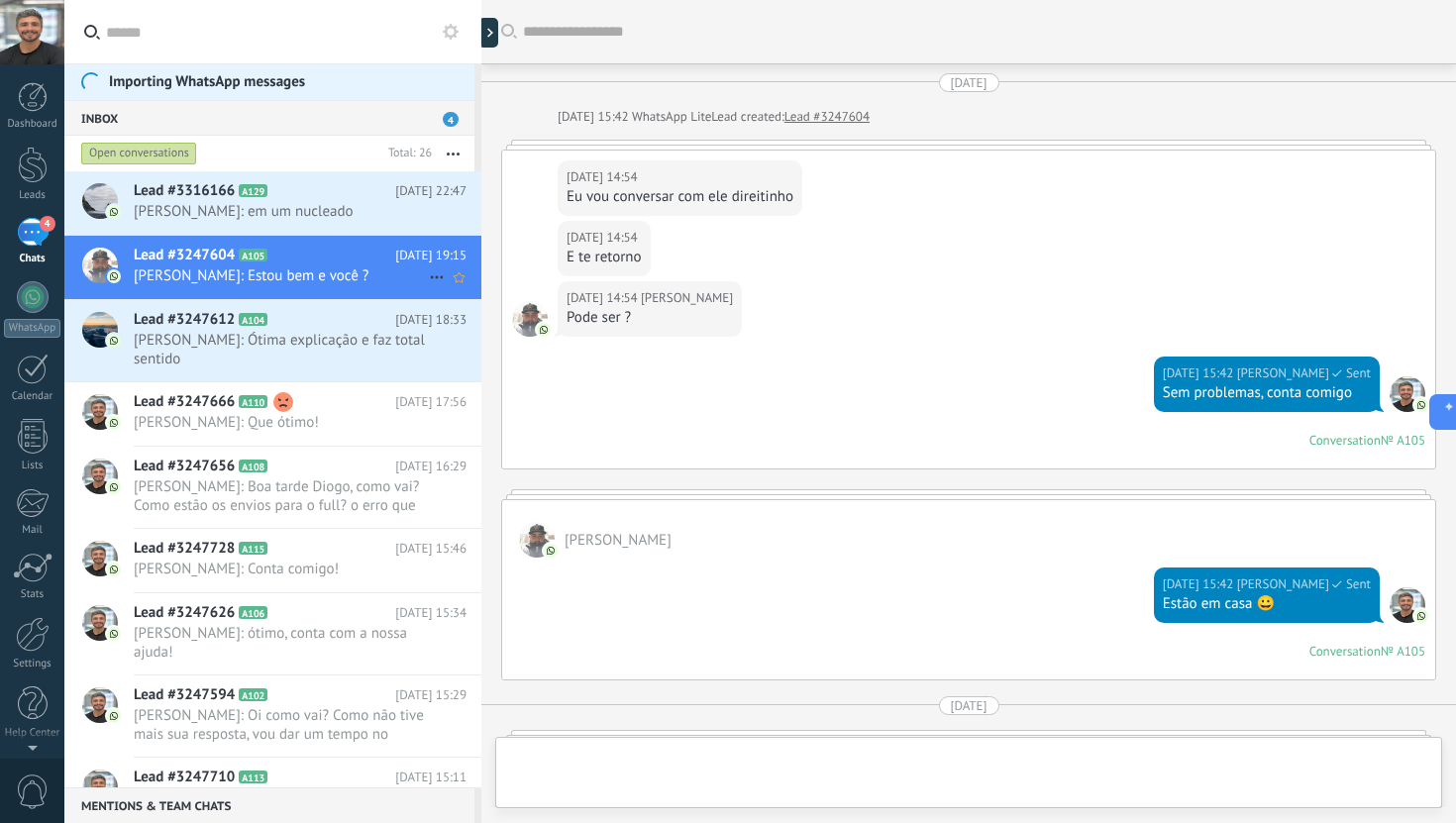 scroll, scrollTop: 4035, scrollLeft: 0, axis: vertical 